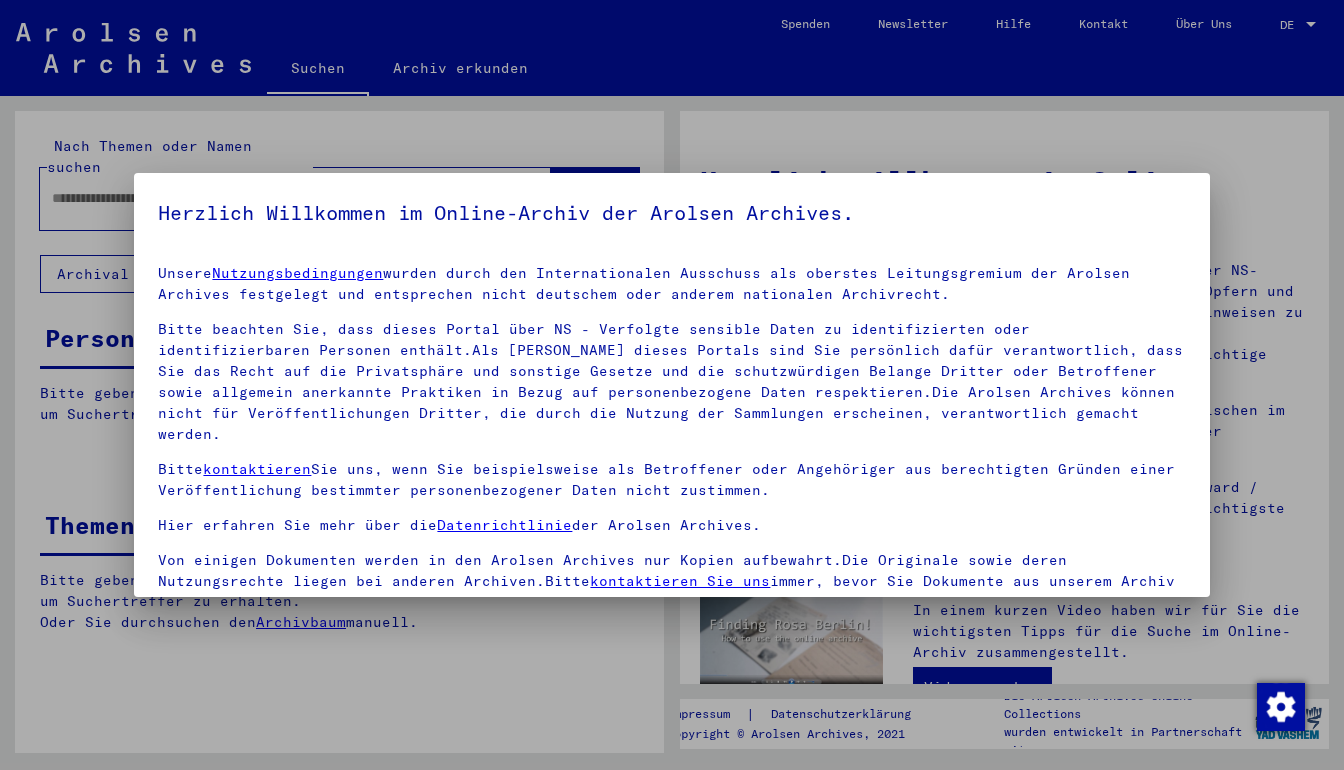 scroll, scrollTop: 0, scrollLeft: 0, axis: both 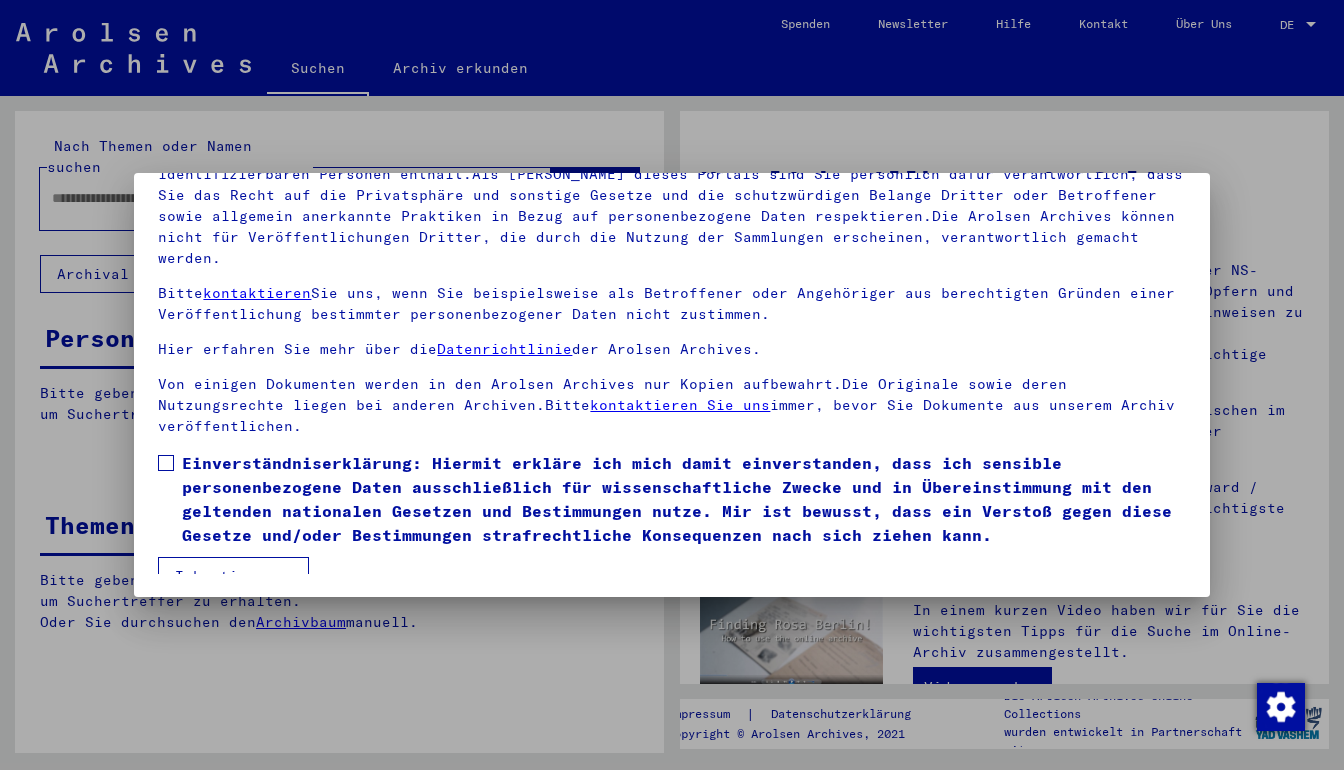 click on "Einverständniserklärung: Hiermit erkläre ich mich damit einverstanden, dass ich sensible personenbezogene Daten ausschließlich für wissenschaftliche Zwecke und in Übereinstimmung mit den geltenden nationalen Gesetzen und Bestimmungen nutze. Mir ist bewusst, dass ein Verstoß gegen diese Gesetze und/oder Bestimmungen strafrechtliche Konsequenzen nach sich ziehen kann." at bounding box center [671, 499] 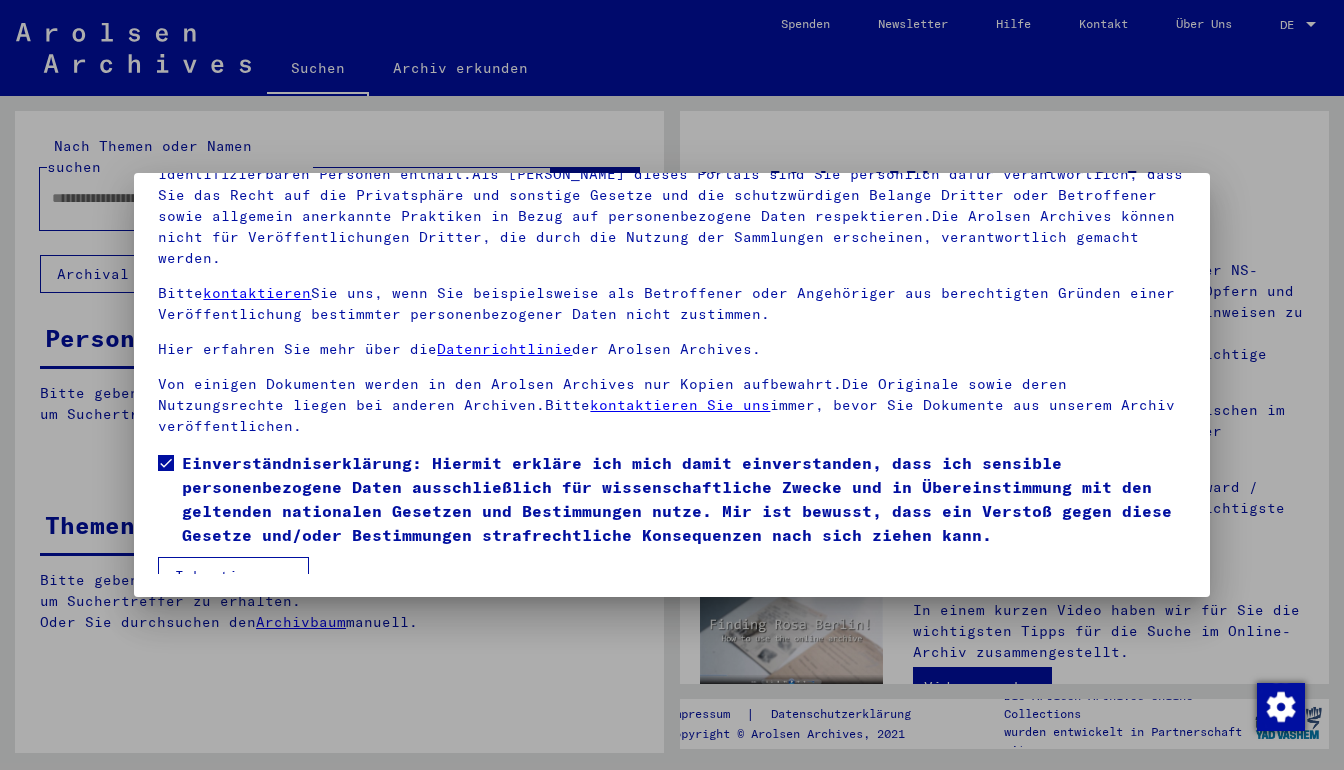 click on "Ich stimme zu" at bounding box center [233, 576] 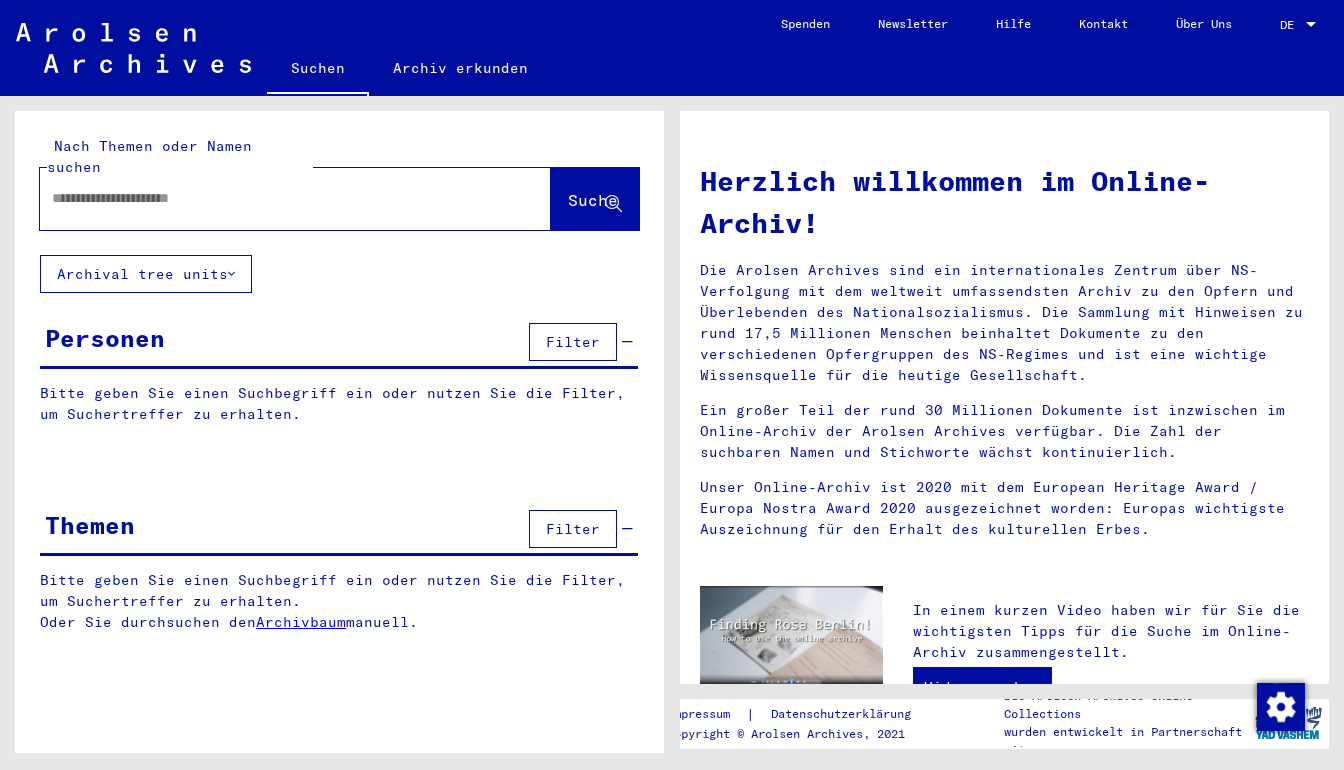 click at bounding box center (271, 198) 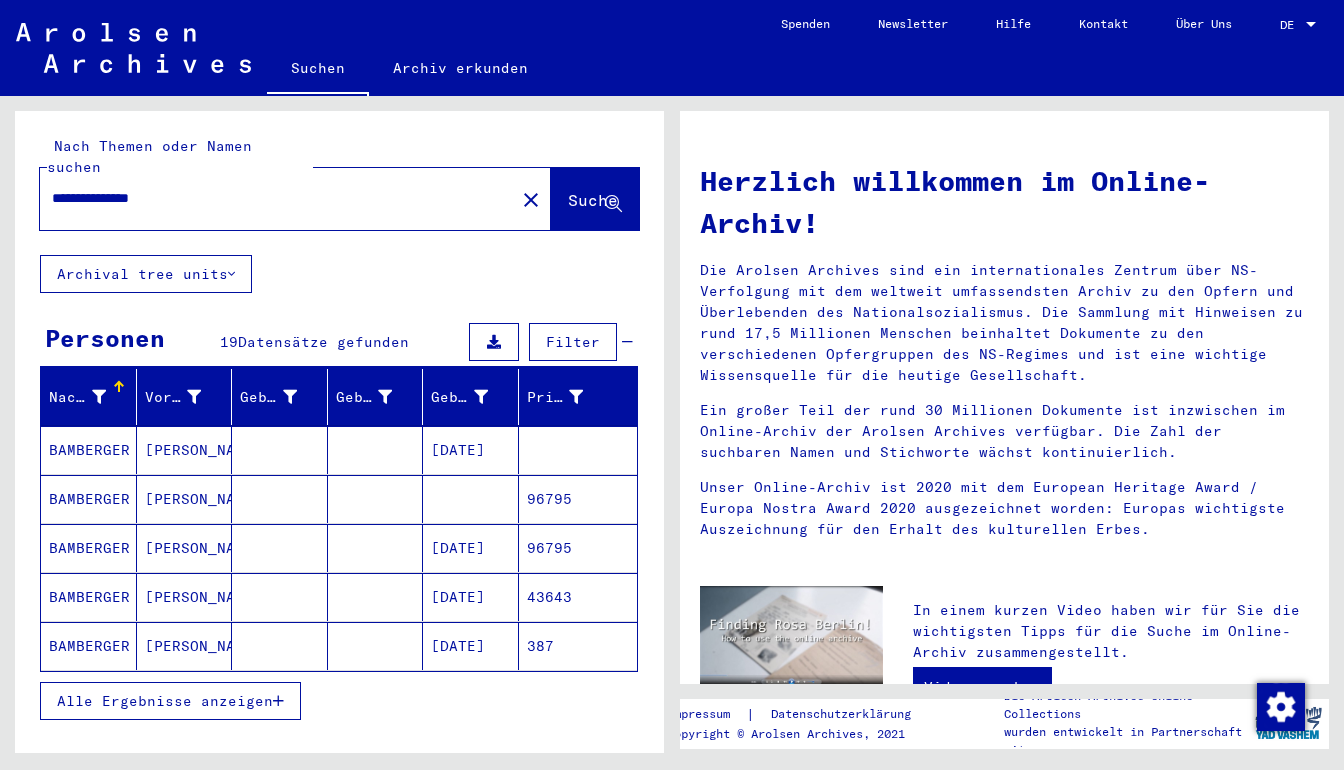click on "[PERSON_NAME]" at bounding box center (185, 548) 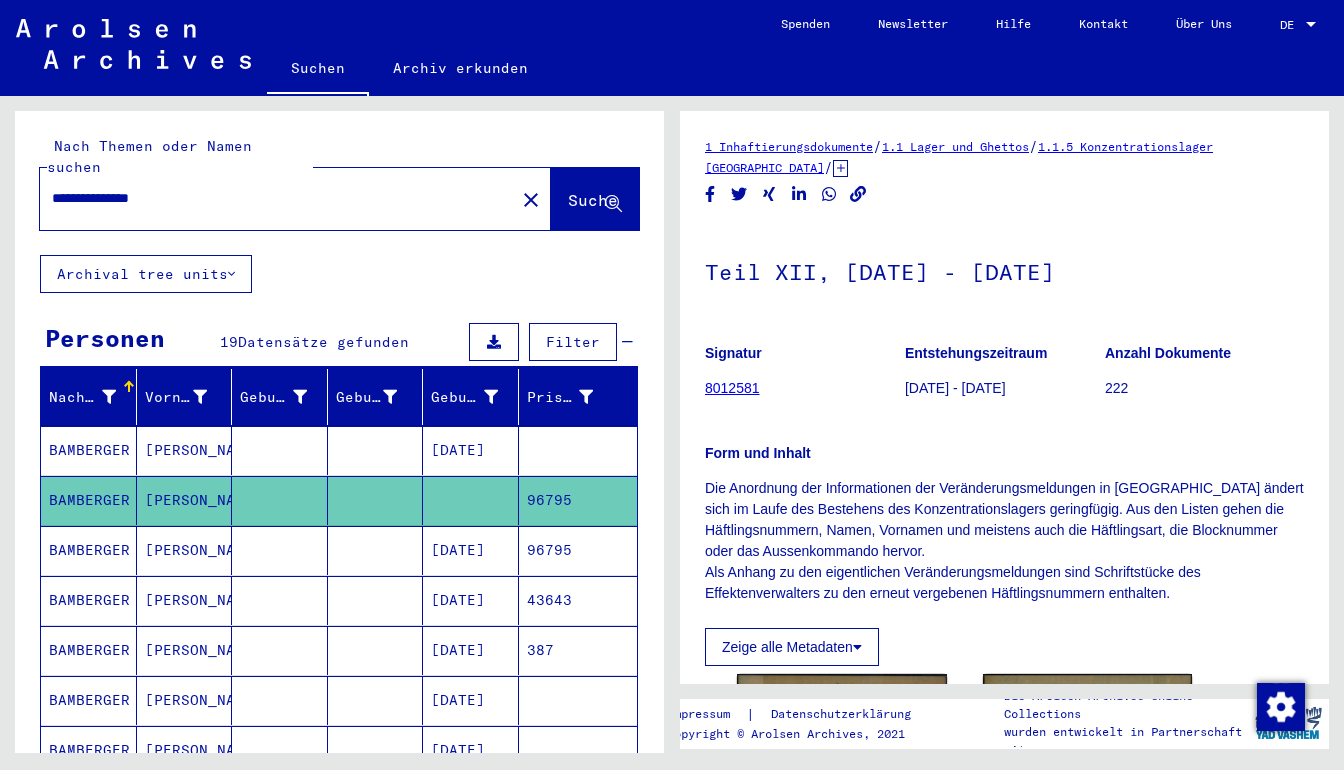 click on "BAMBERGER" at bounding box center (89, 500) 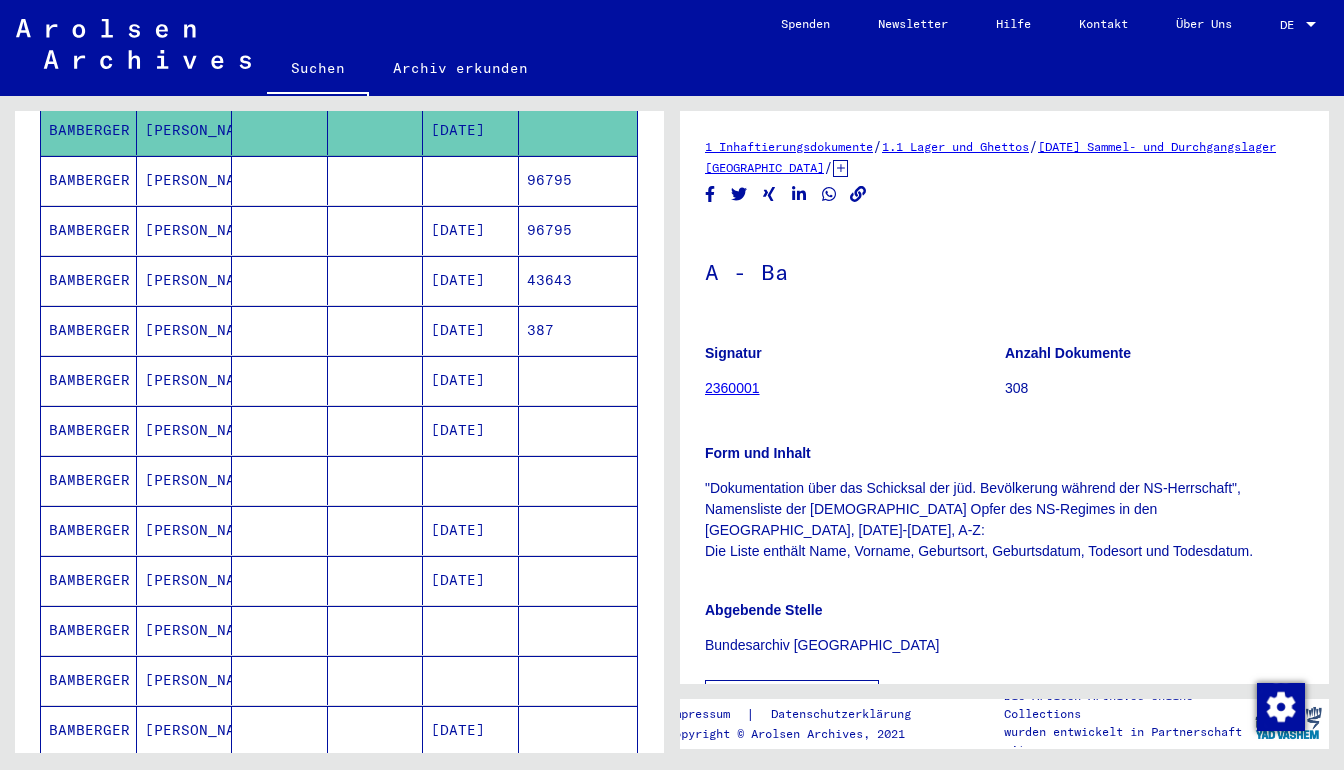 scroll, scrollTop: 480, scrollLeft: 0, axis: vertical 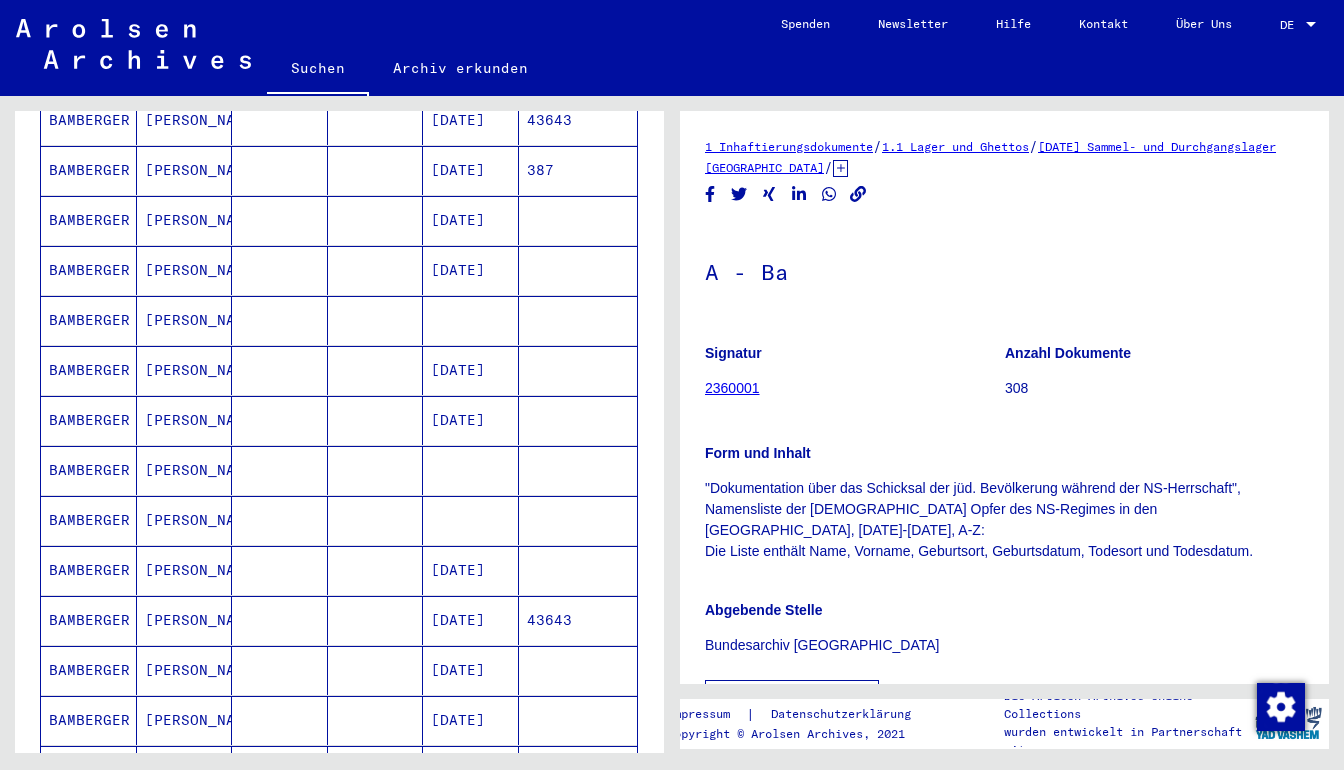 click on "BAMBERGER" at bounding box center [89, 420] 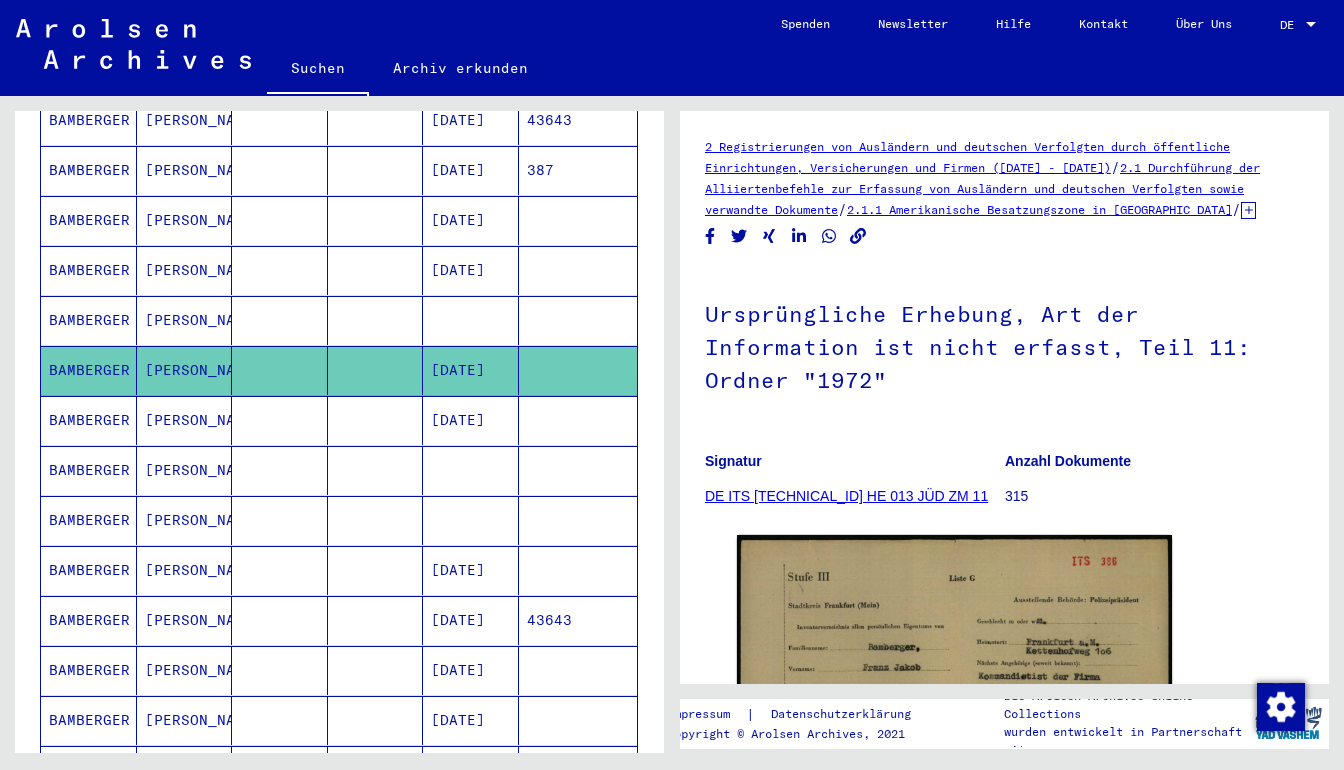 click on "BAMBERGER" at bounding box center [89, 470] 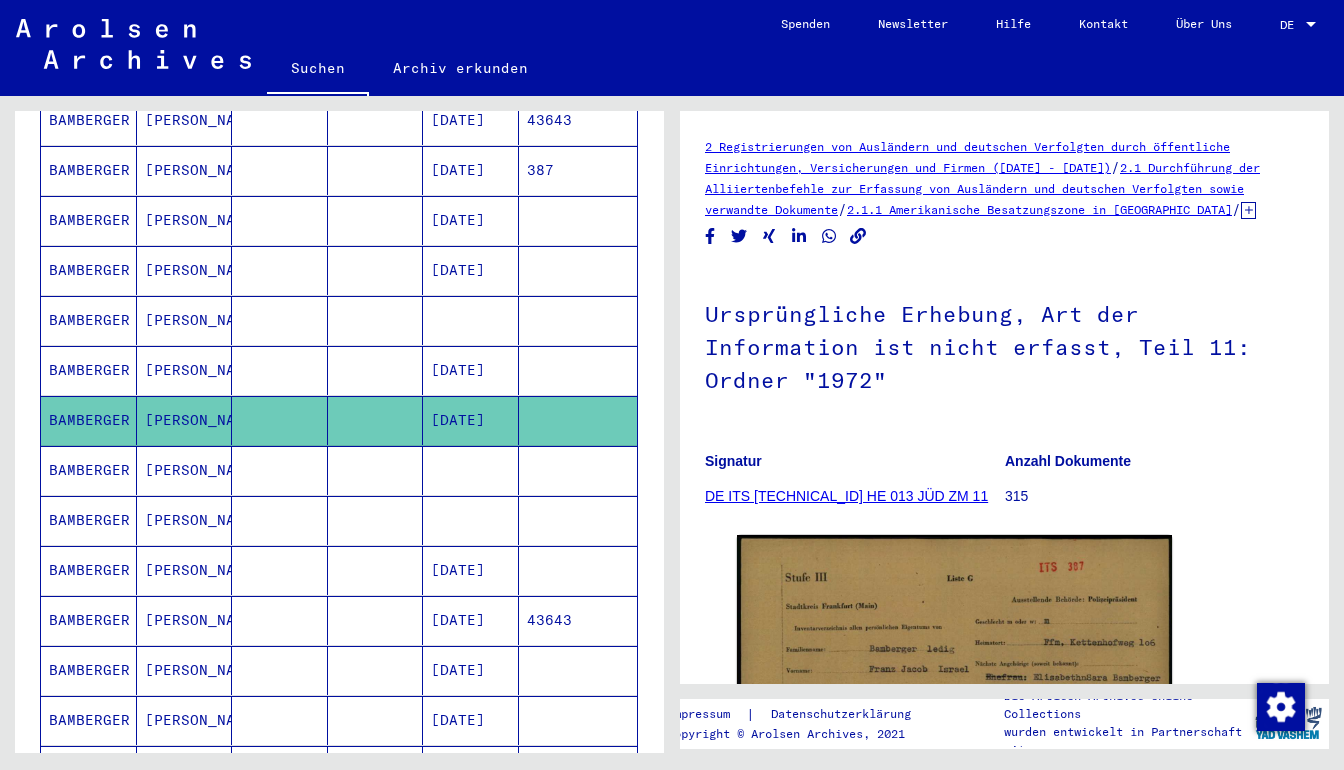 click on "BAMBERGER" at bounding box center (89, 520) 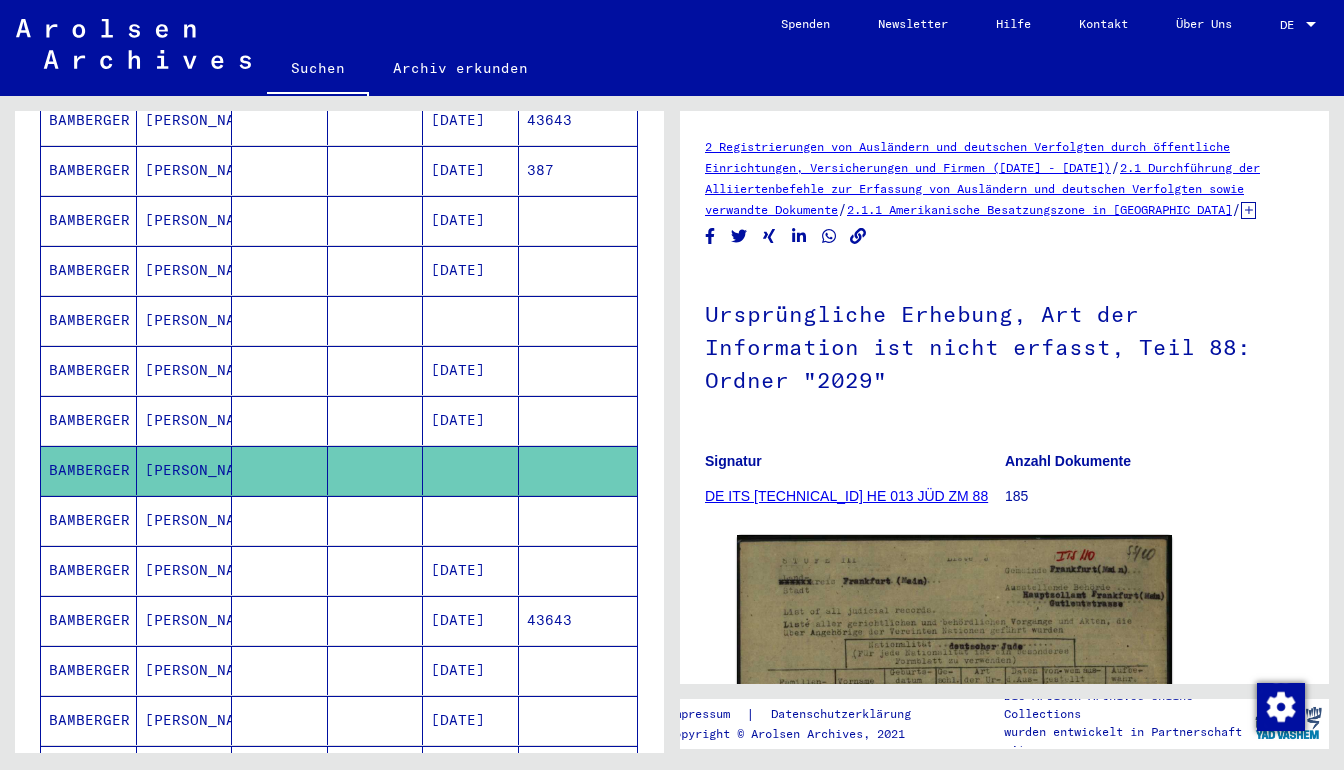 scroll, scrollTop: 560, scrollLeft: 0, axis: vertical 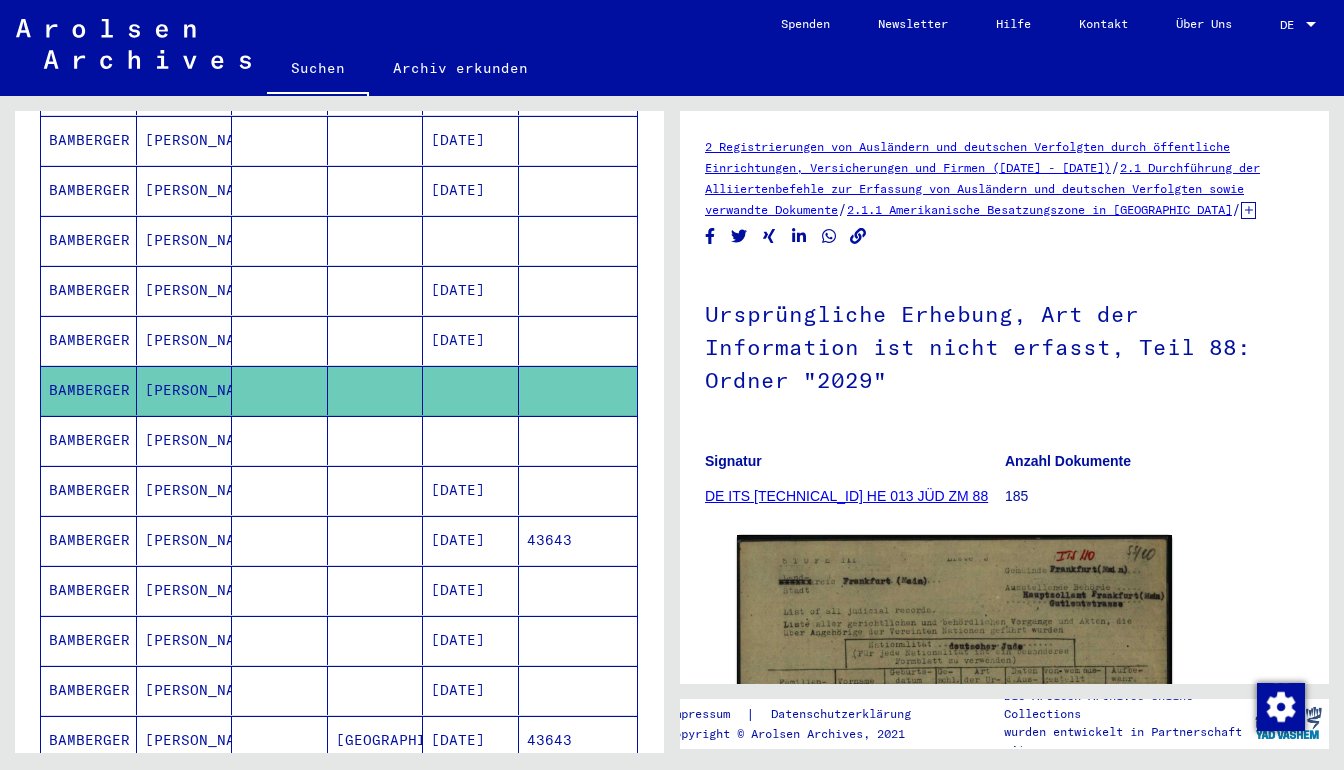click on "BAMBERGER" at bounding box center (89, 490) 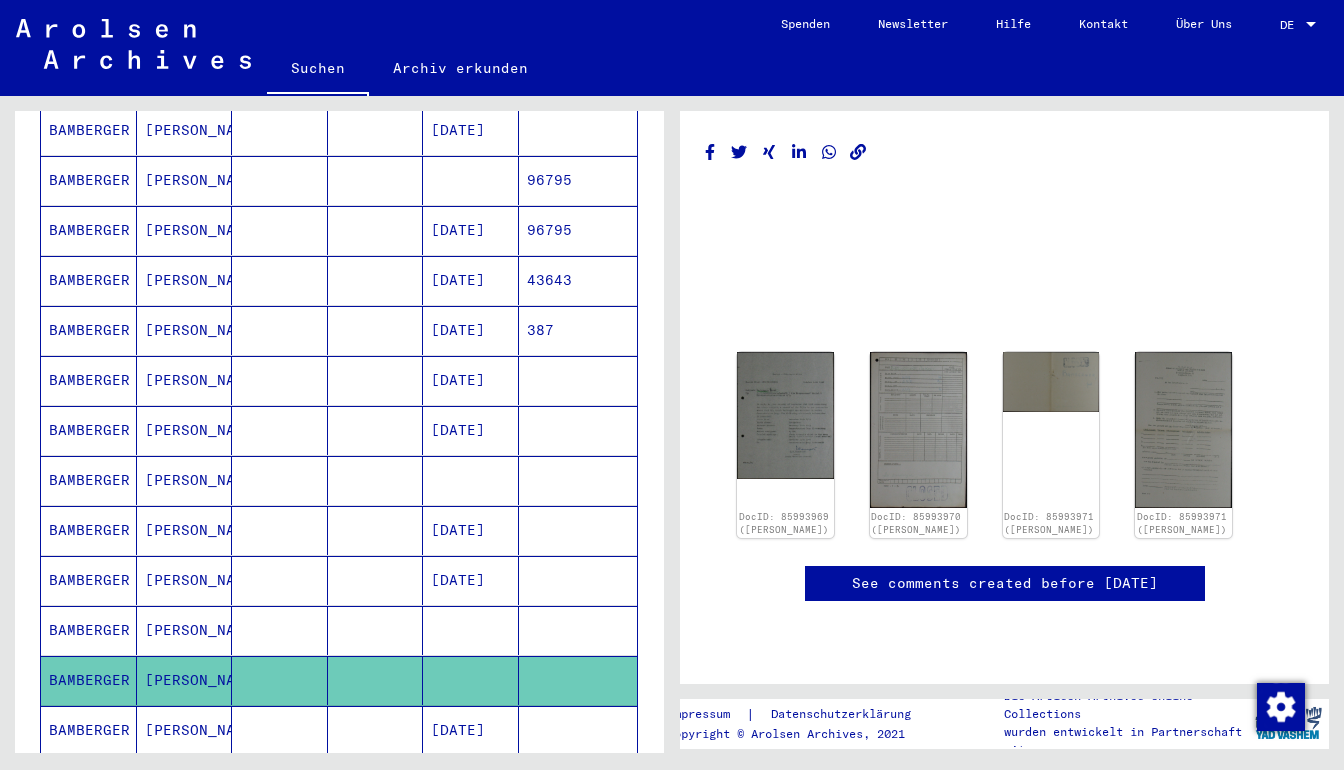 scroll, scrollTop: 0, scrollLeft: 0, axis: both 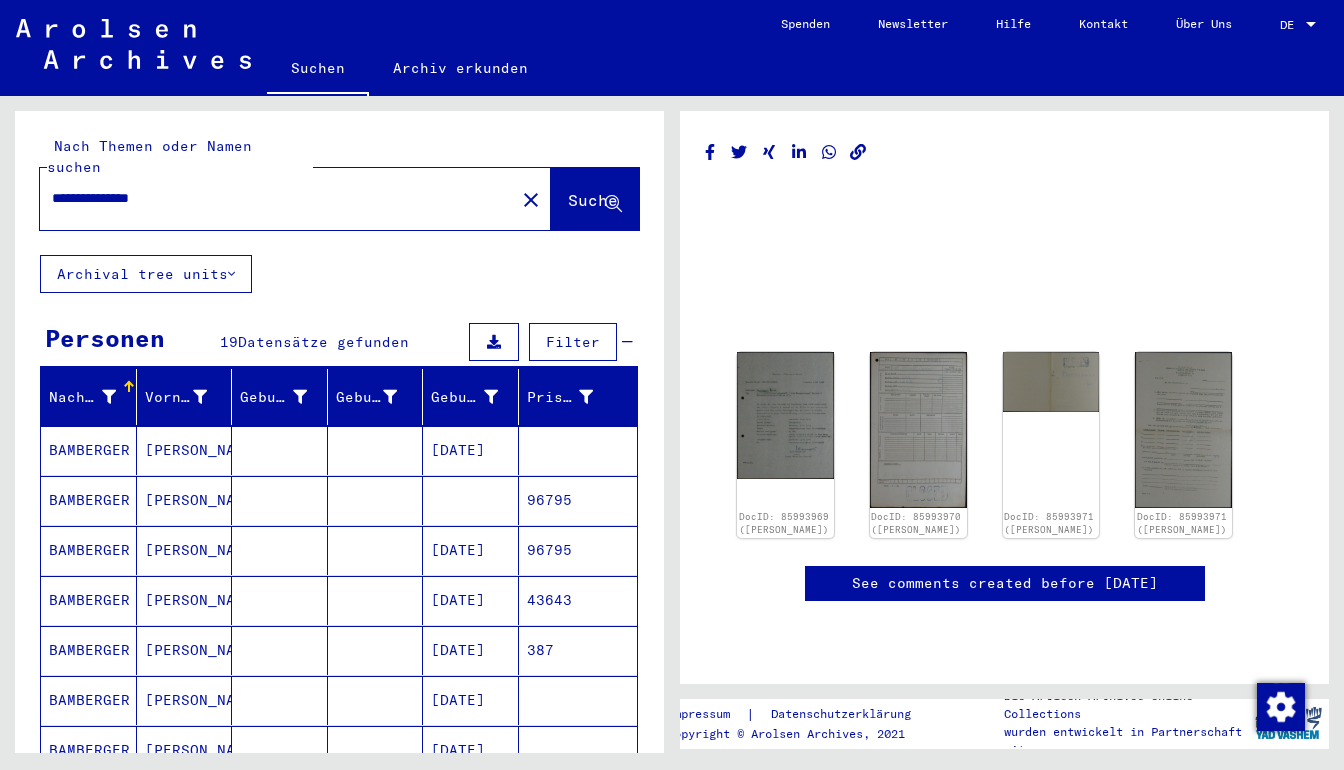 drag, startPoint x: 290, startPoint y: 187, endPoint x: 0, endPoint y: 185, distance: 290.0069 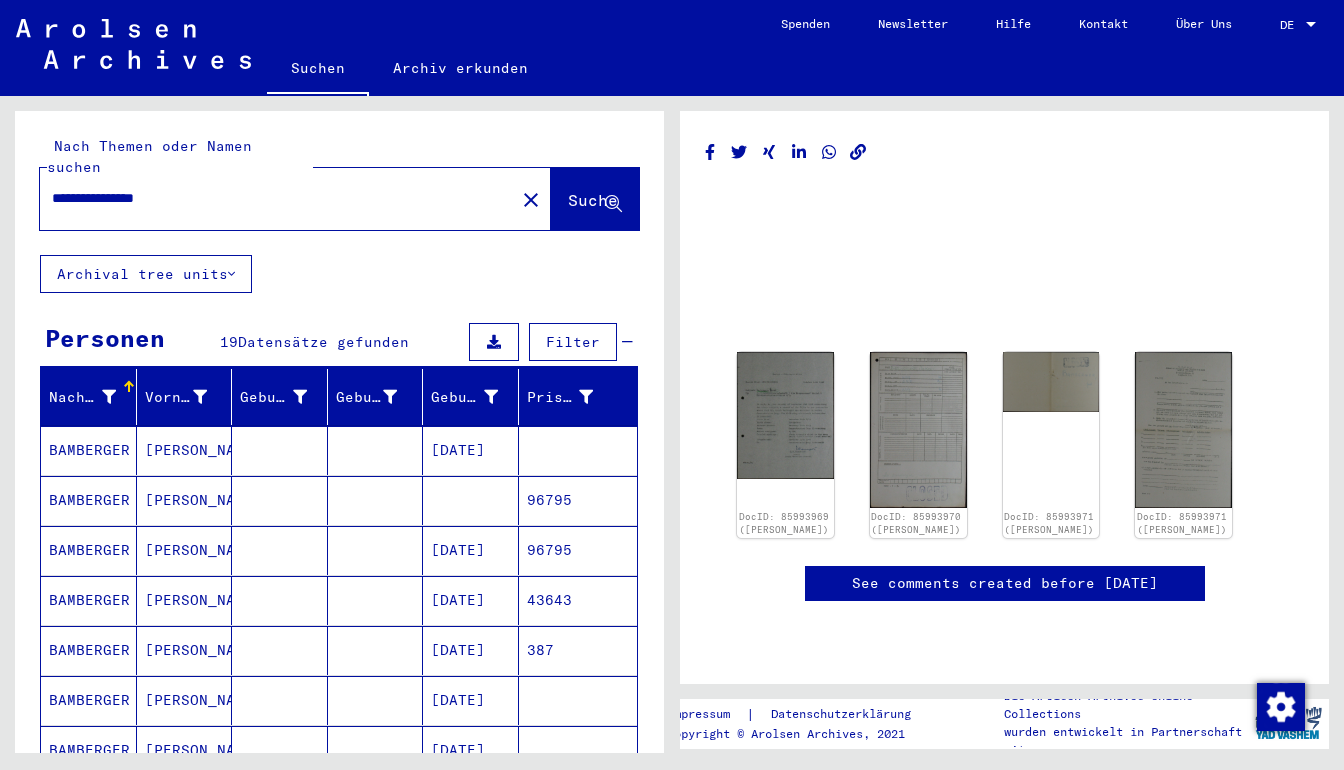 type on "**********" 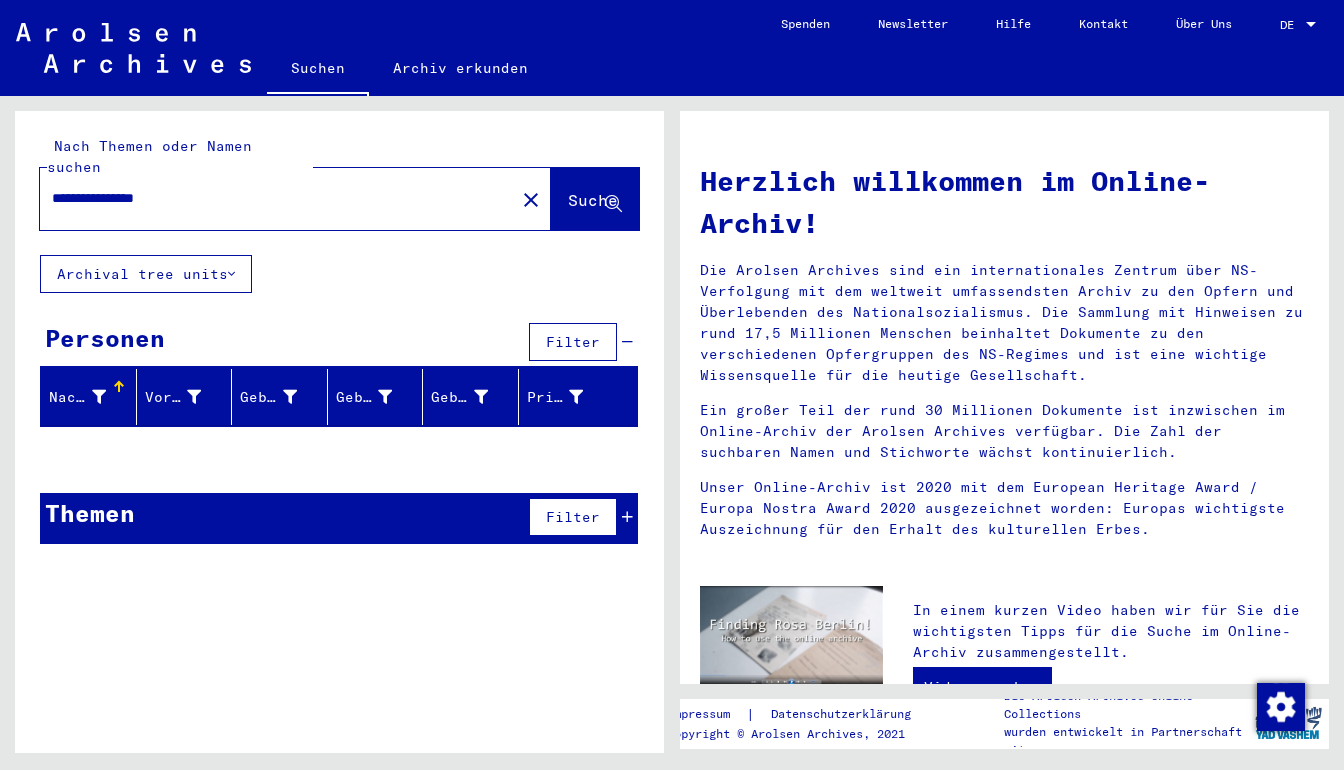 click on "close" 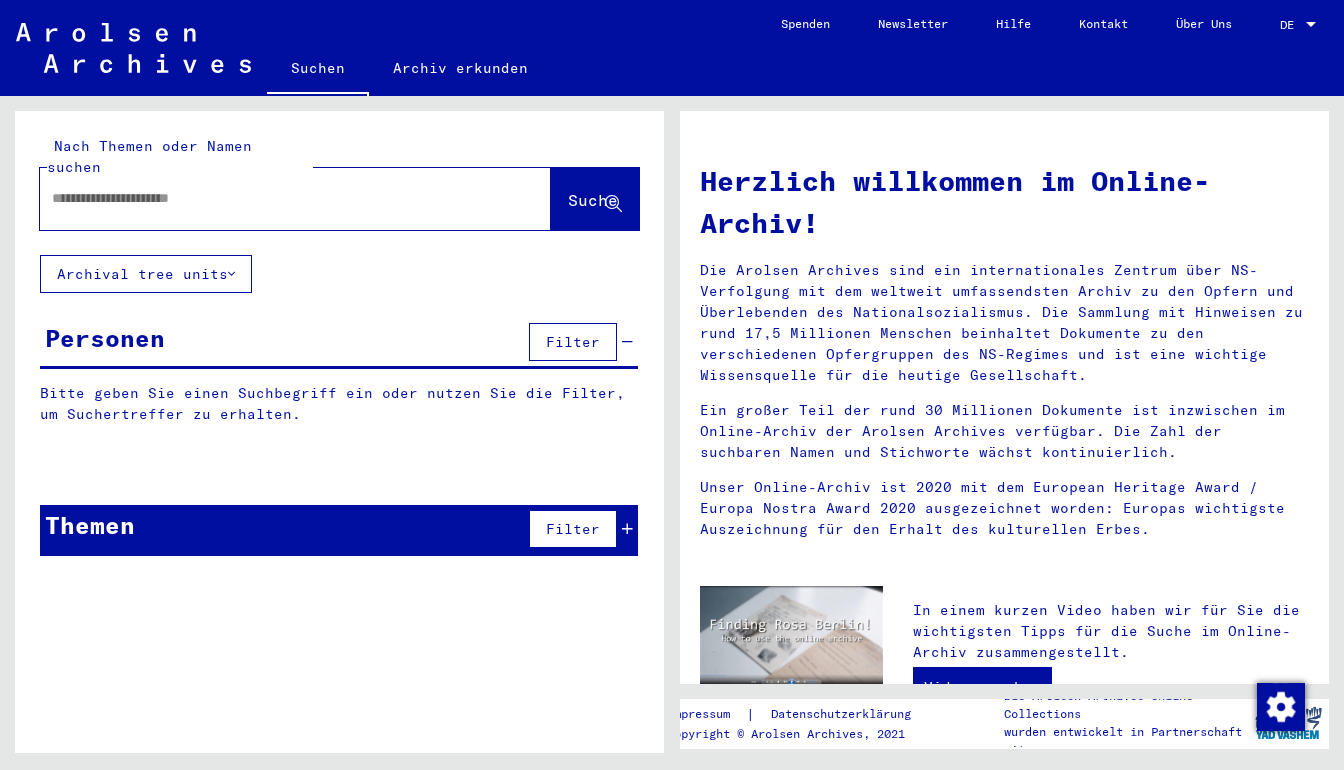 click at bounding box center [271, 198] 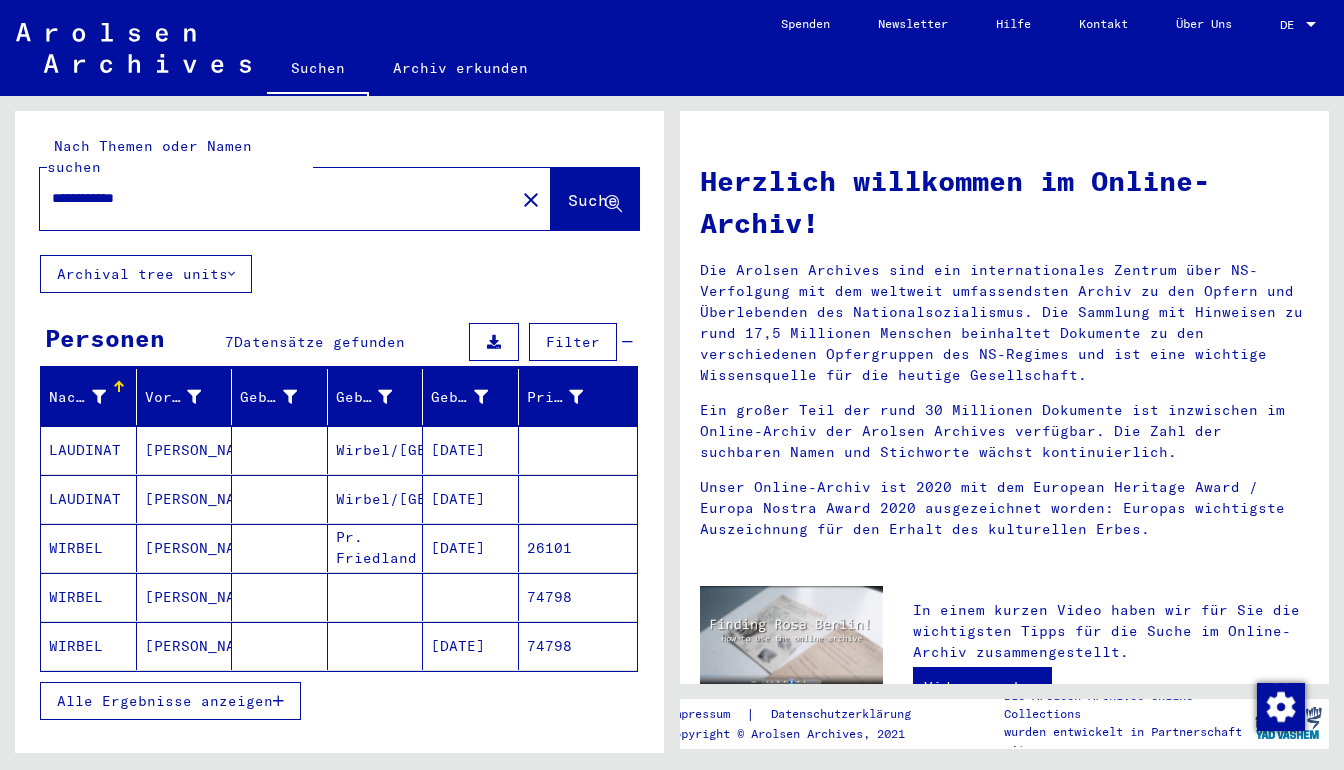 click on "[PERSON_NAME]" at bounding box center (185, 646) 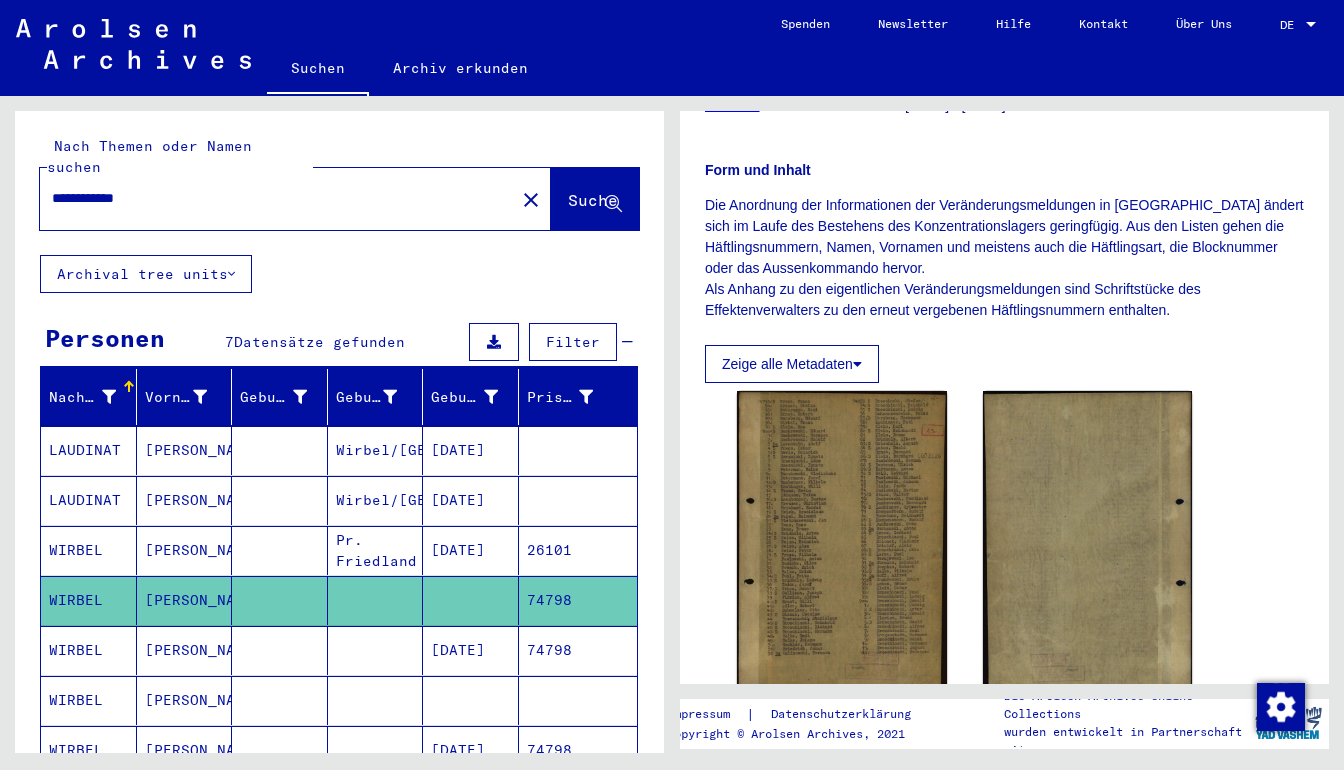 scroll, scrollTop: 400, scrollLeft: 0, axis: vertical 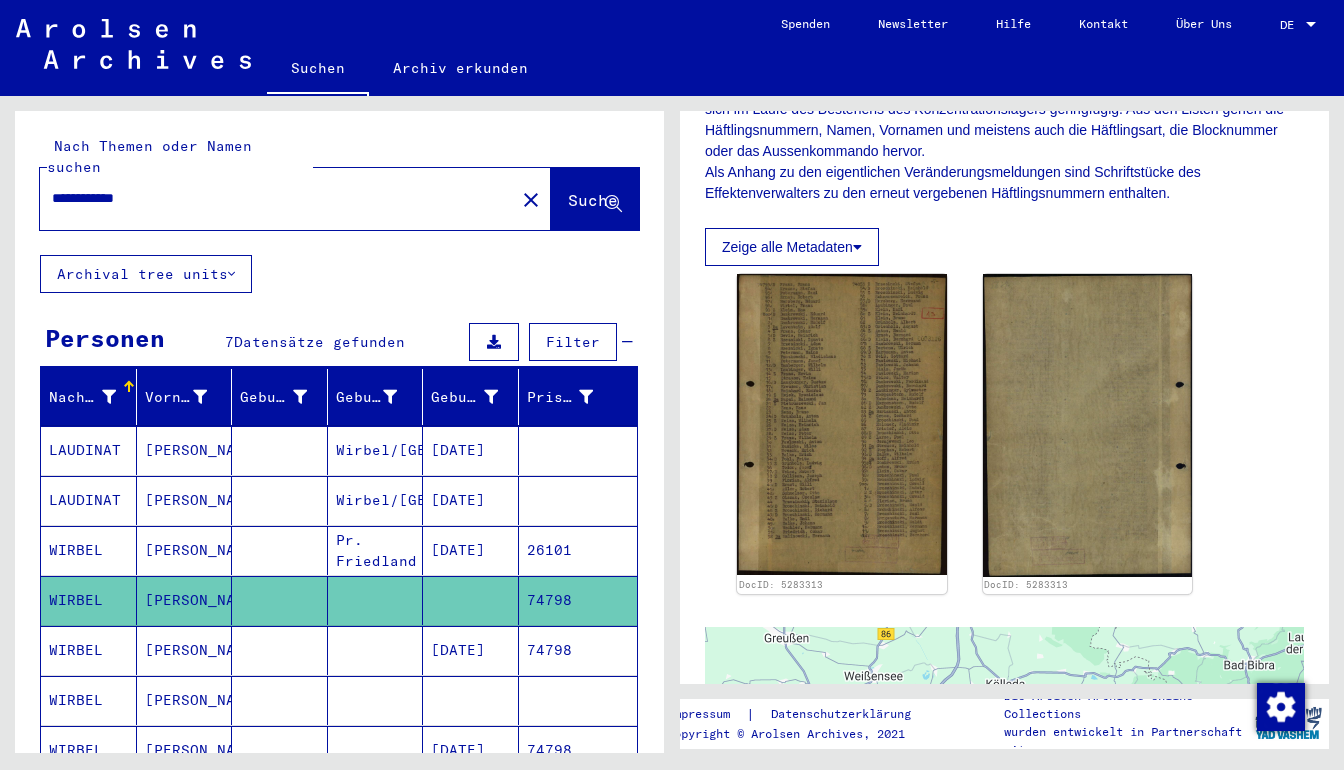 click on "[PERSON_NAME]" at bounding box center [185, 700] 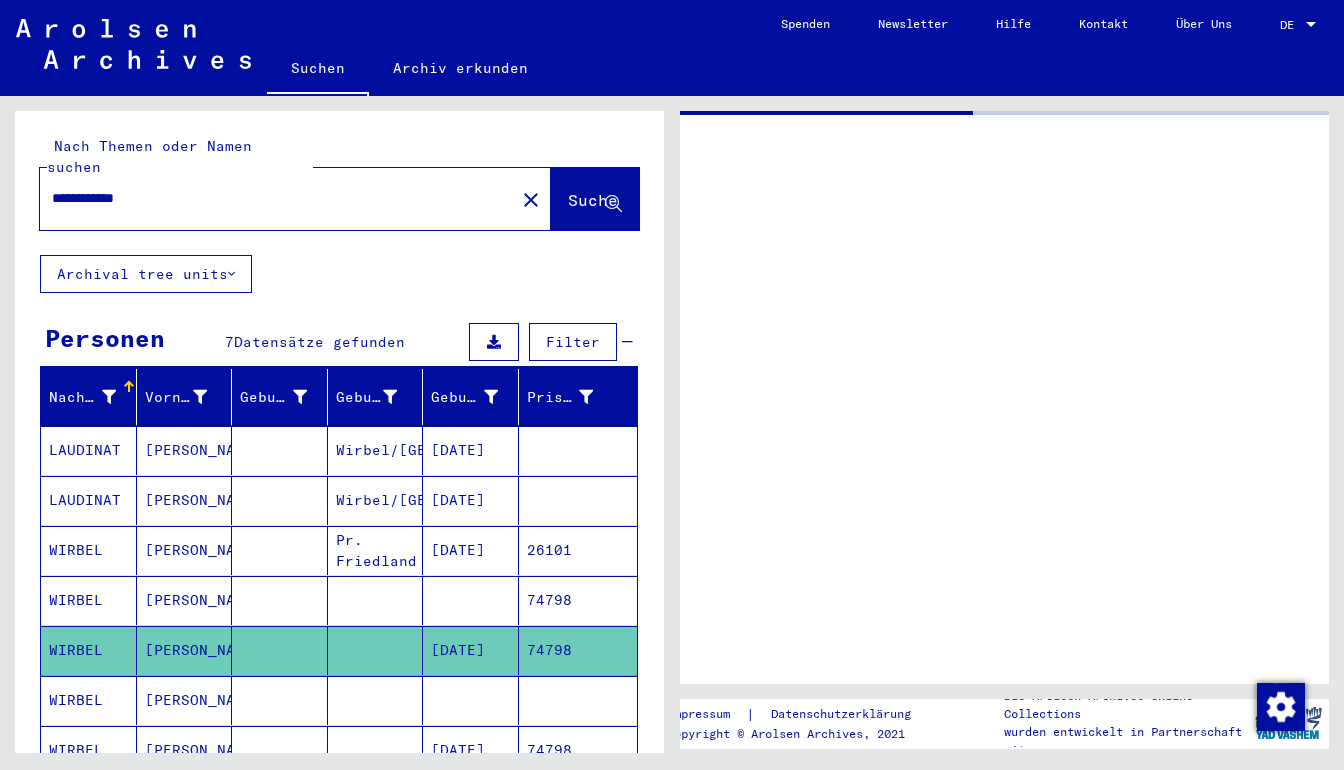 scroll, scrollTop: 0, scrollLeft: 0, axis: both 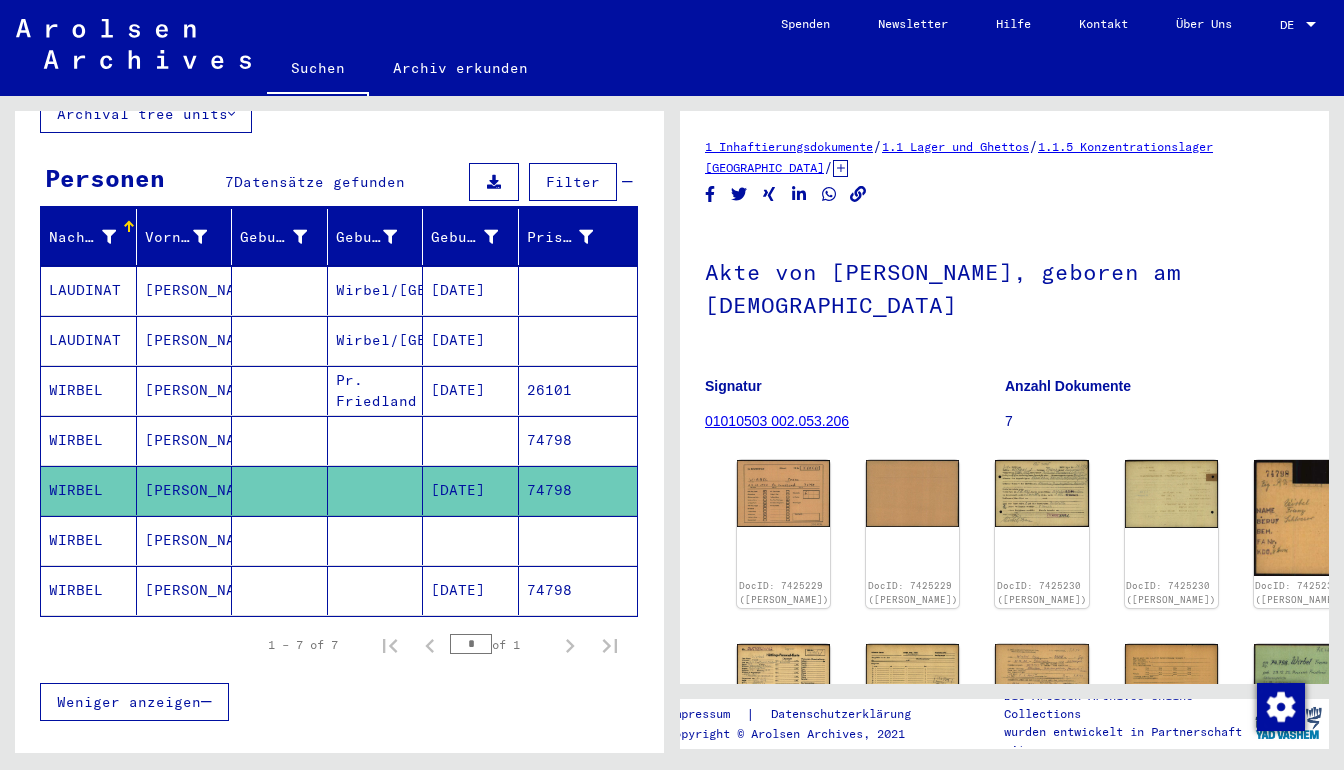 click on "WIRBEL" at bounding box center (89, 590) 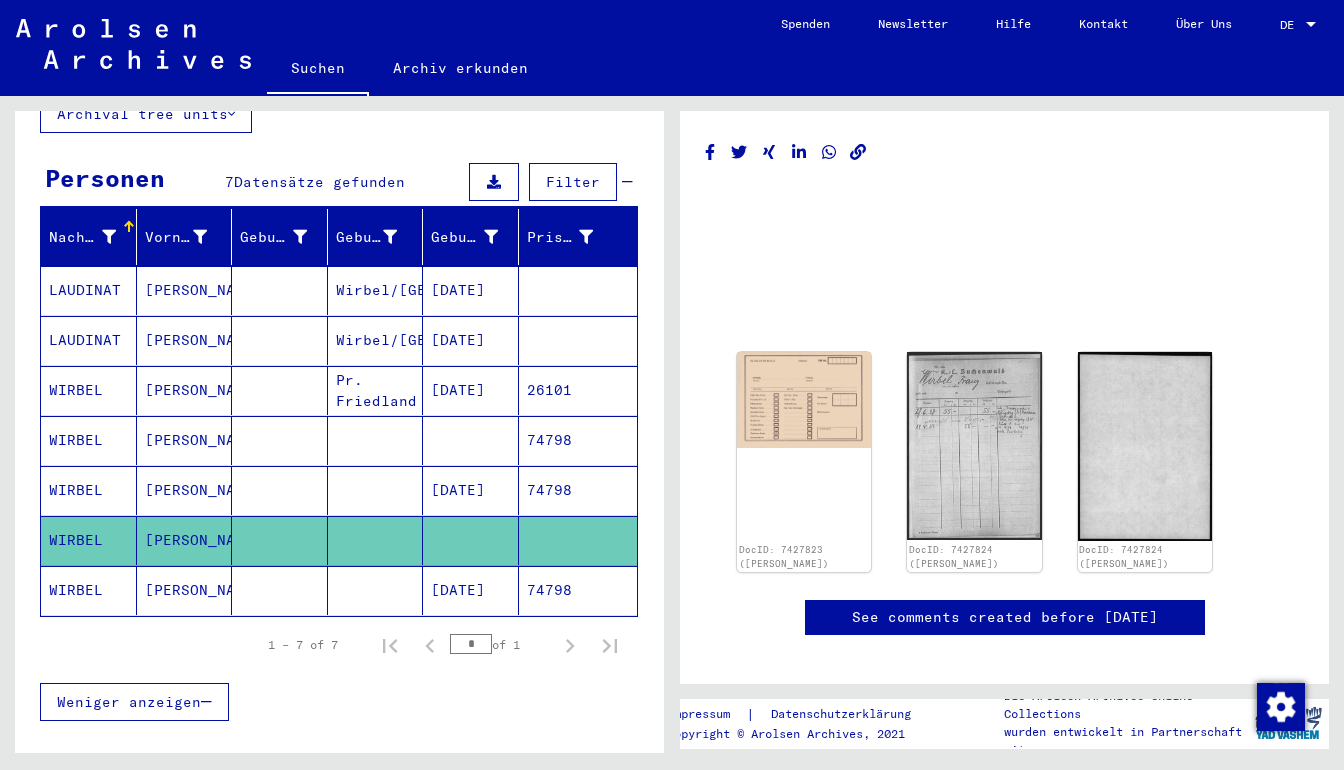 click on "WIRBEL" 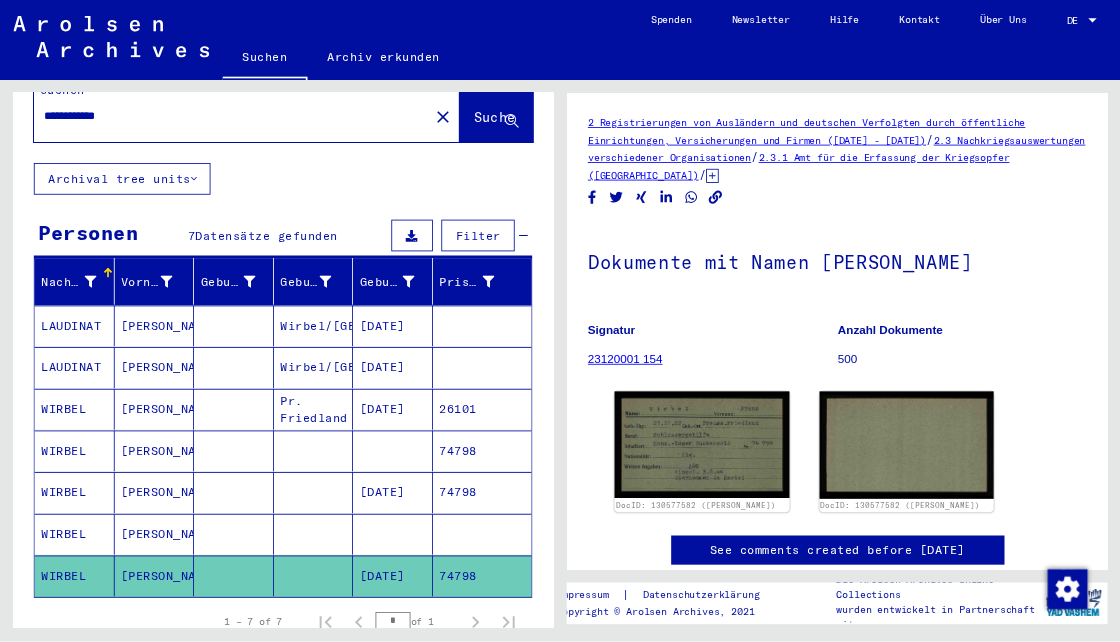 scroll, scrollTop: 0, scrollLeft: 0, axis: both 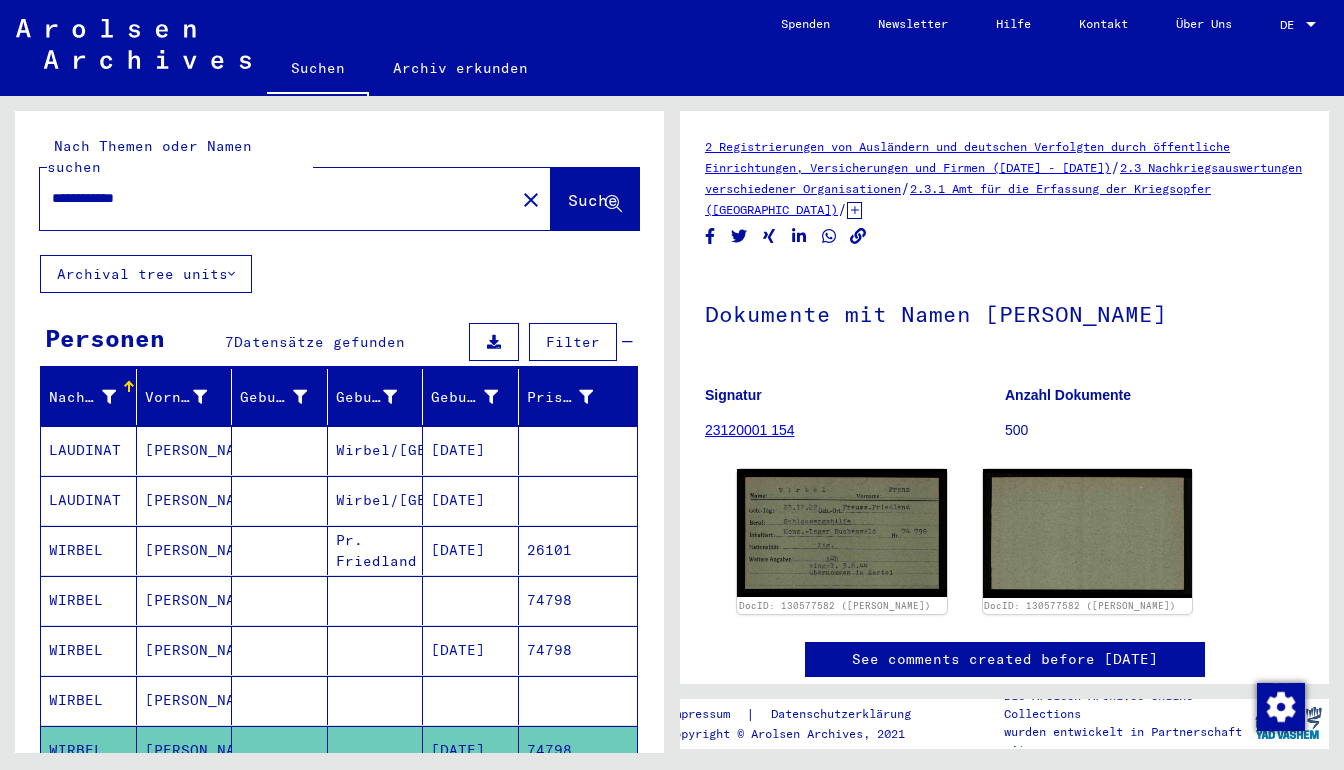 drag, startPoint x: 192, startPoint y: 183, endPoint x: 0, endPoint y: 178, distance: 192.0651 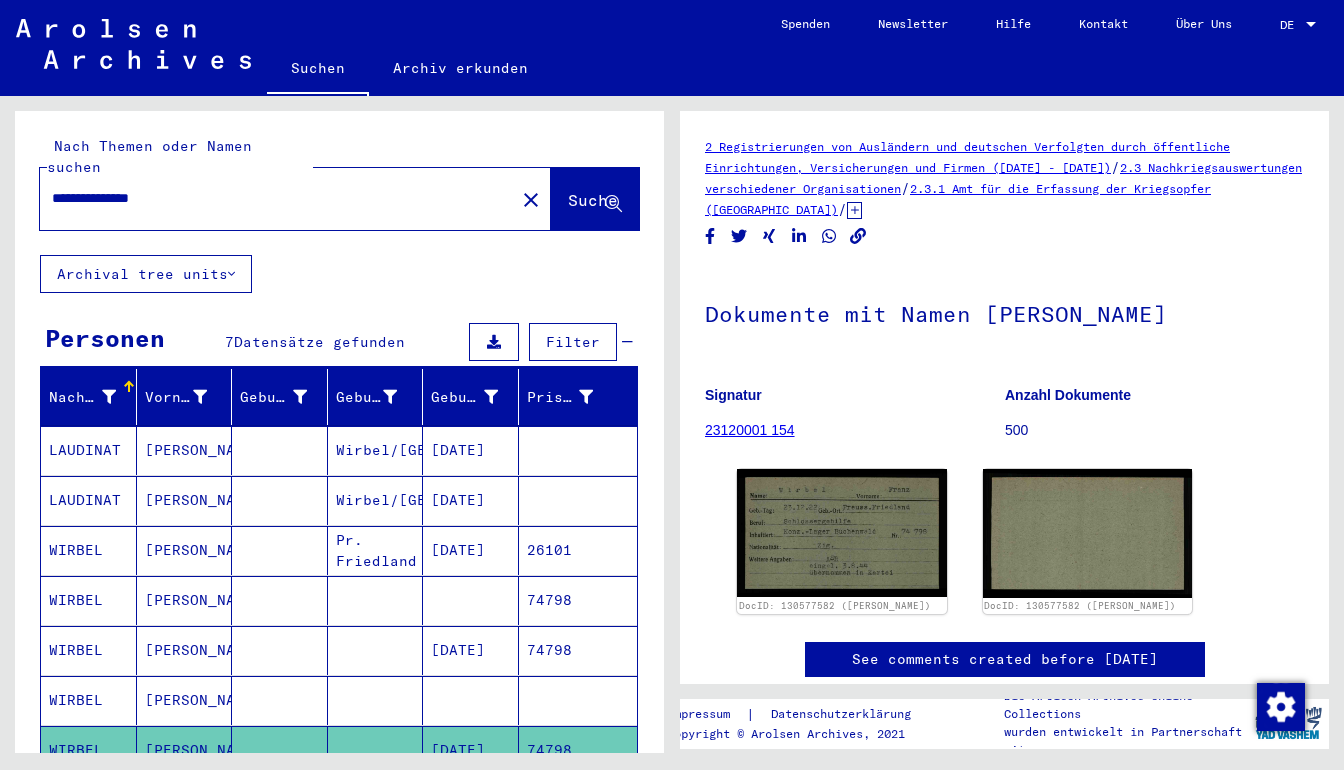 type on "**********" 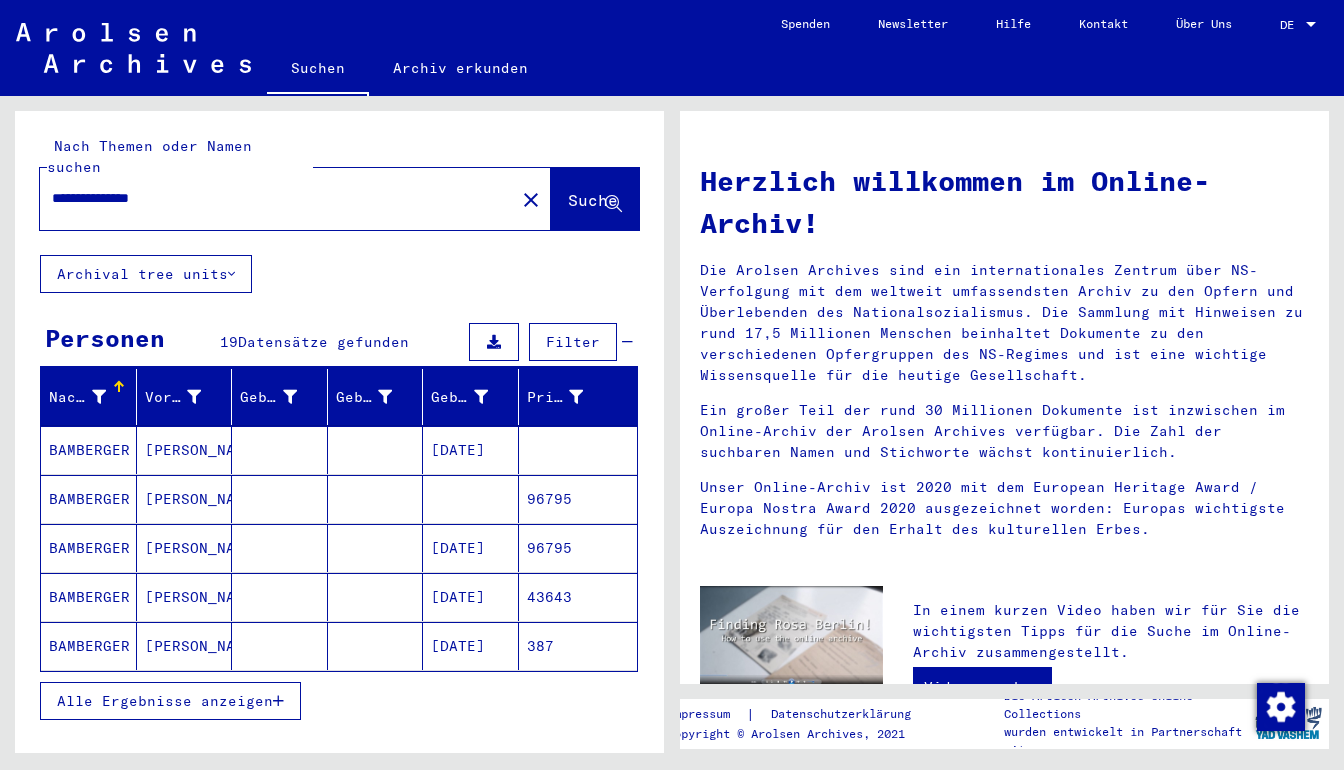 click on "BAMBERGER" at bounding box center [89, 597] 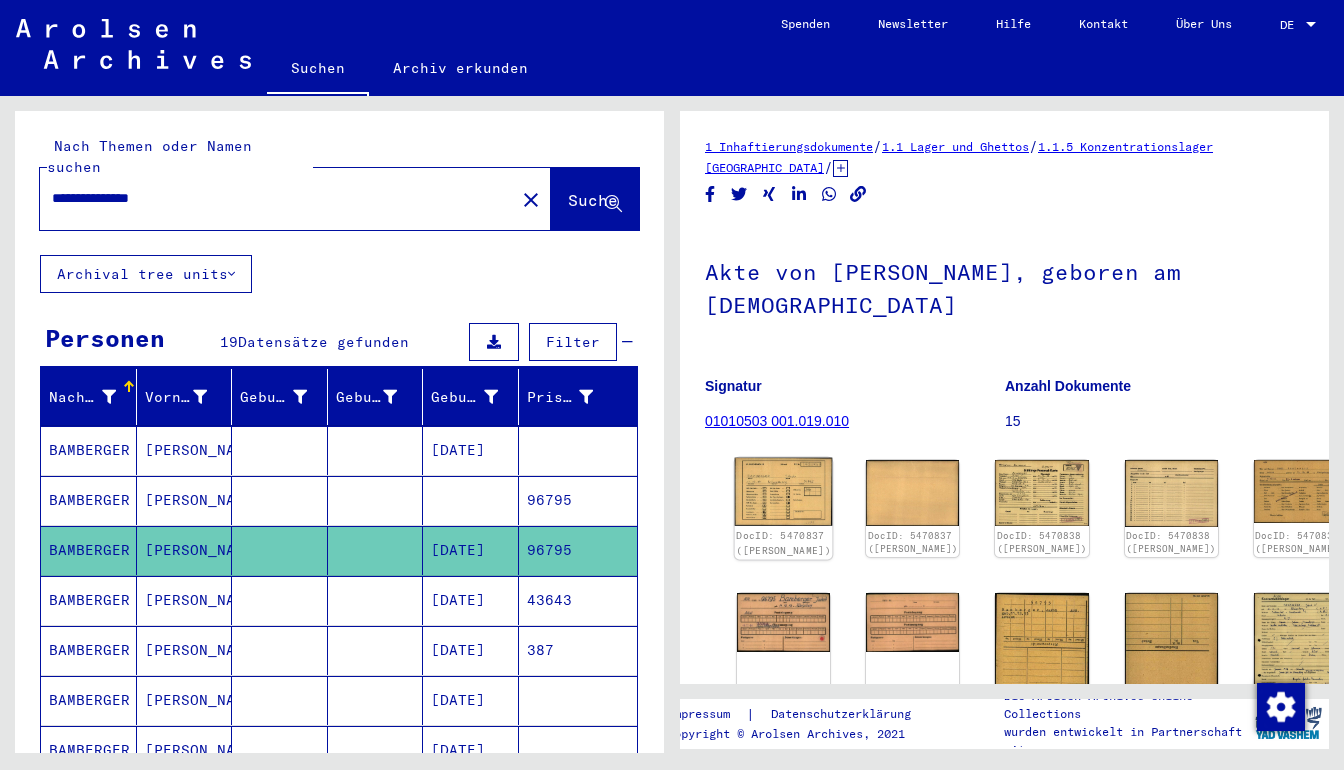 click 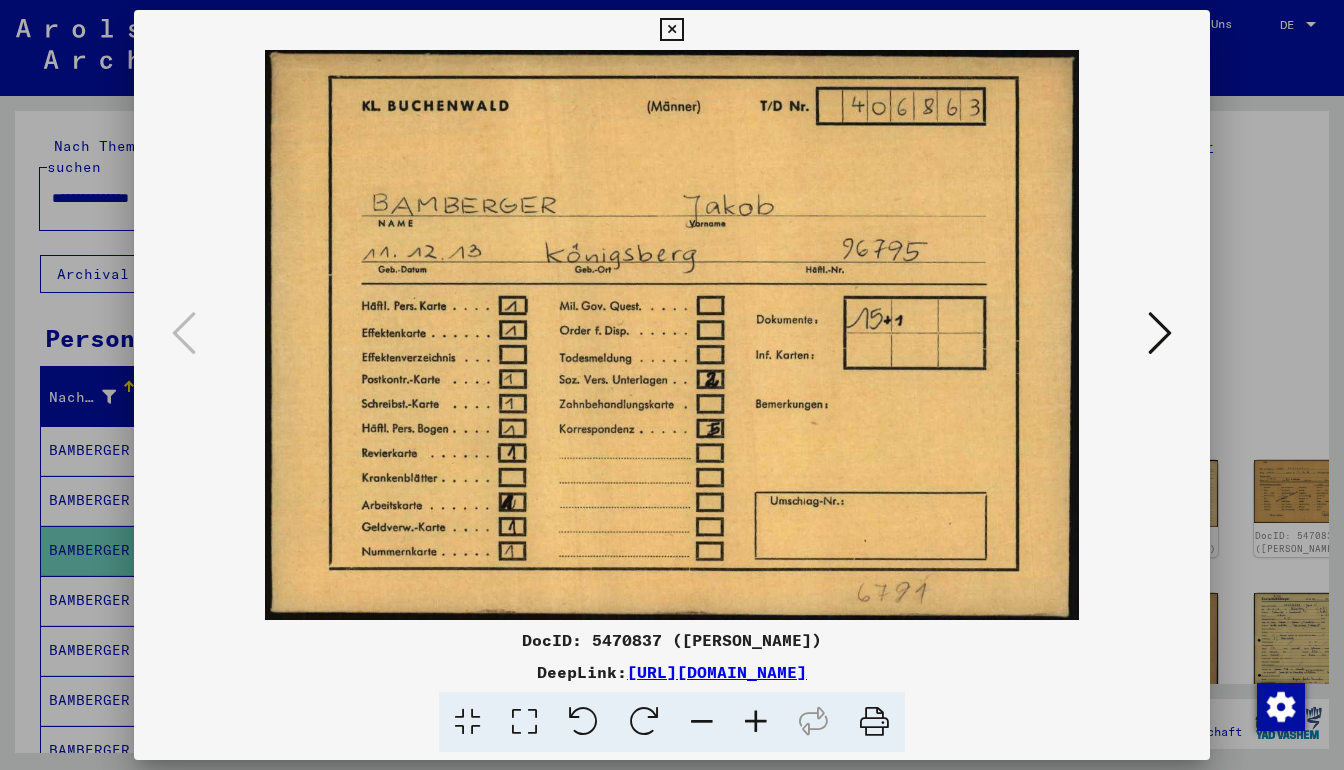 drag, startPoint x: 1060, startPoint y: 663, endPoint x: 424, endPoint y: 672, distance: 636.06366 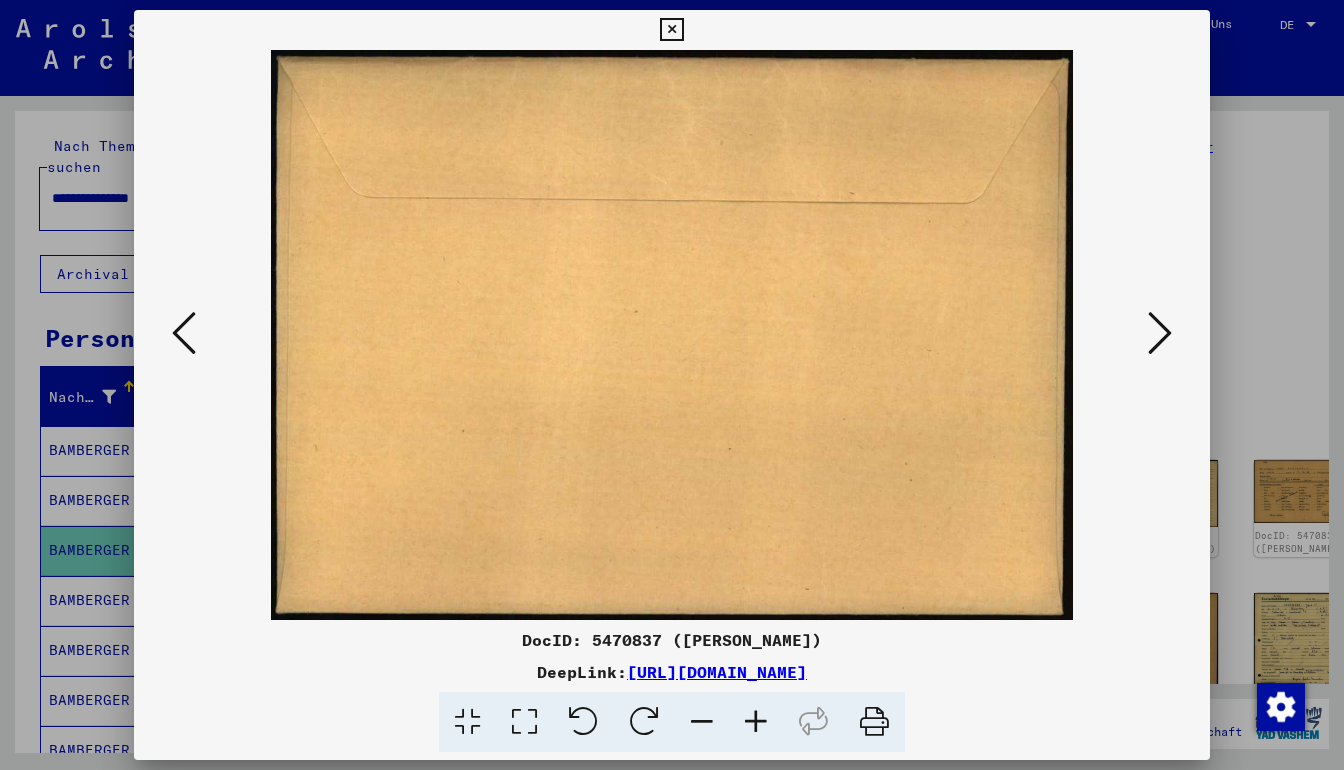 click at bounding box center (1160, 333) 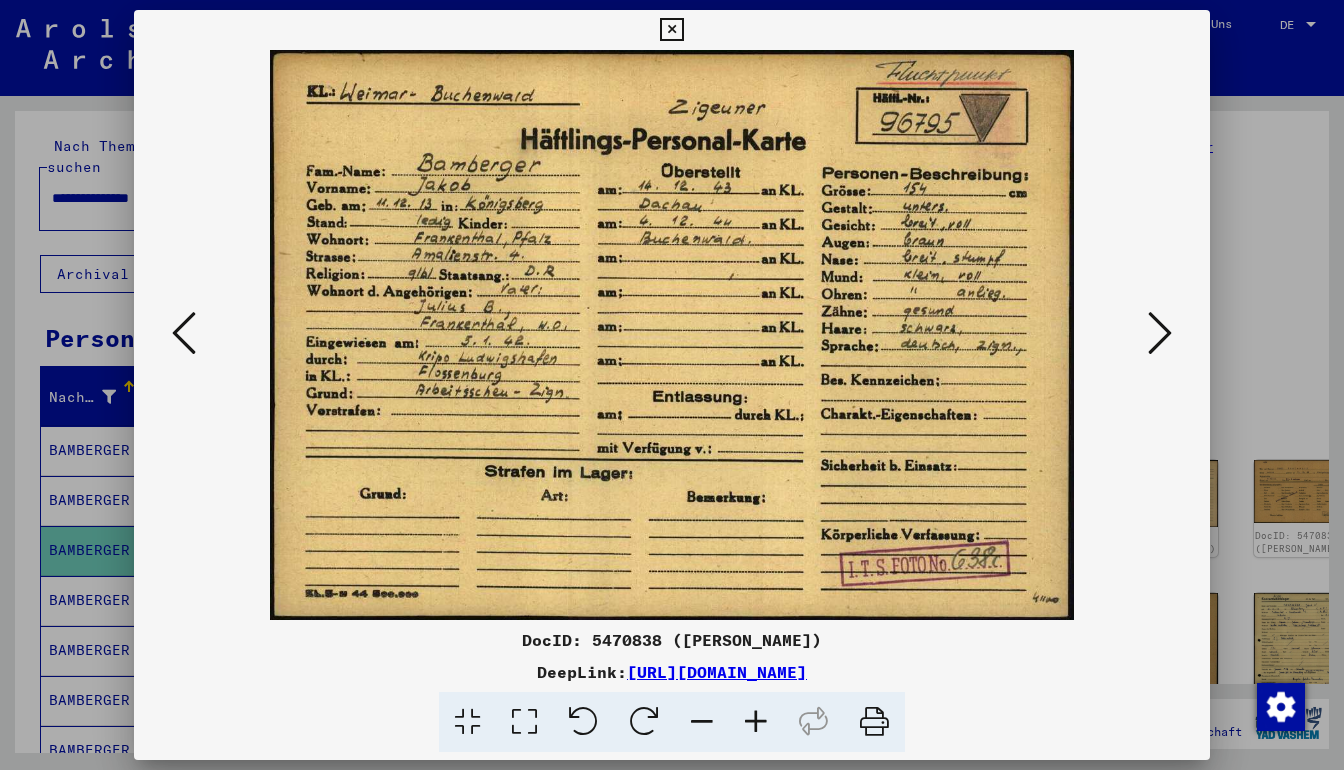 click at bounding box center [1160, 333] 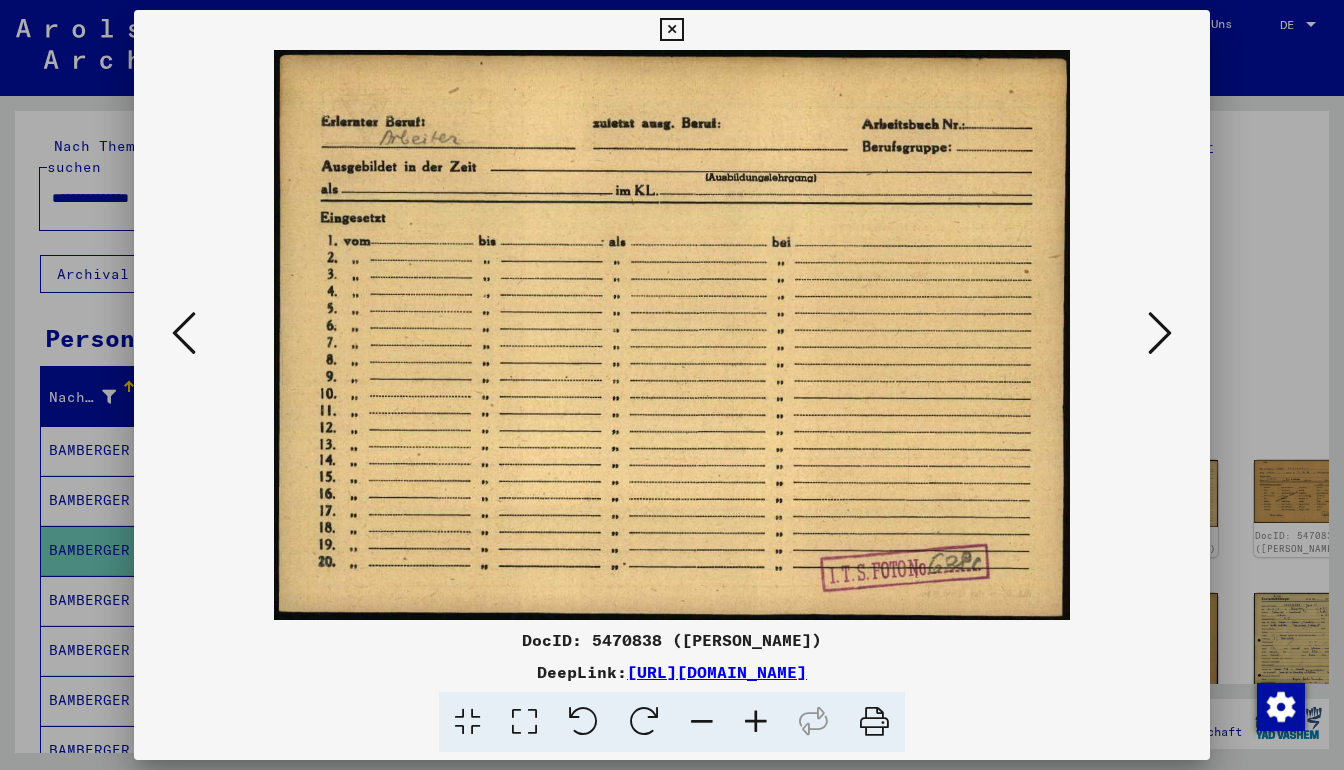 click at bounding box center (1160, 333) 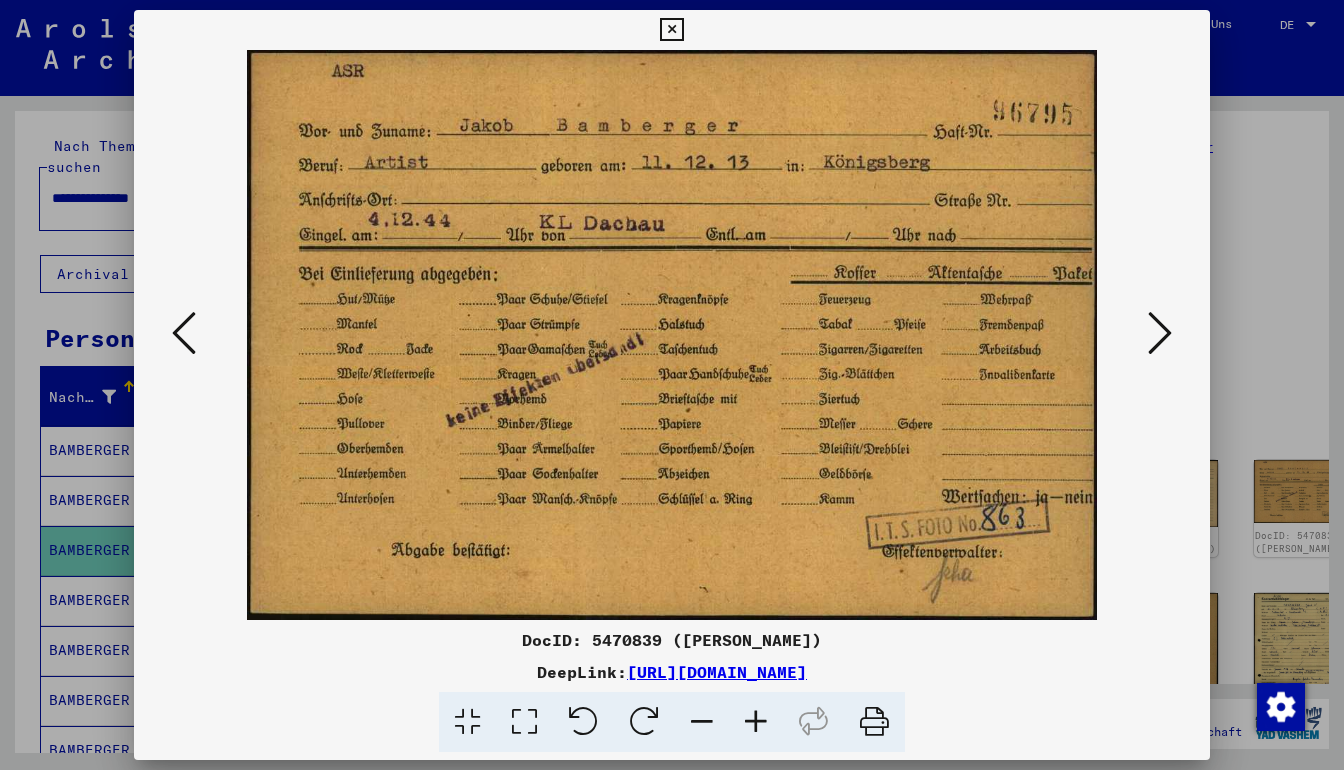 click at bounding box center (1160, 333) 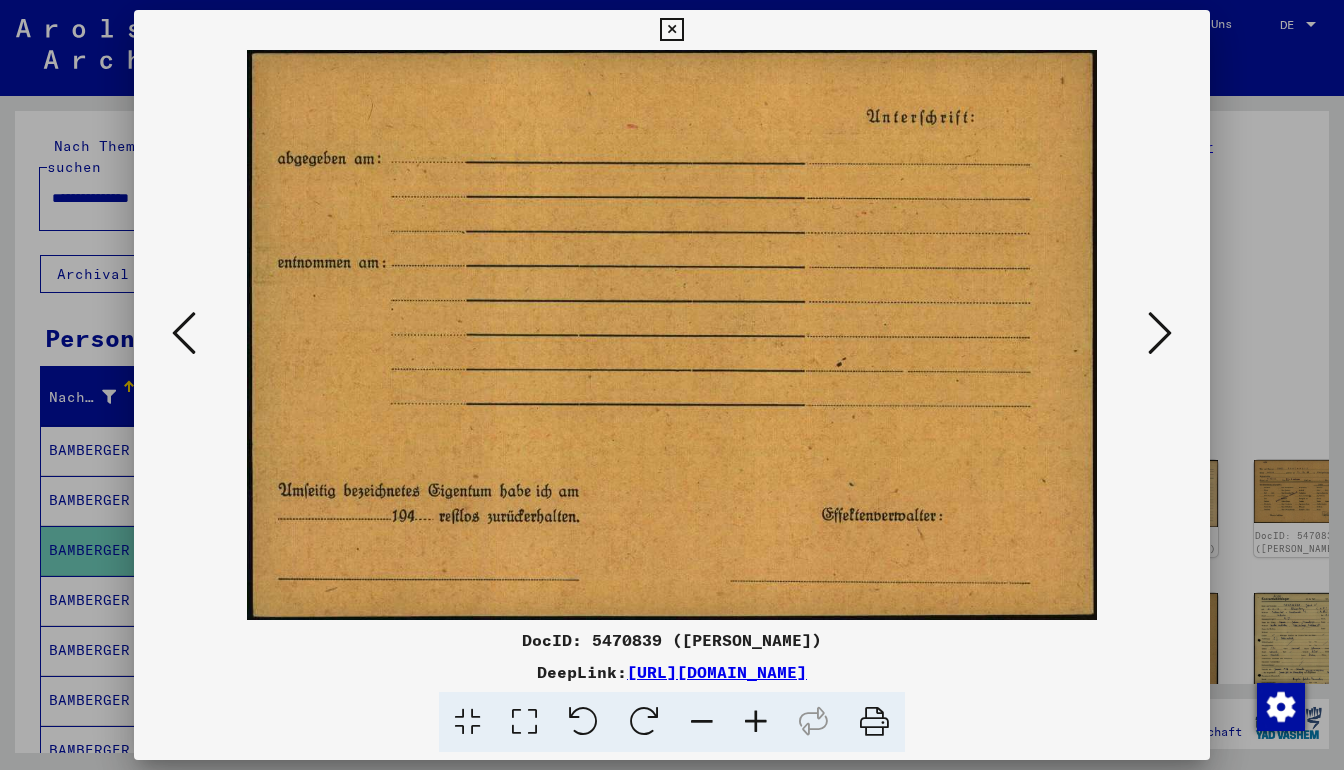 click at bounding box center (1160, 333) 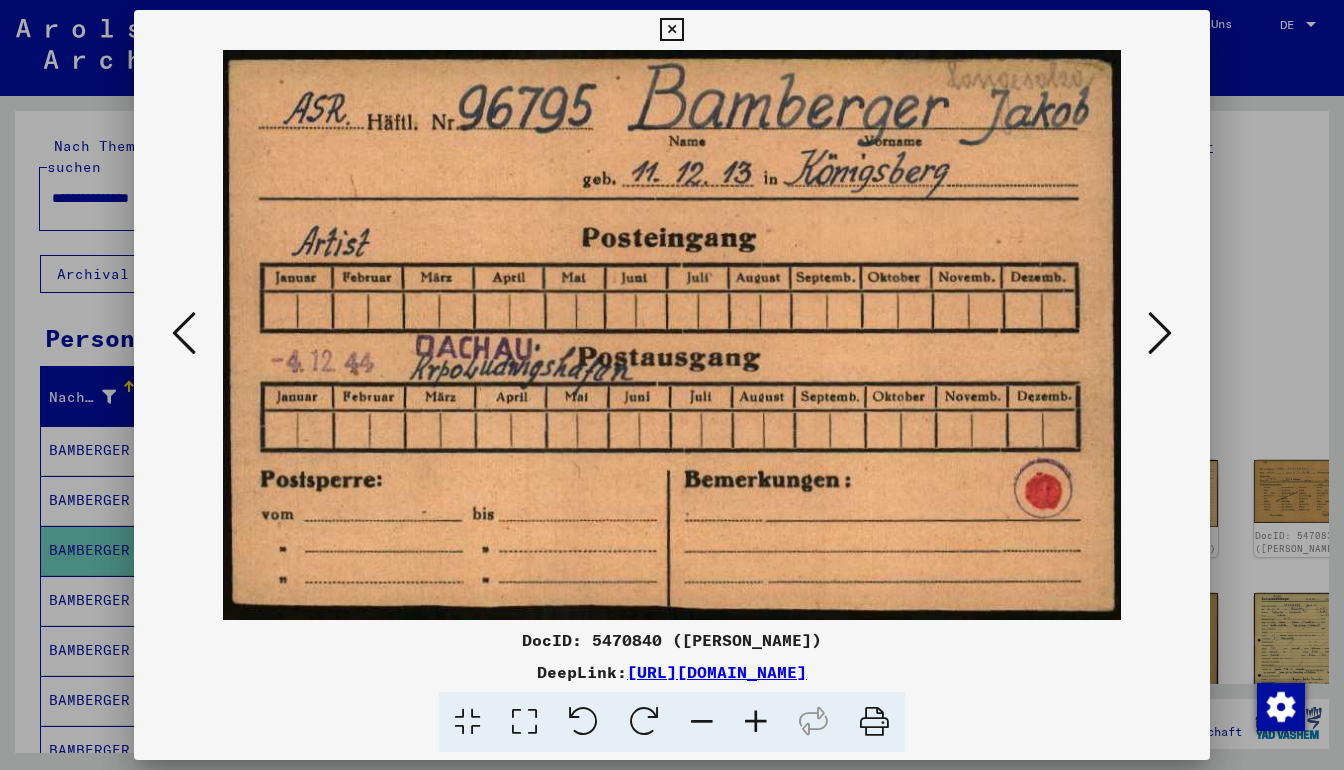 click at bounding box center (1160, 333) 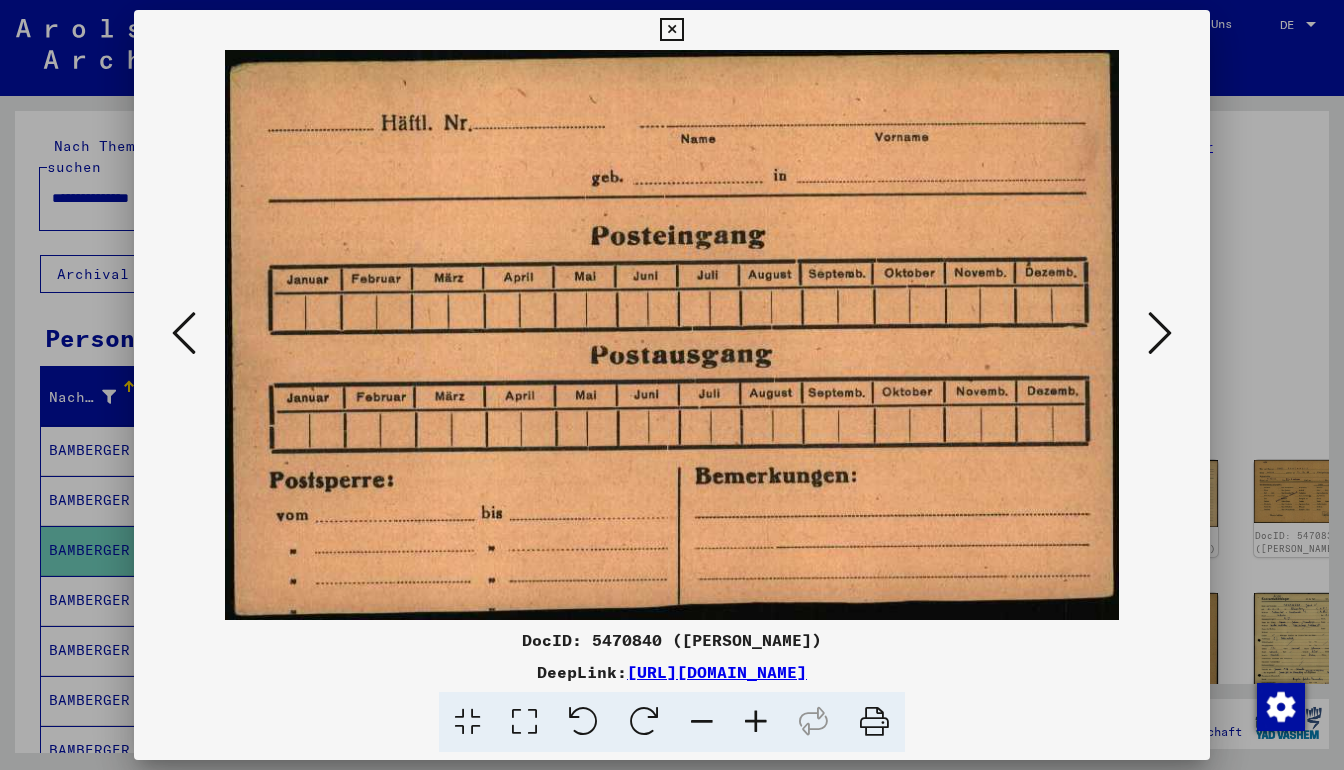 click at bounding box center (1160, 333) 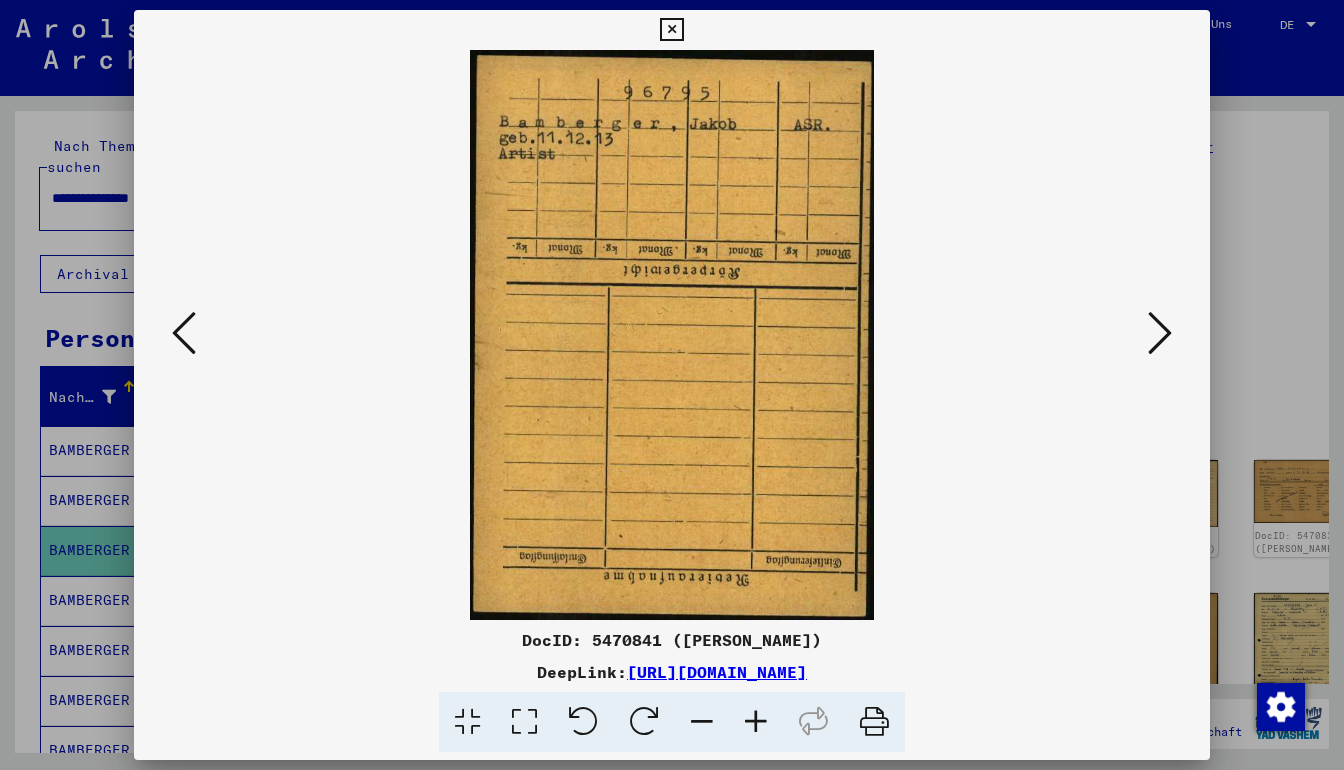 click at bounding box center [1160, 333] 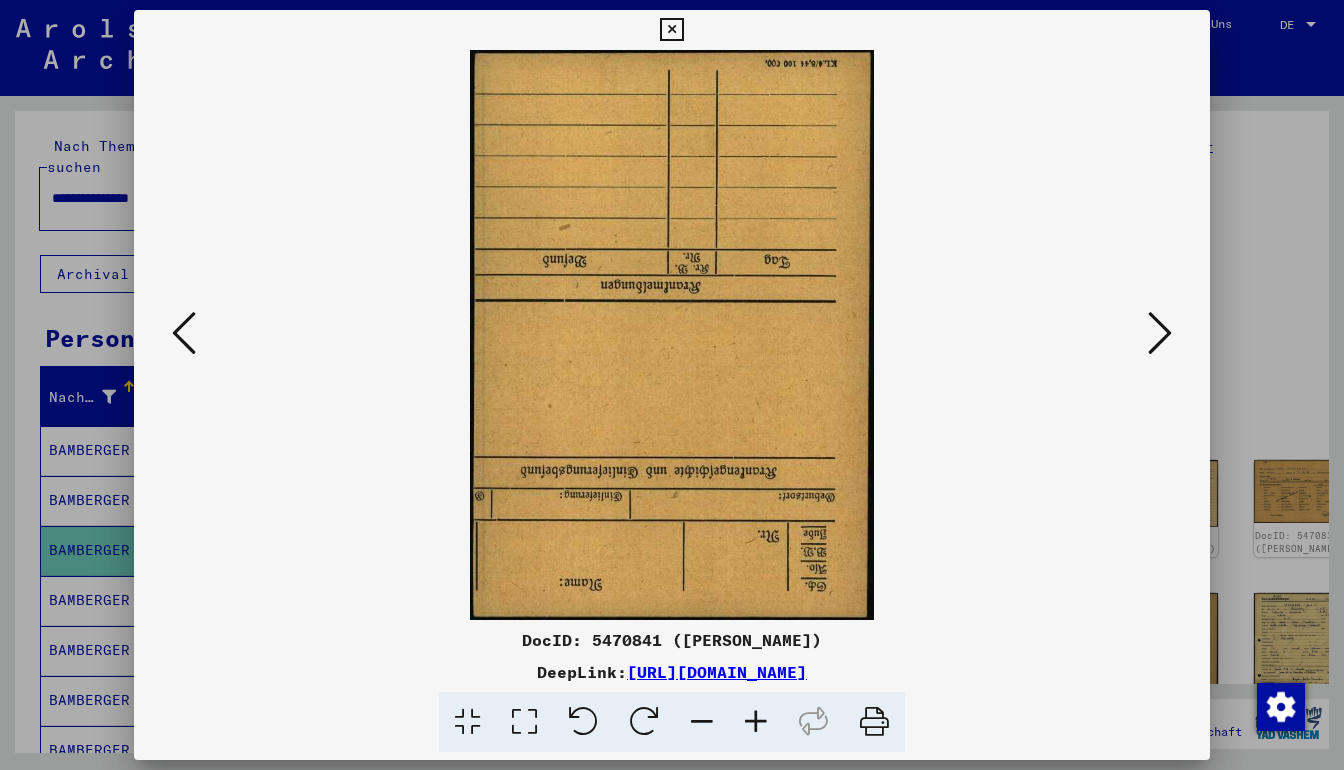 click at bounding box center [1160, 333] 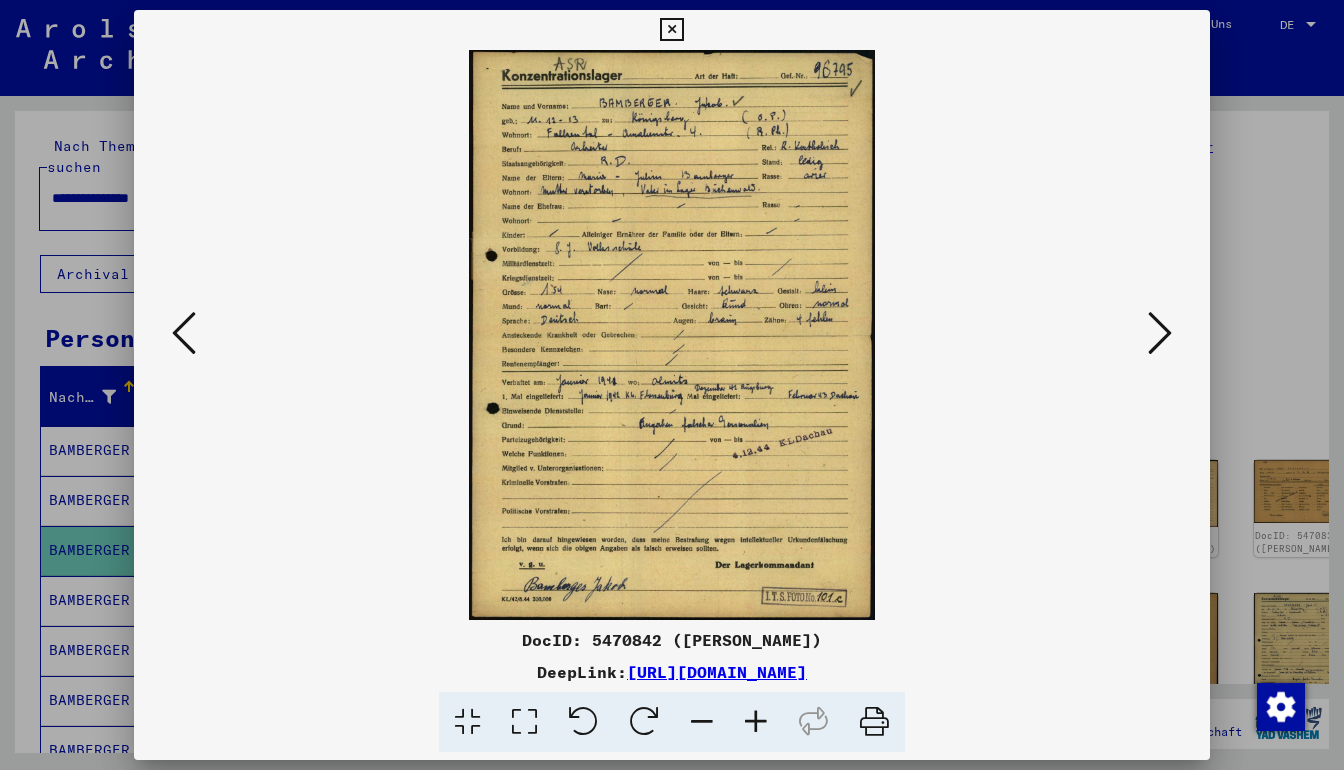 click at bounding box center (1160, 333) 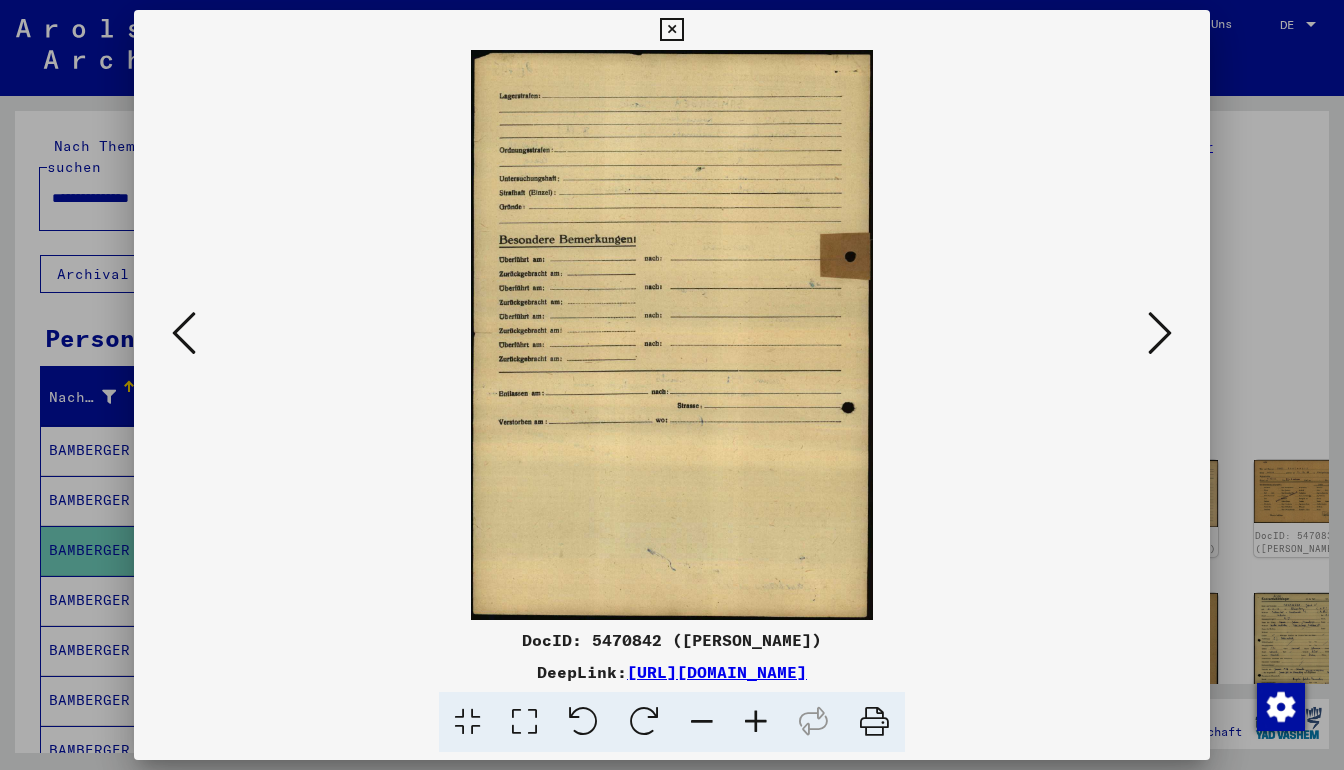 click at bounding box center [1160, 333] 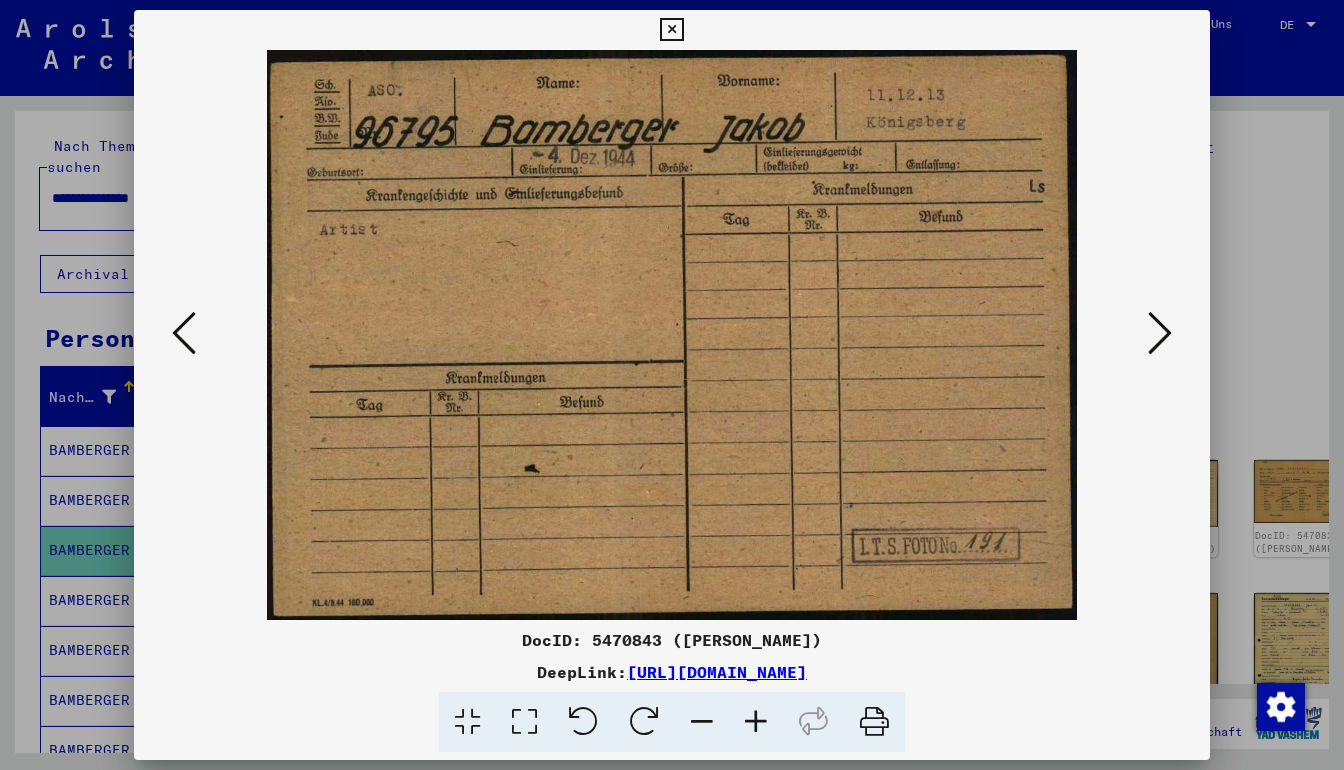 click at bounding box center [1160, 333] 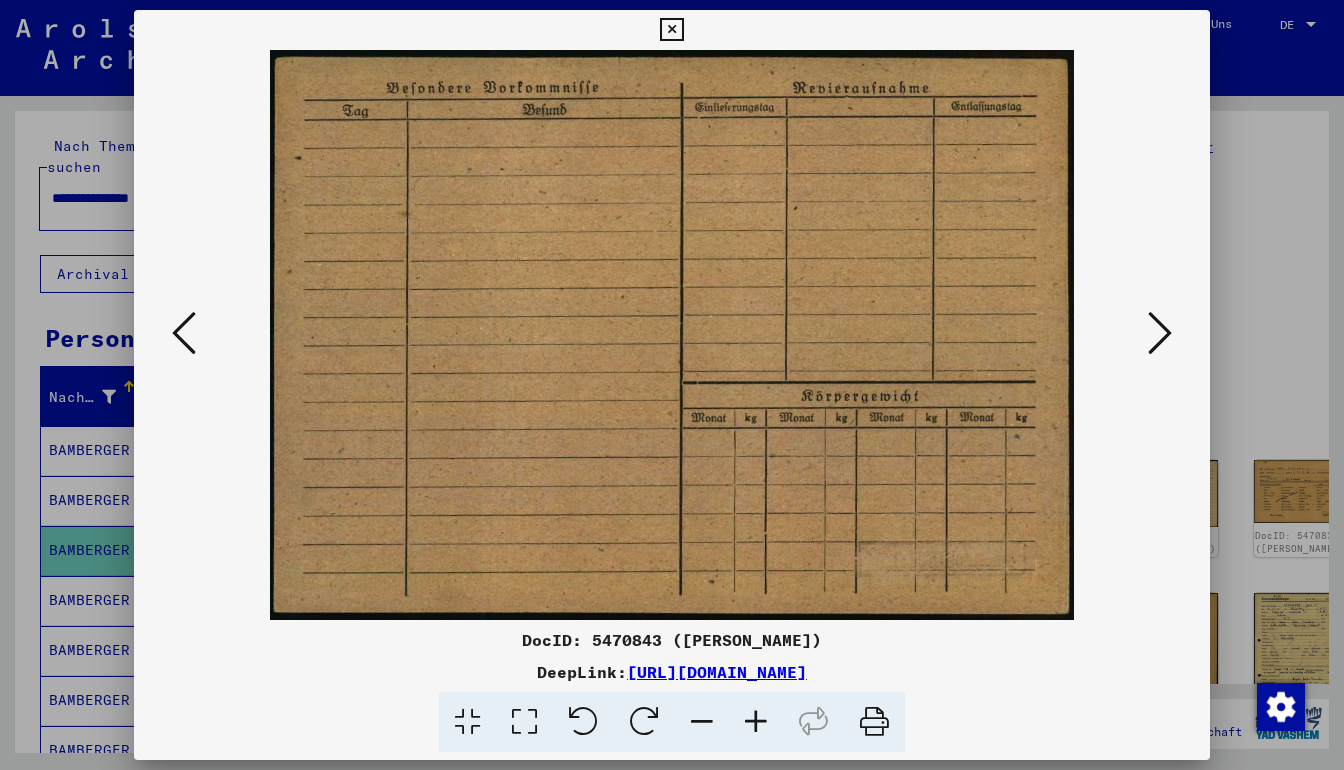 click at bounding box center [1160, 333] 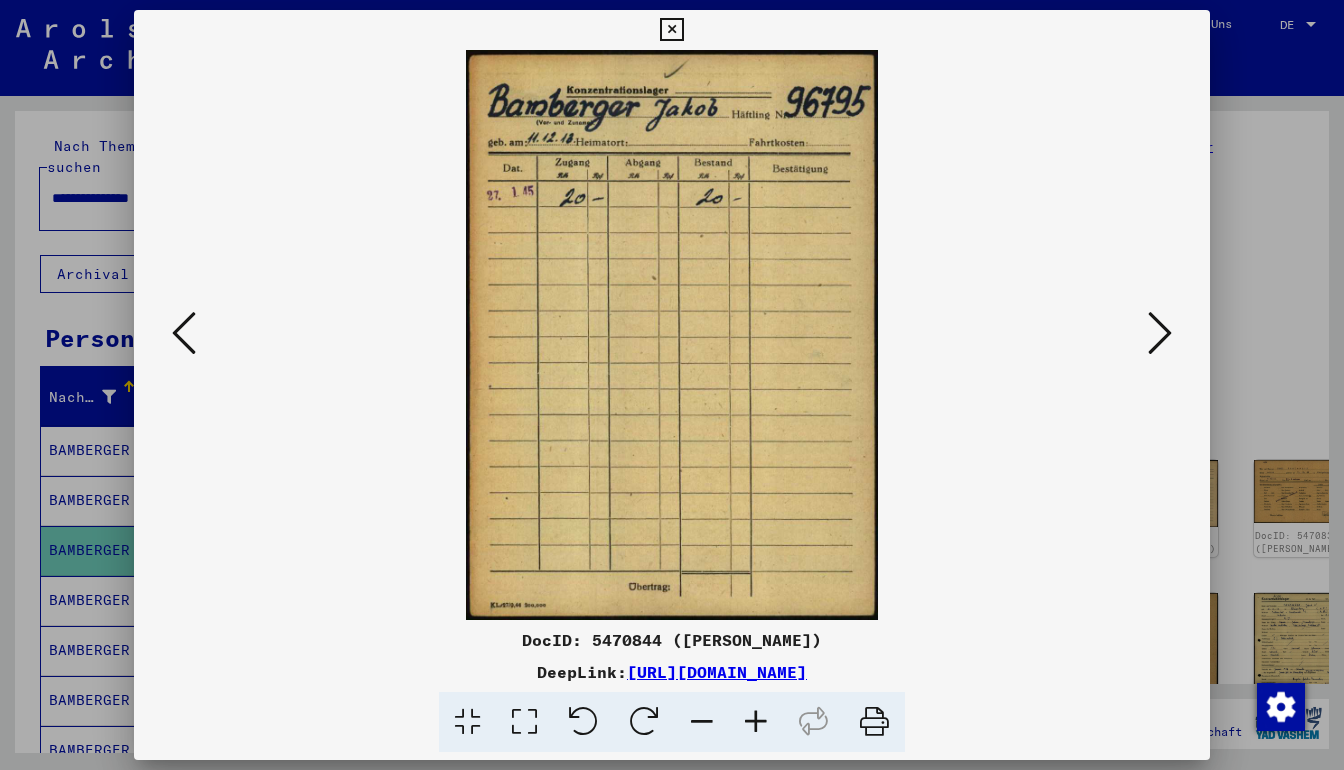 click at bounding box center [1160, 333] 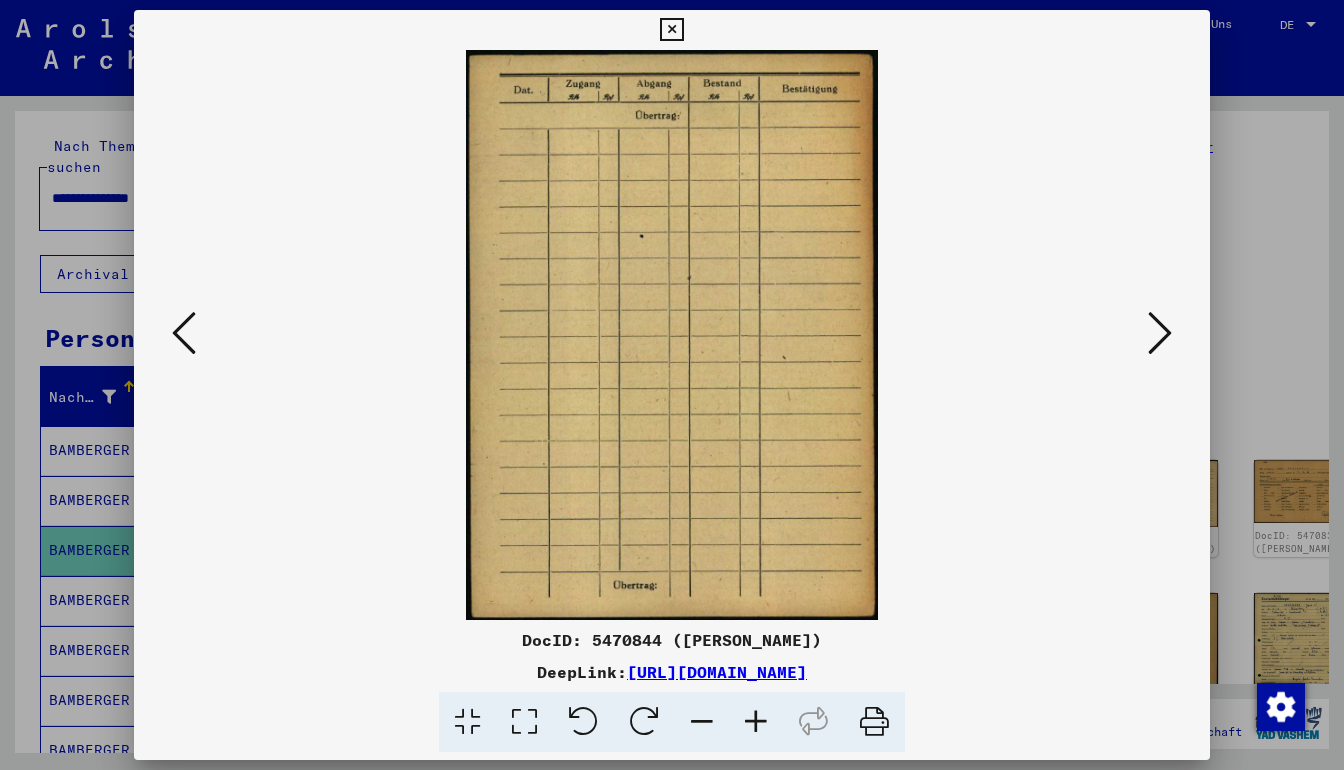 click at bounding box center [1160, 333] 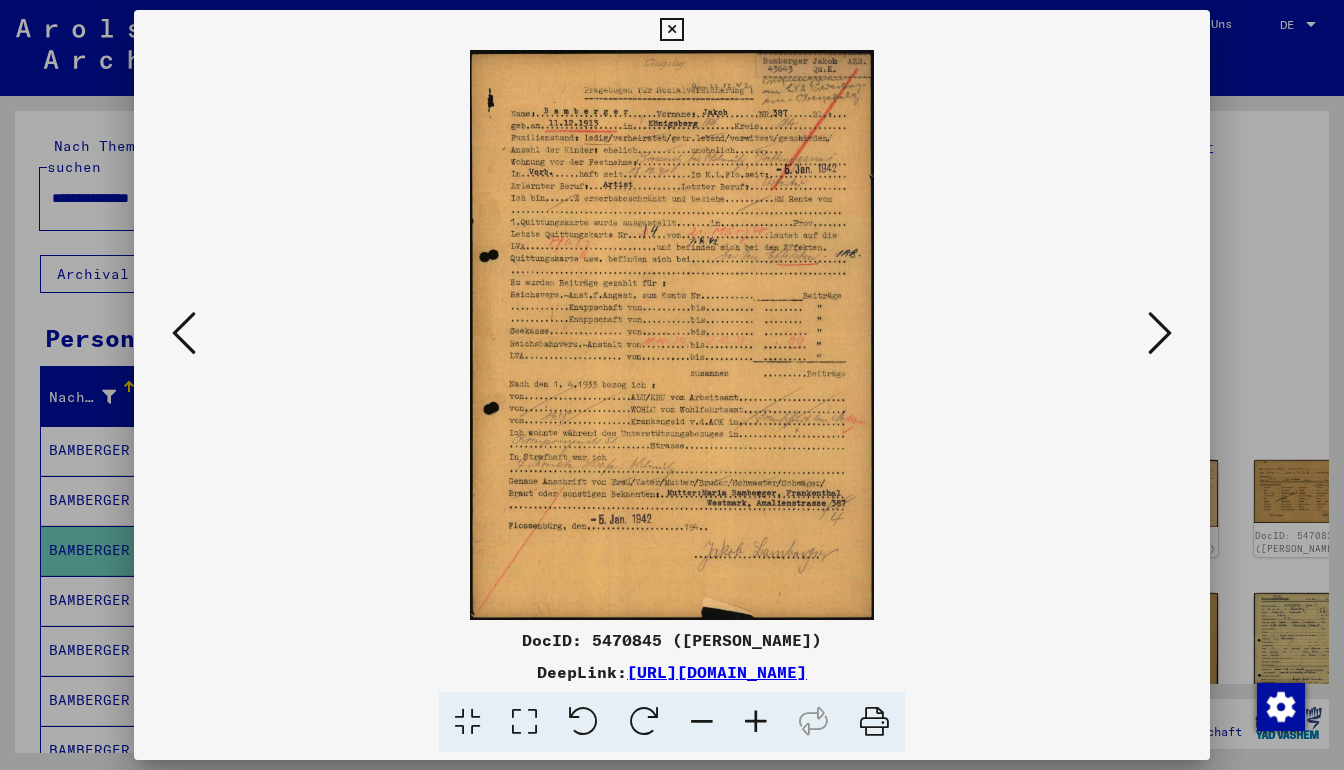 type 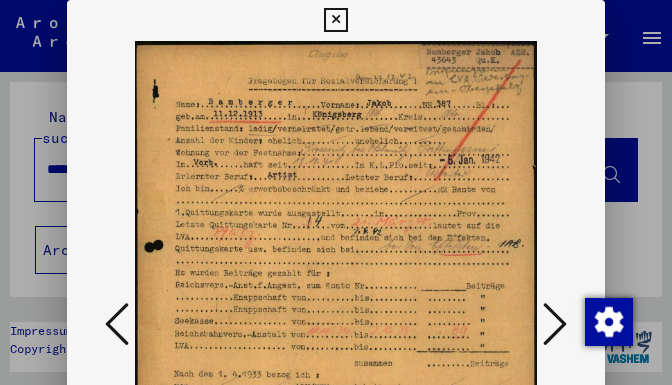 click at bounding box center (336, 325) 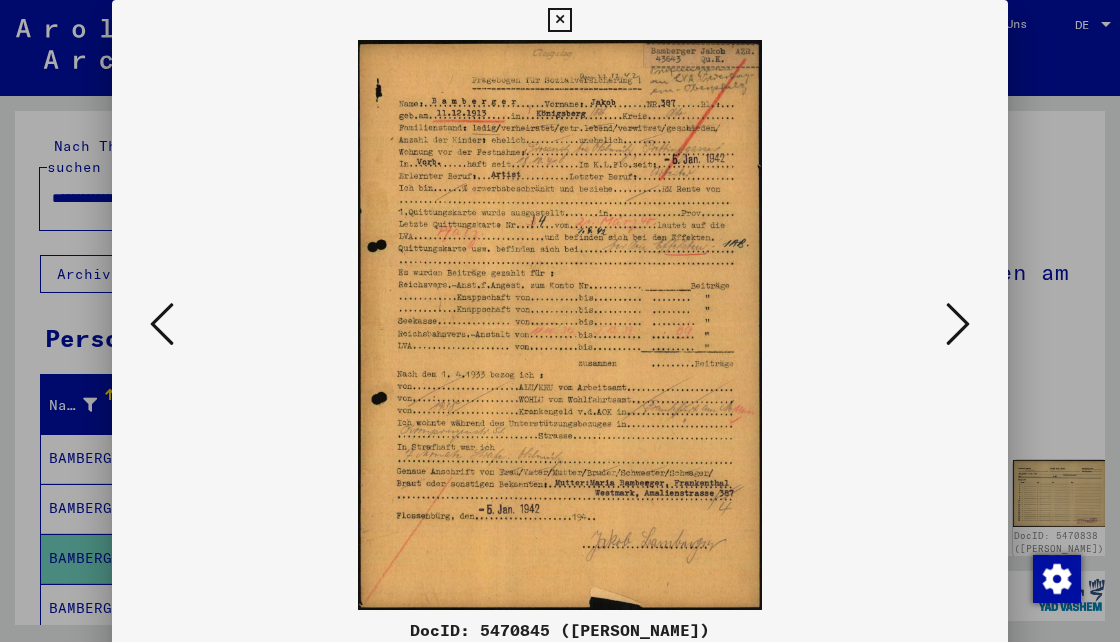 click at bounding box center (958, 324) 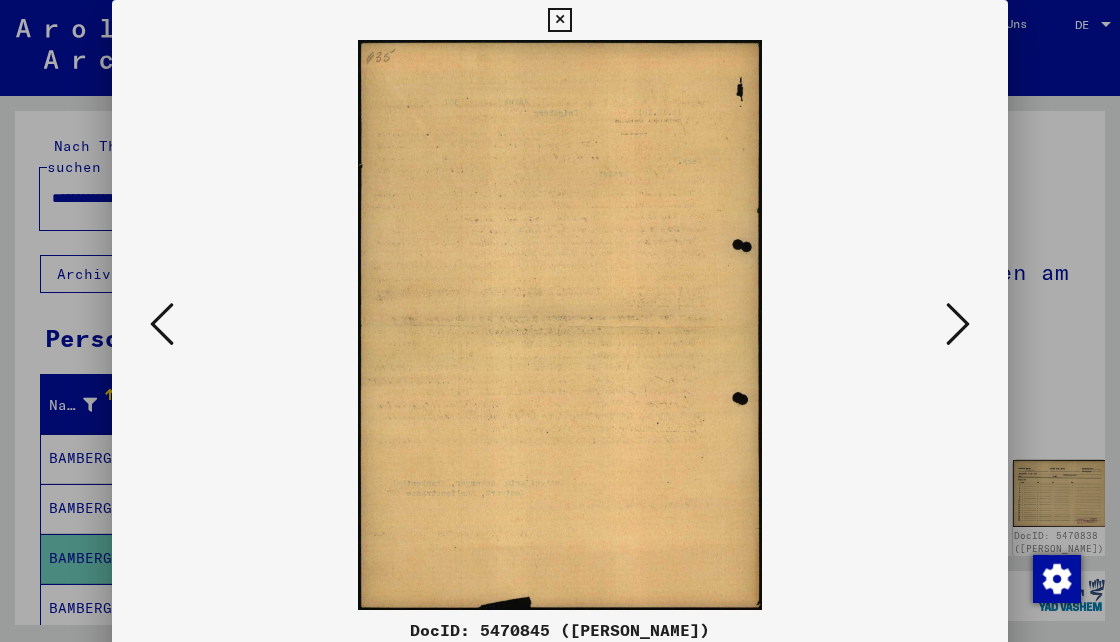 click at bounding box center [958, 324] 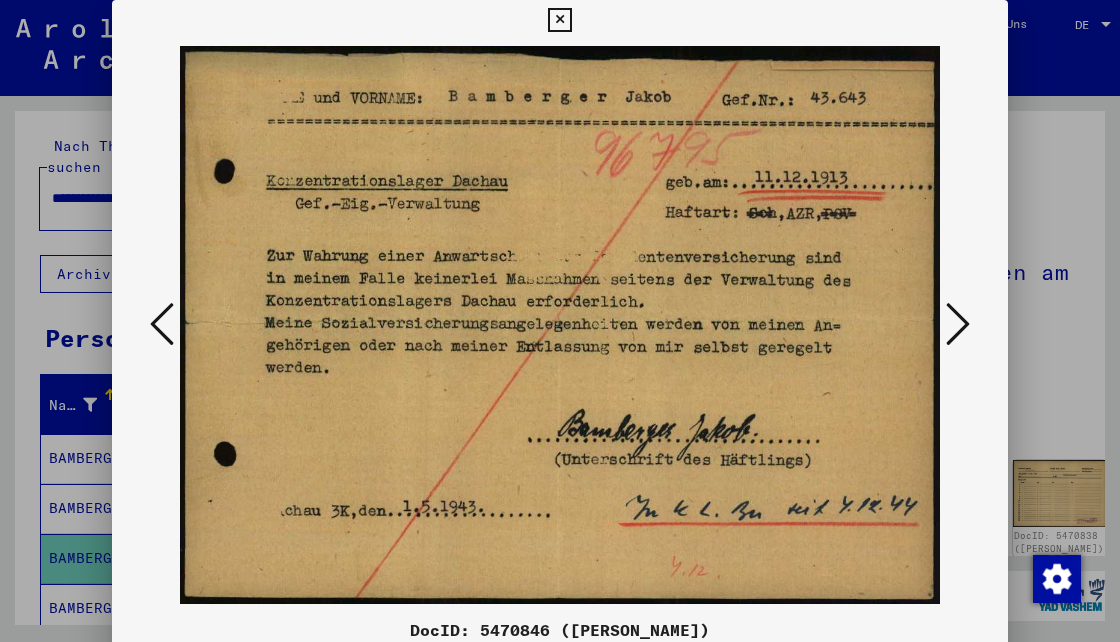 drag, startPoint x: 540, startPoint y: 277, endPoint x: 966, endPoint y: 323, distance: 428.47638 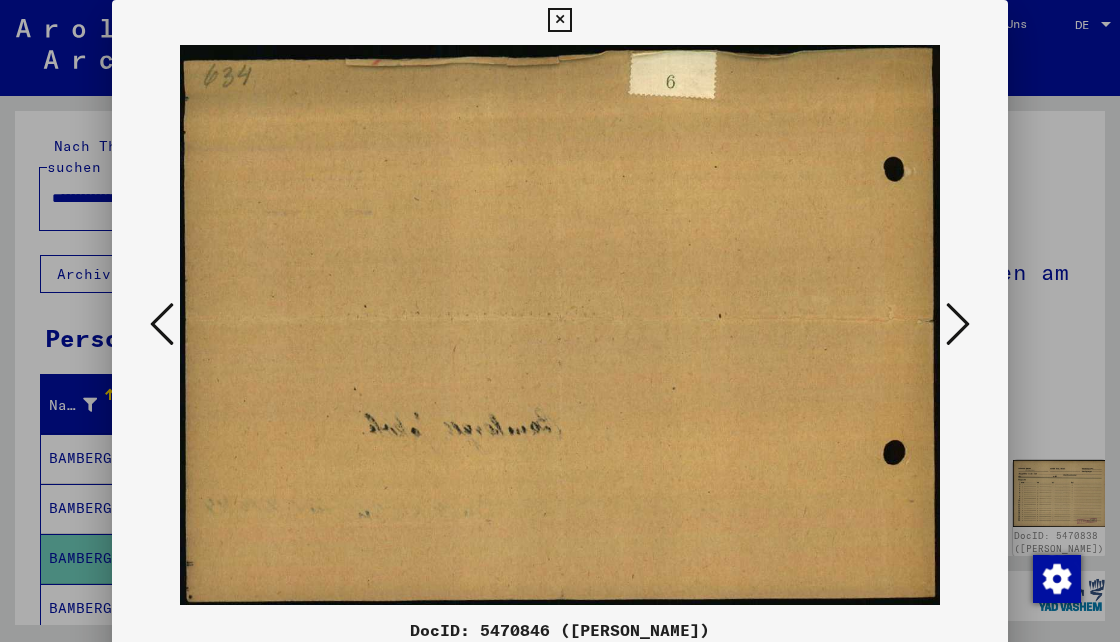 click at bounding box center (958, 324) 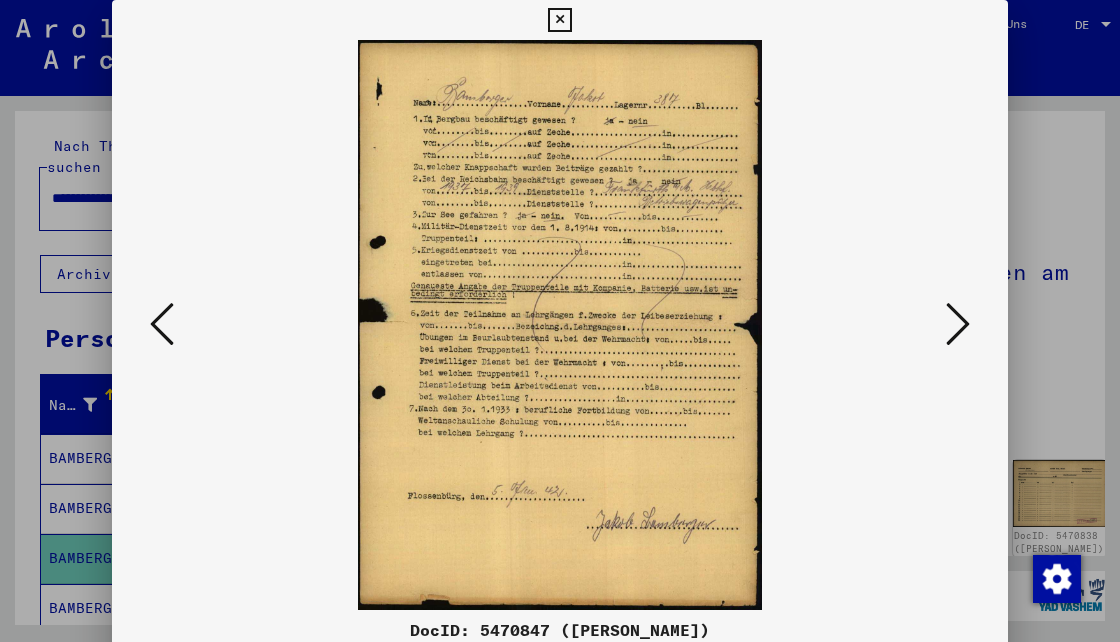 click at bounding box center [958, 324] 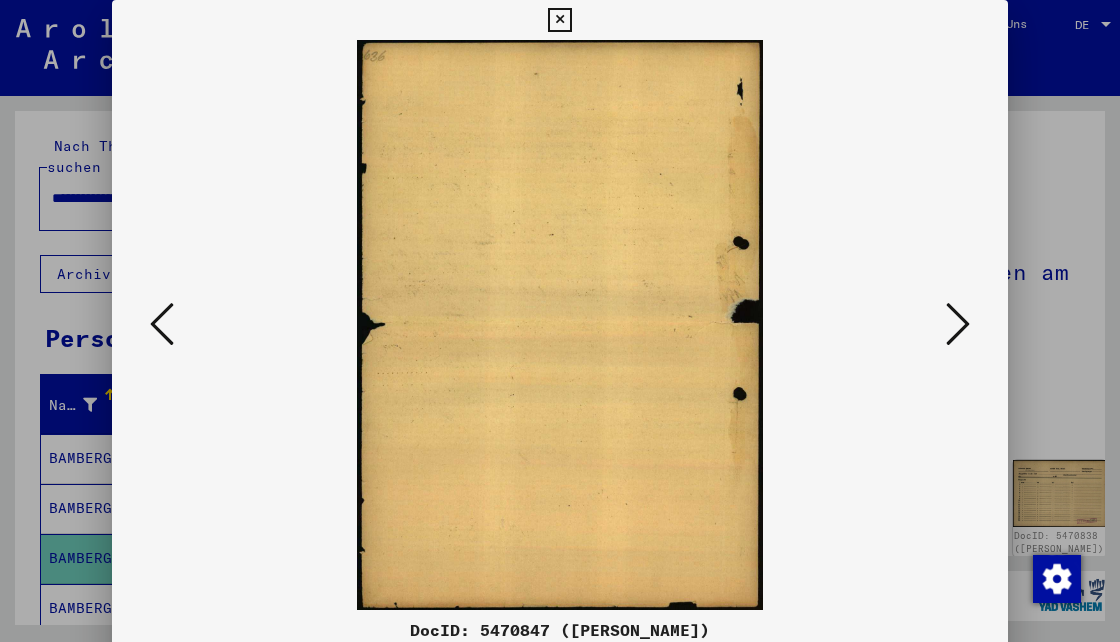 click at bounding box center [958, 324] 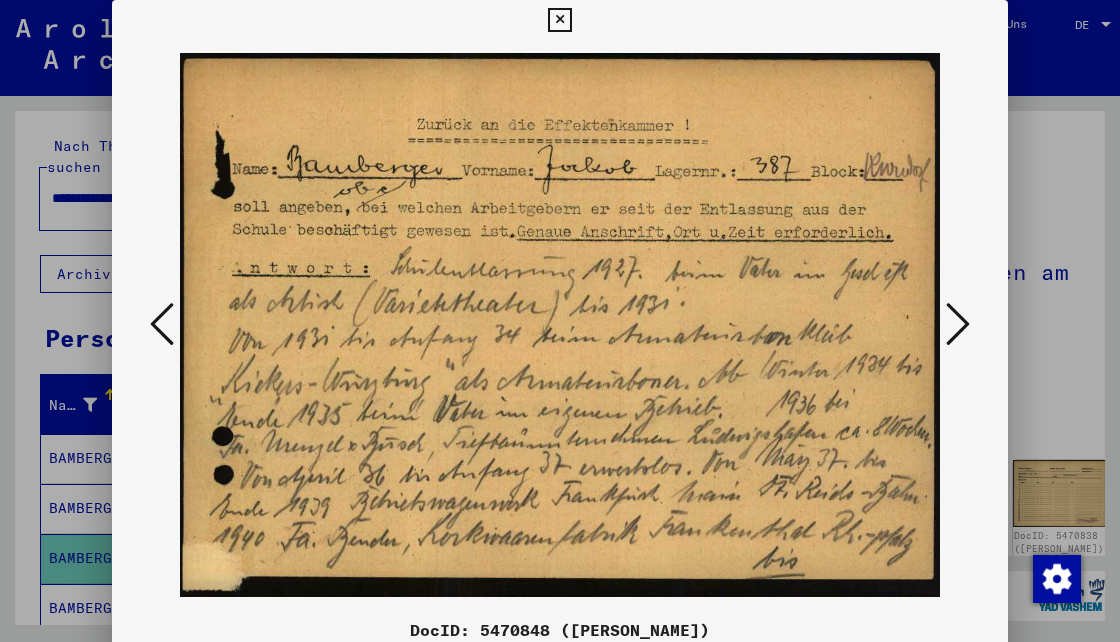 drag, startPoint x: 541, startPoint y: 290, endPoint x: 826, endPoint y: 464, distance: 333.91766 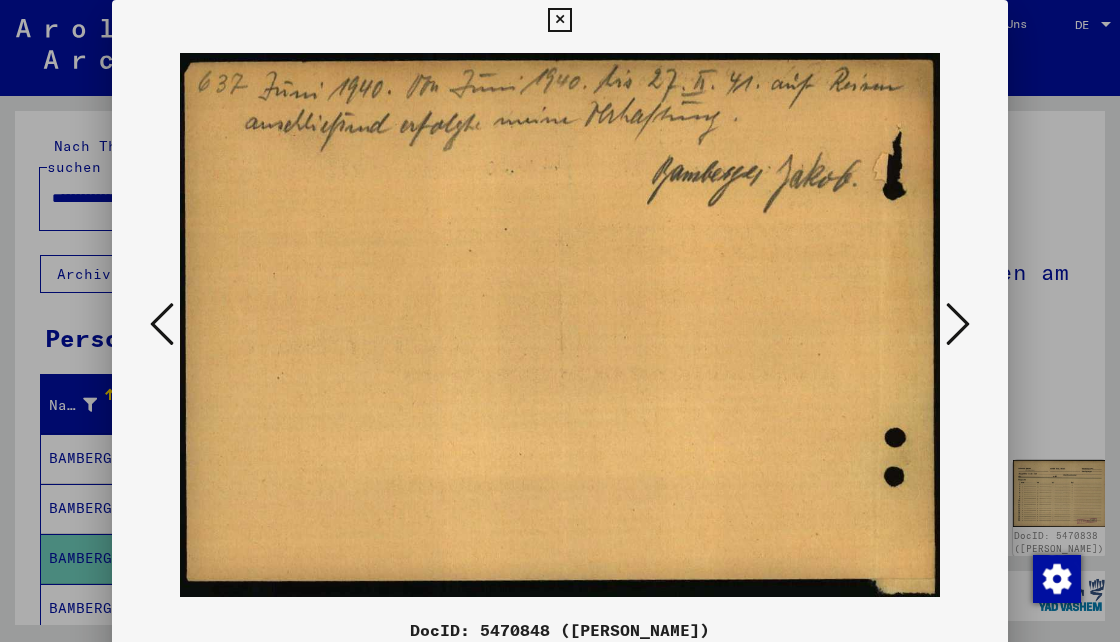 click at bounding box center [958, 324] 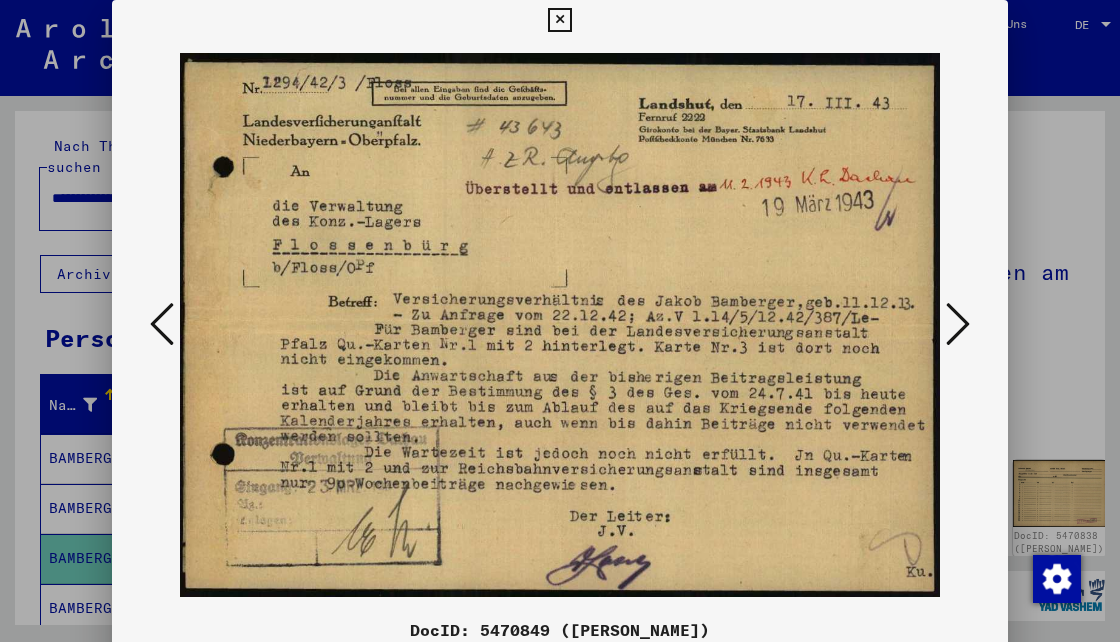 click at bounding box center [958, 324] 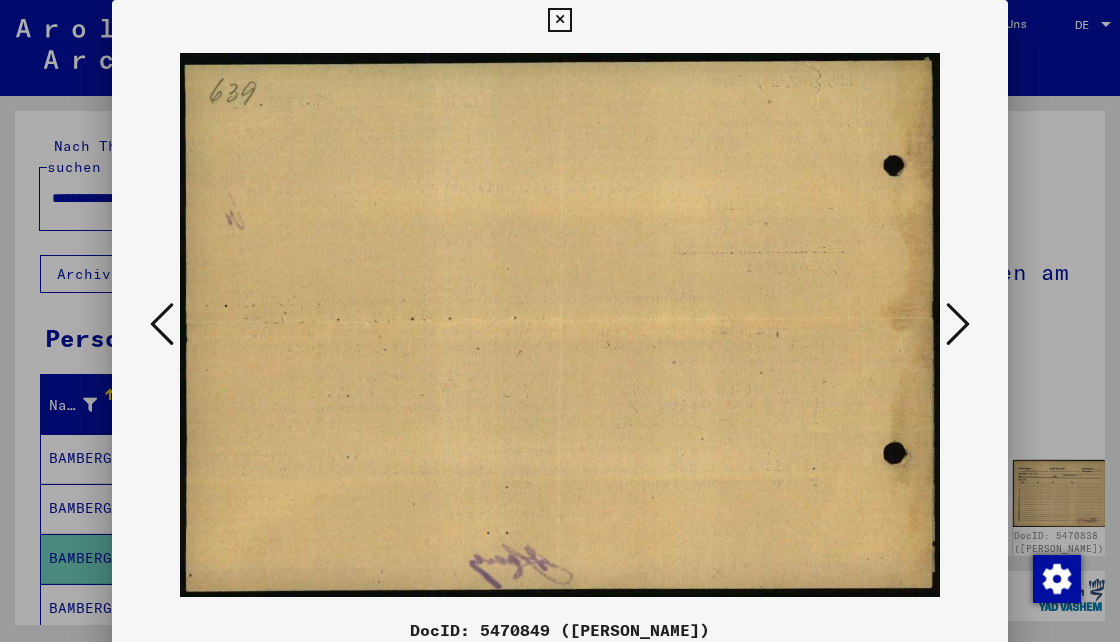 click at bounding box center [958, 324] 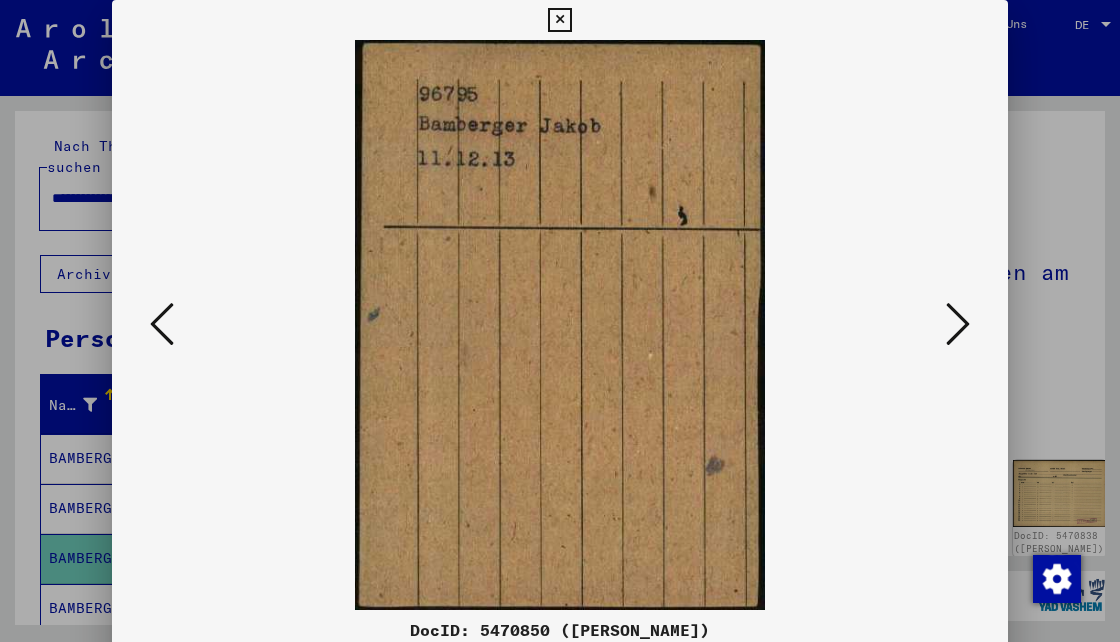 click at bounding box center (958, 324) 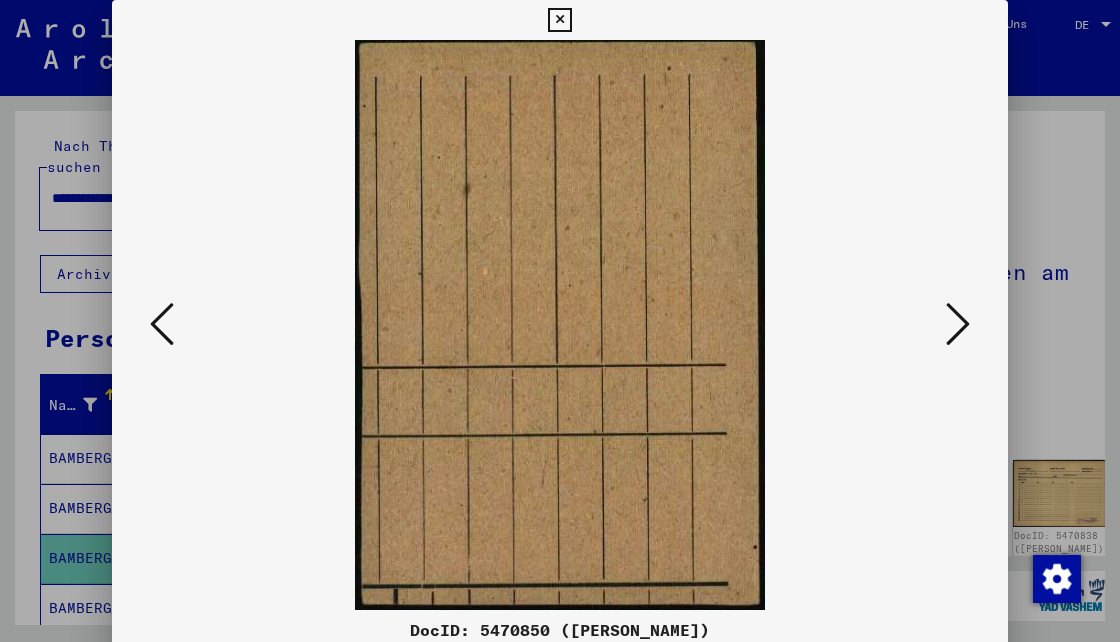 click at bounding box center [958, 324] 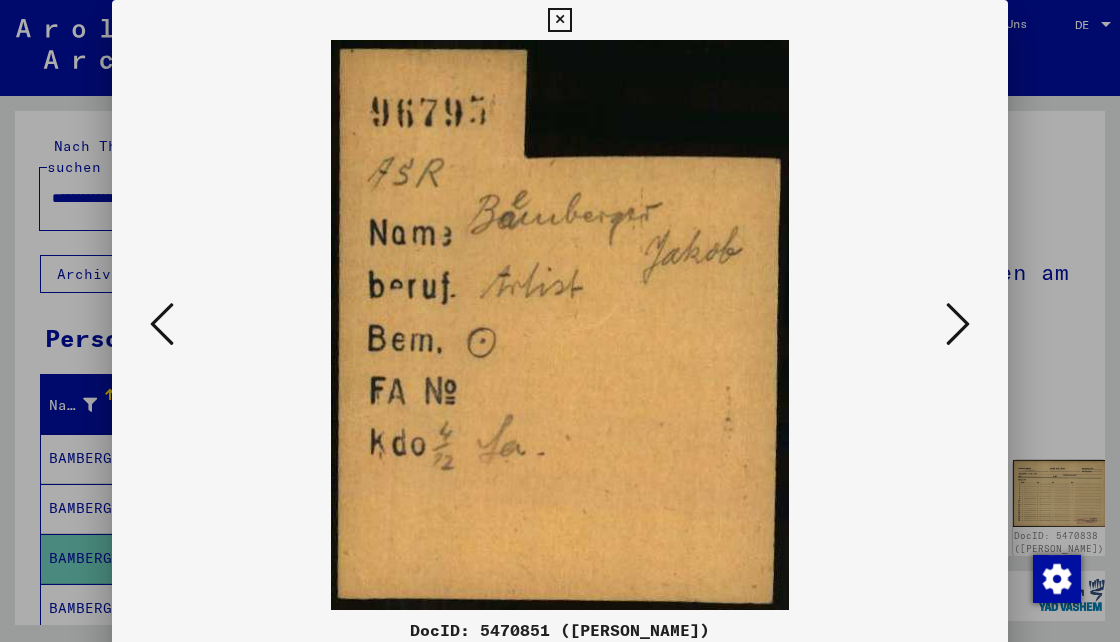click at bounding box center (958, 324) 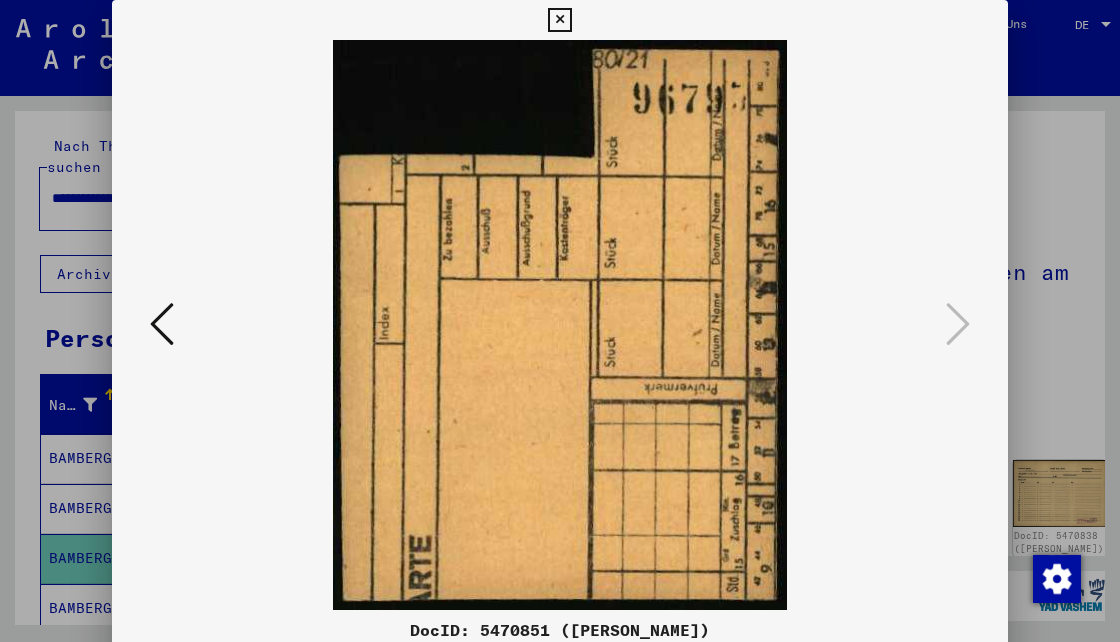 click at bounding box center (559, 20) 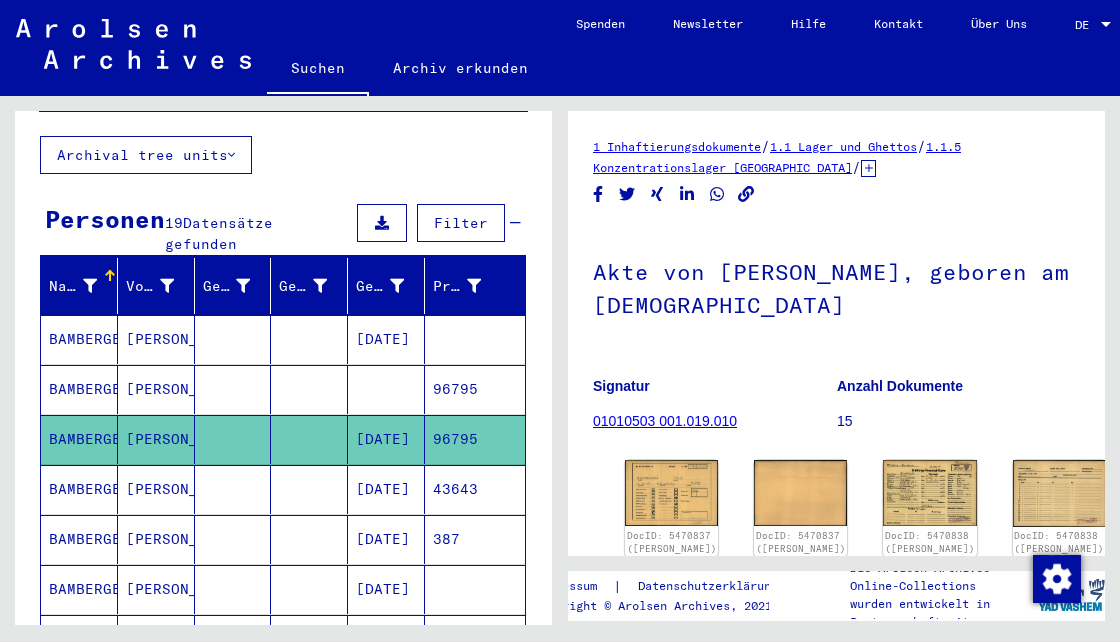 scroll, scrollTop: 133, scrollLeft: 0, axis: vertical 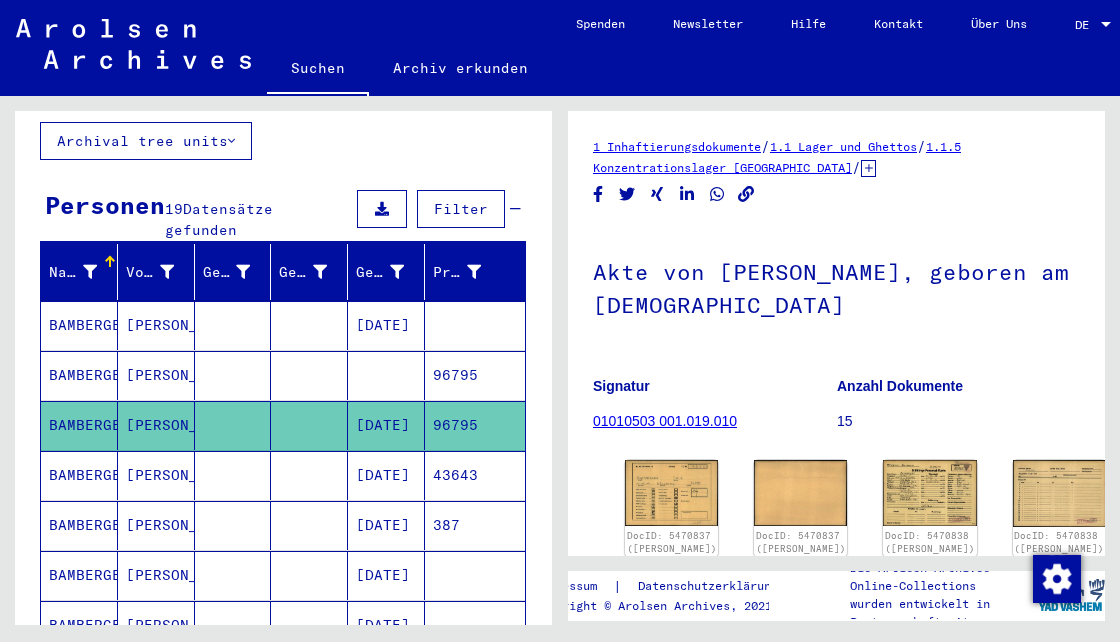 click on "[PERSON_NAME]" at bounding box center [156, 525] 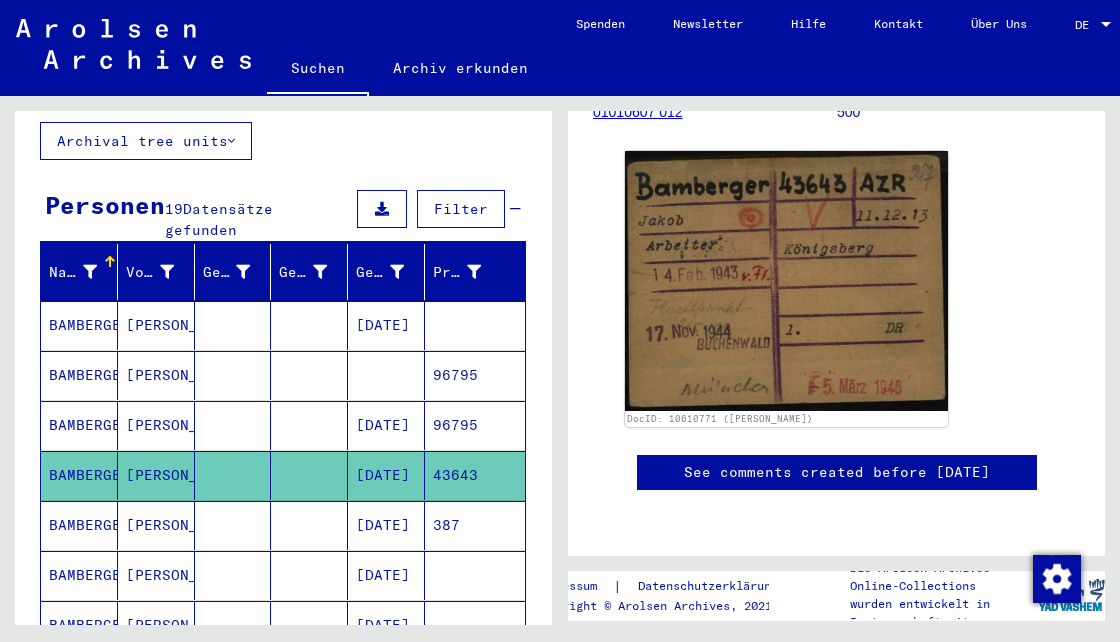 scroll, scrollTop: 200, scrollLeft: 0, axis: vertical 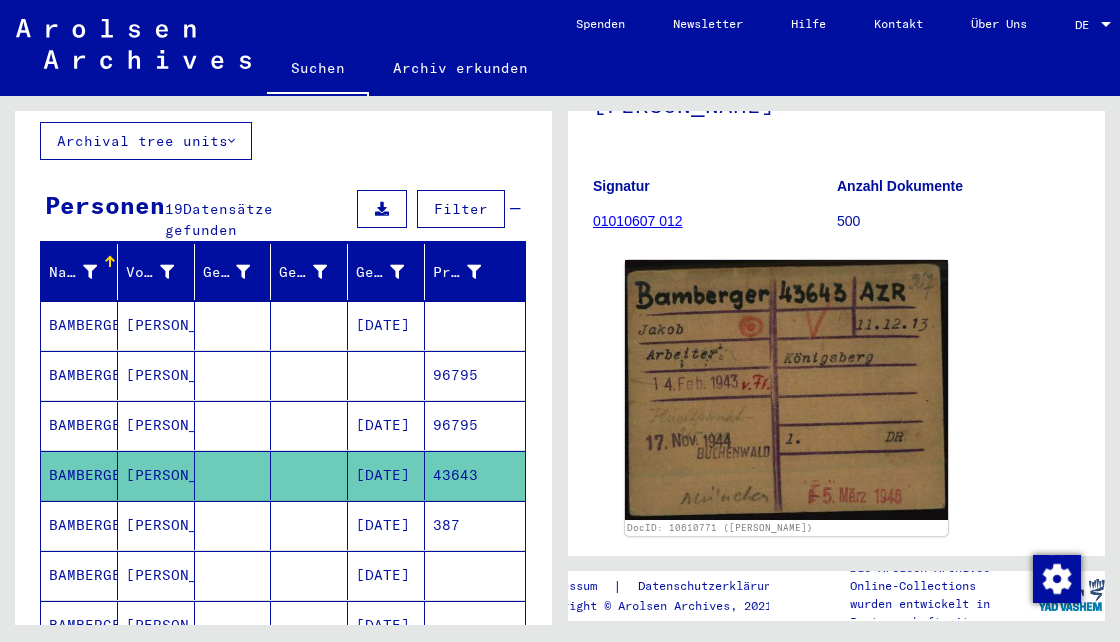 click on "[PERSON_NAME]" at bounding box center (156, 575) 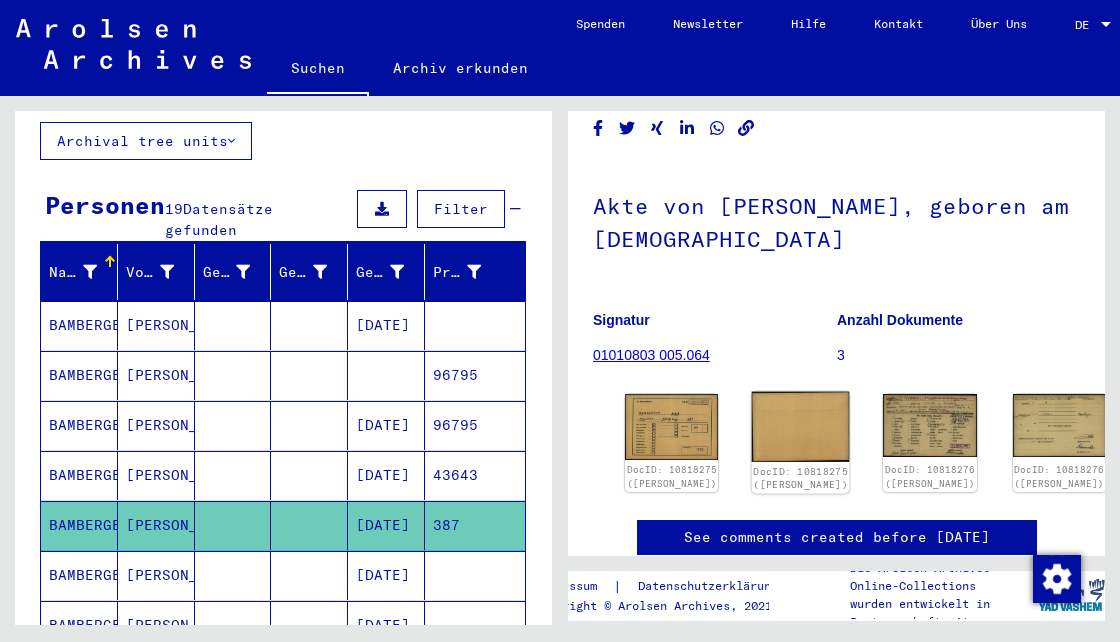 scroll, scrollTop: 133, scrollLeft: 0, axis: vertical 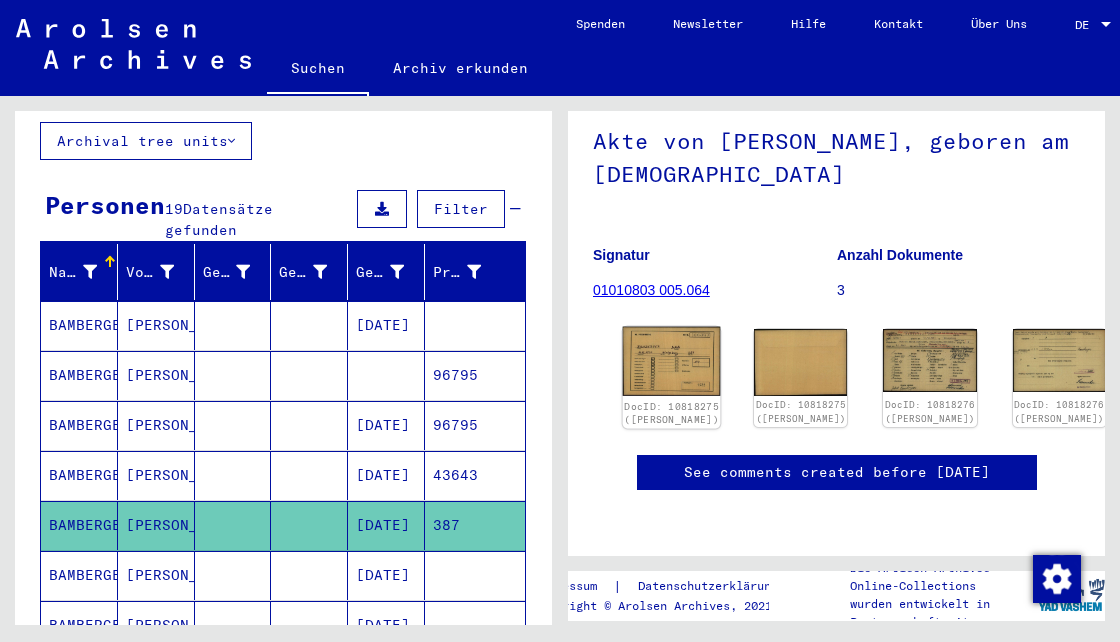 click 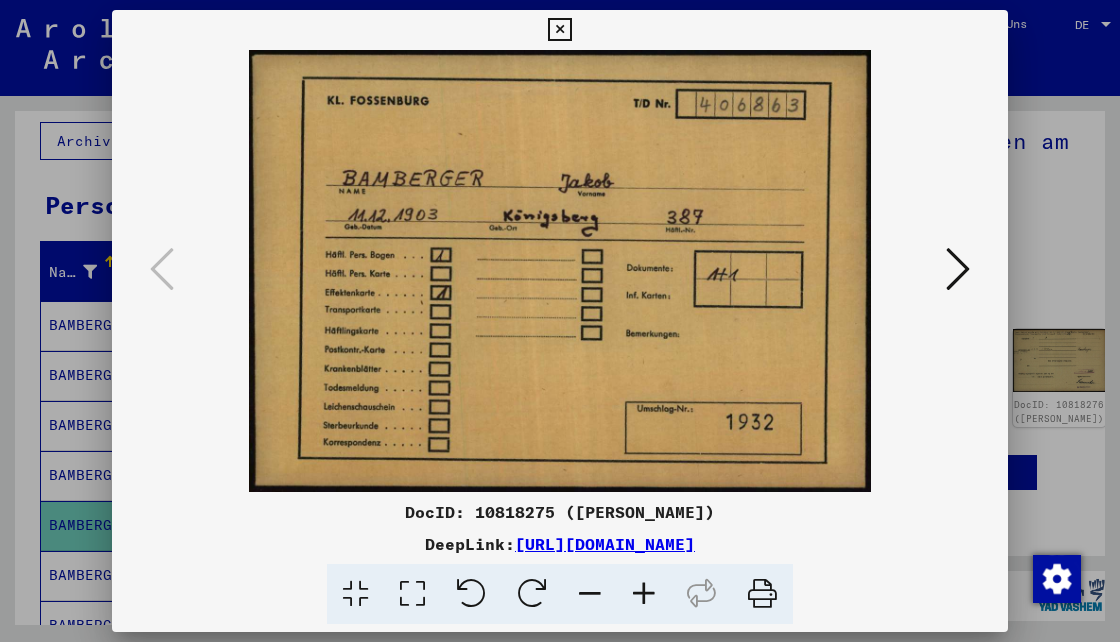 click at bounding box center (560, 271) 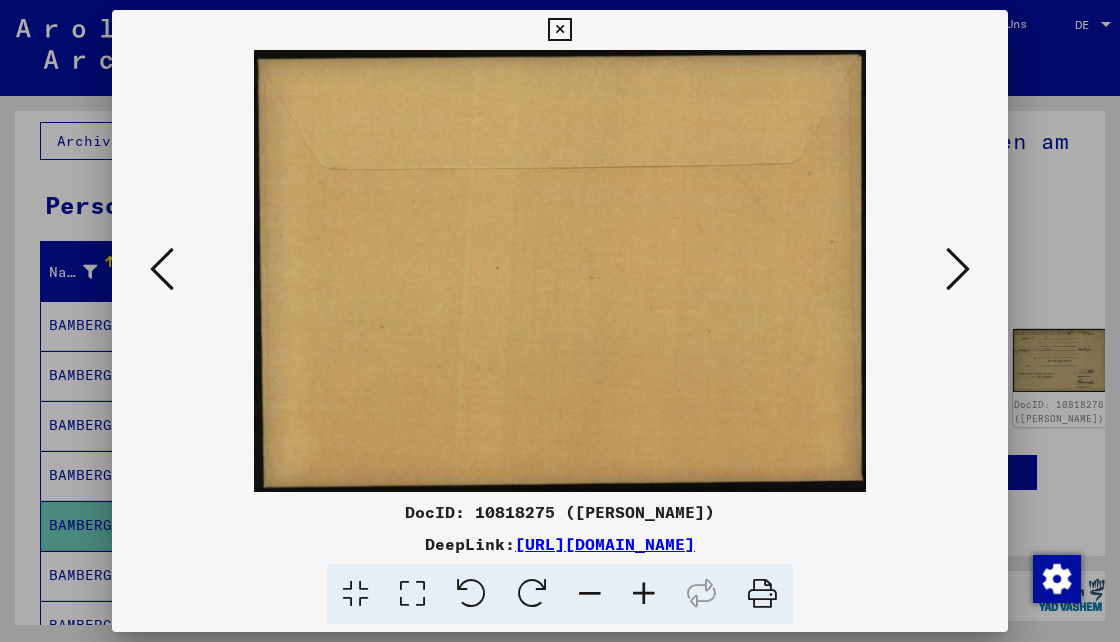 click at bounding box center [958, 269] 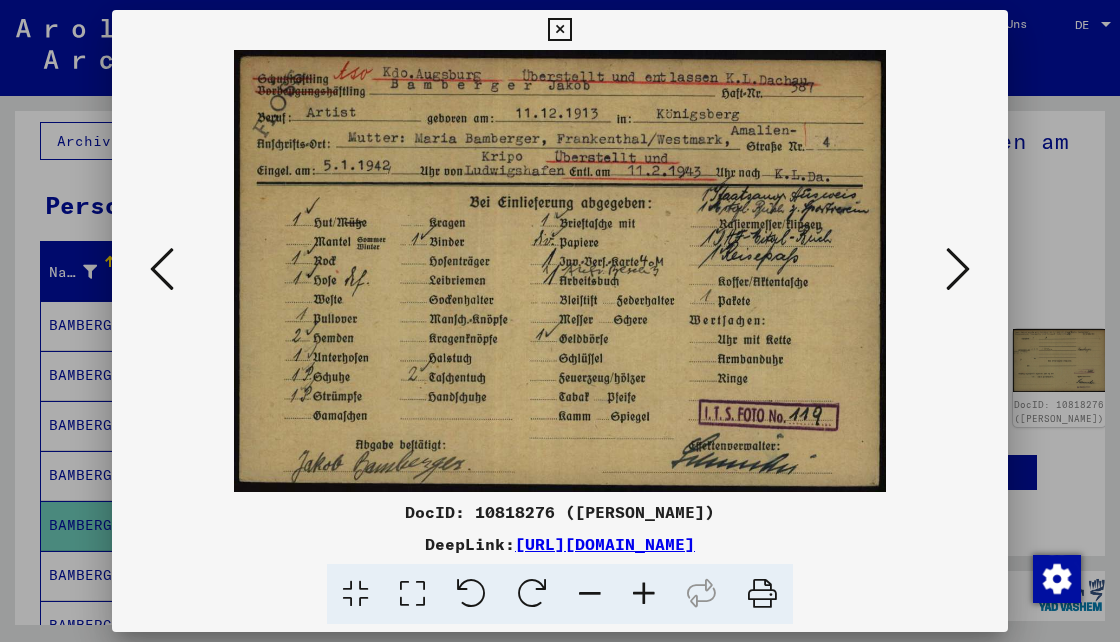 click at bounding box center (560, 271) 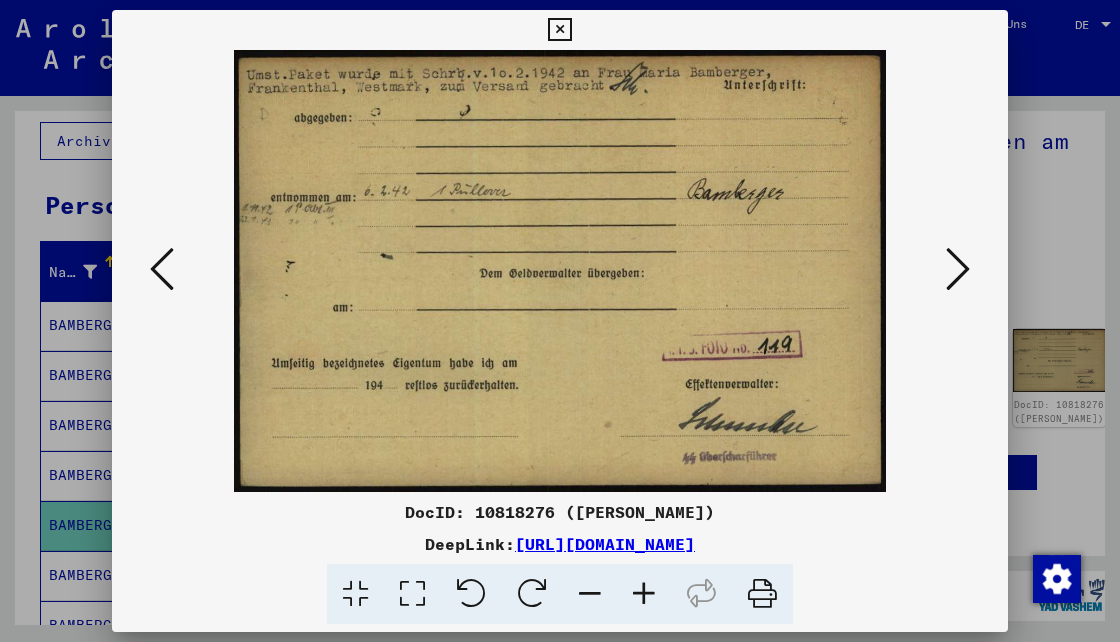 click at bounding box center (958, 269) 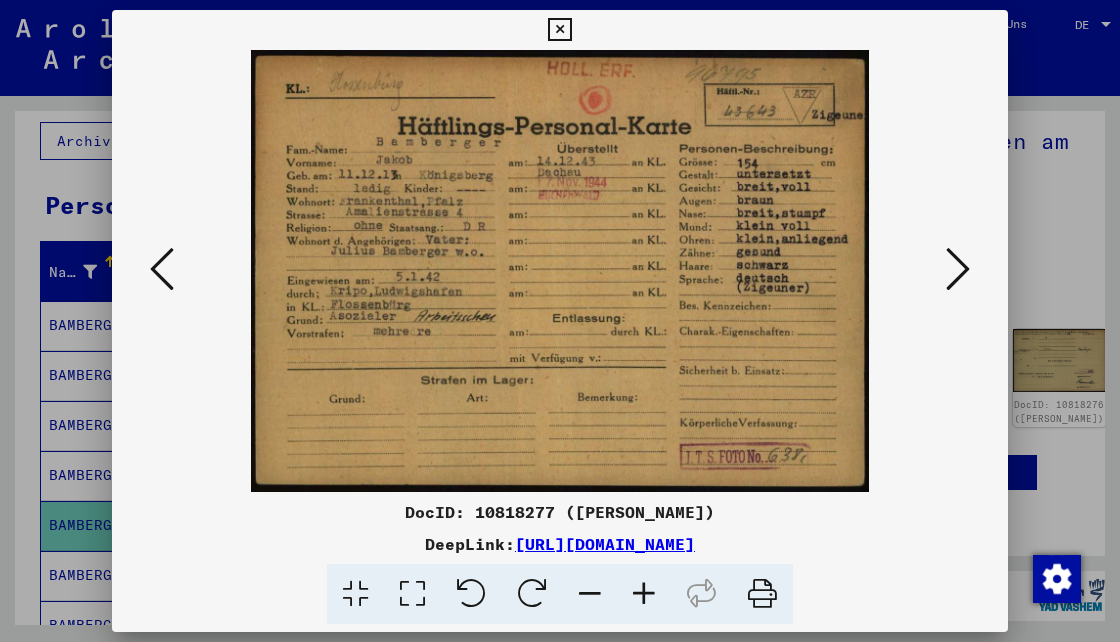 click at bounding box center [560, 271] 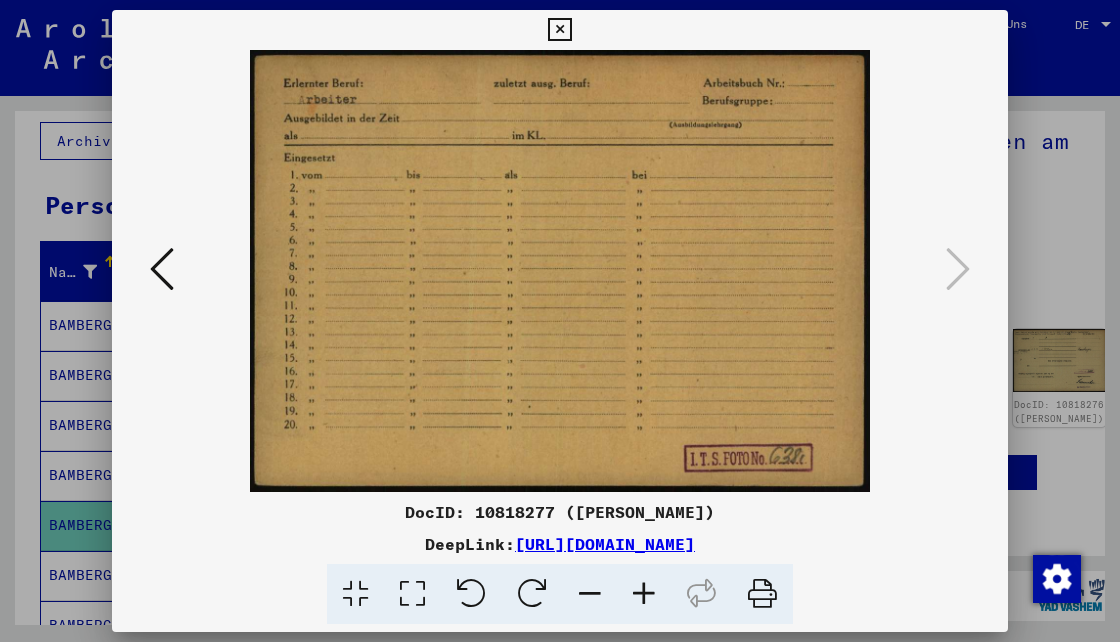 click at bounding box center (559, 30) 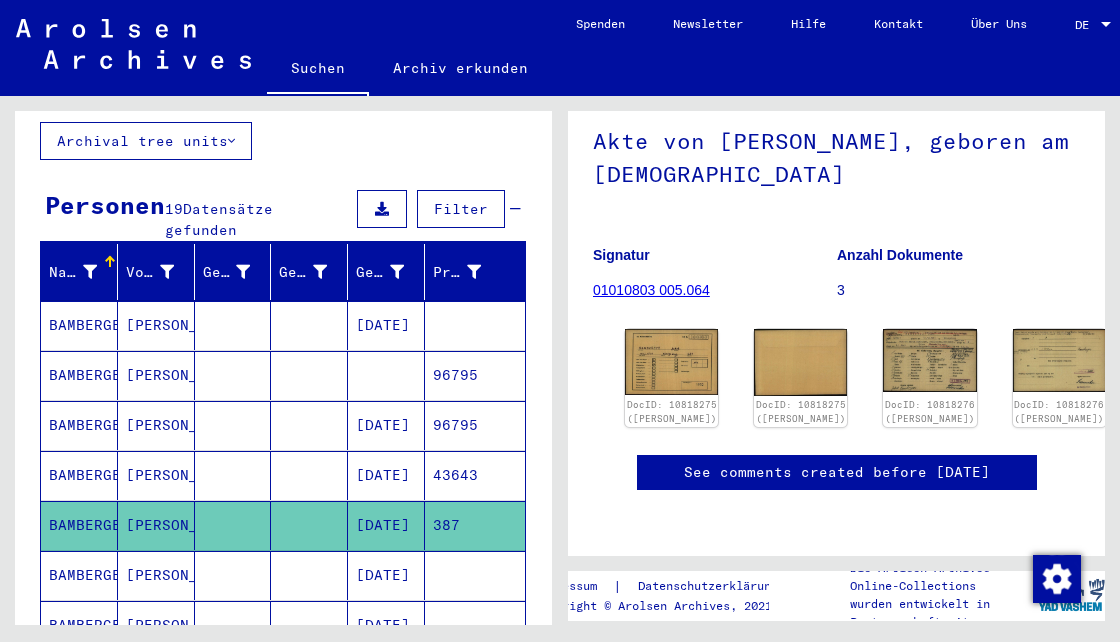 scroll, scrollTop: 266, scrollLeft: 0, axis: vertical 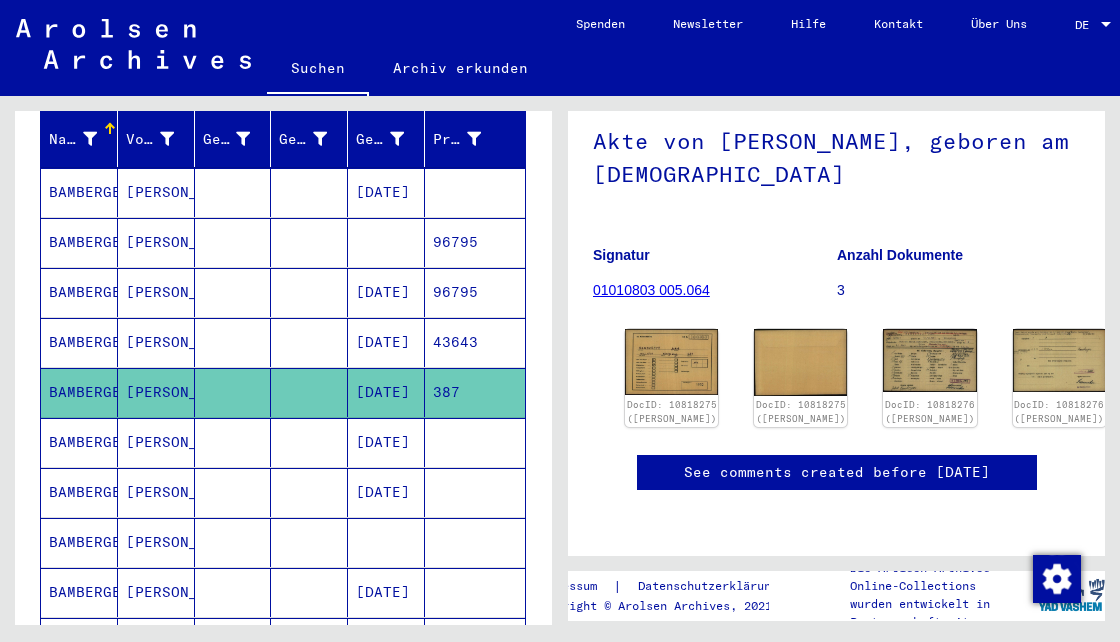 click on "[PERSON_NAME]" at bounding box center (156, 492) 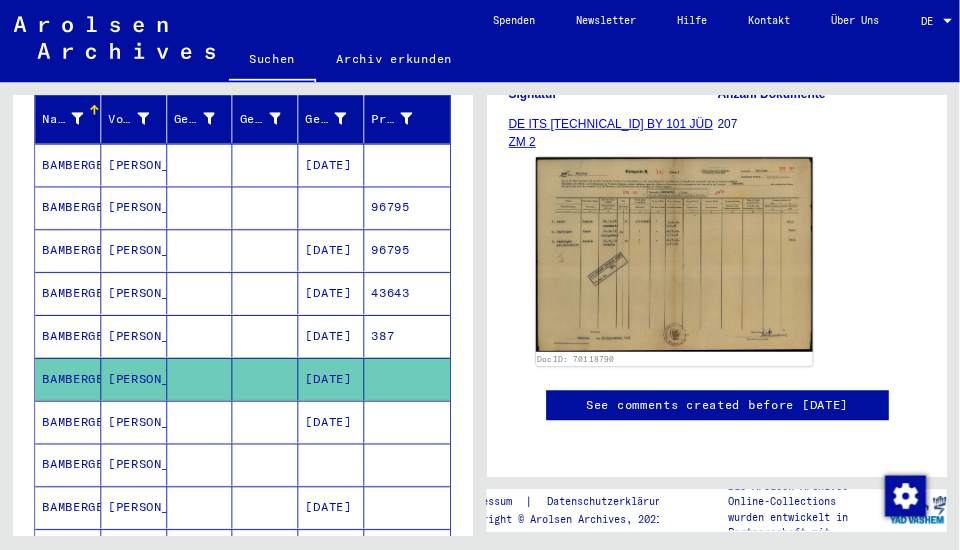 scroll, scrollTop: 400, scrollLeft: 0, axis: vertical 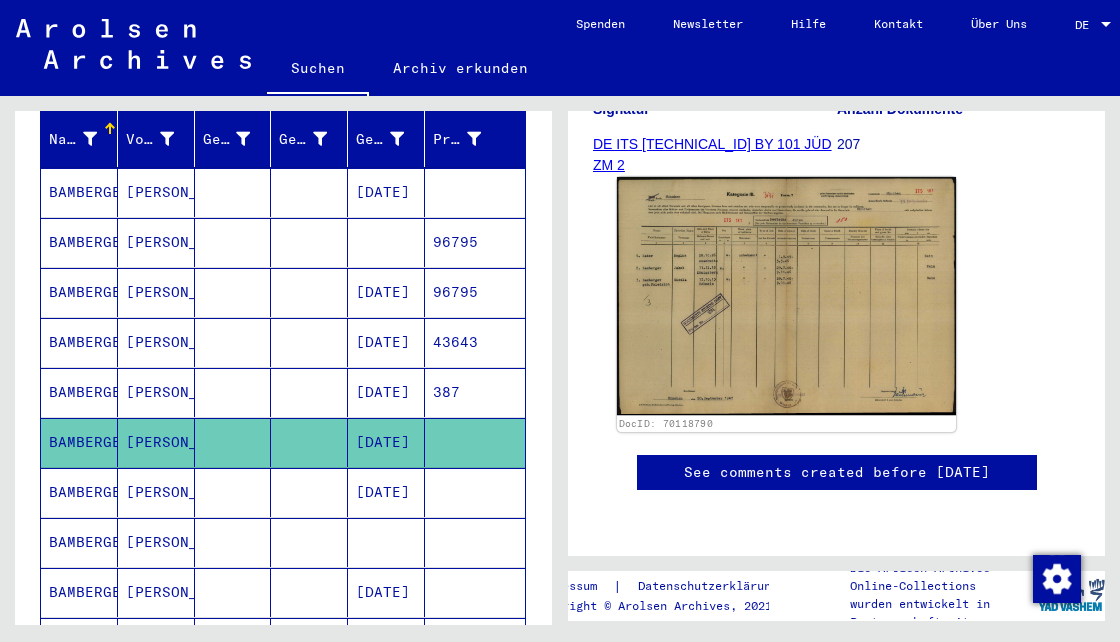 click 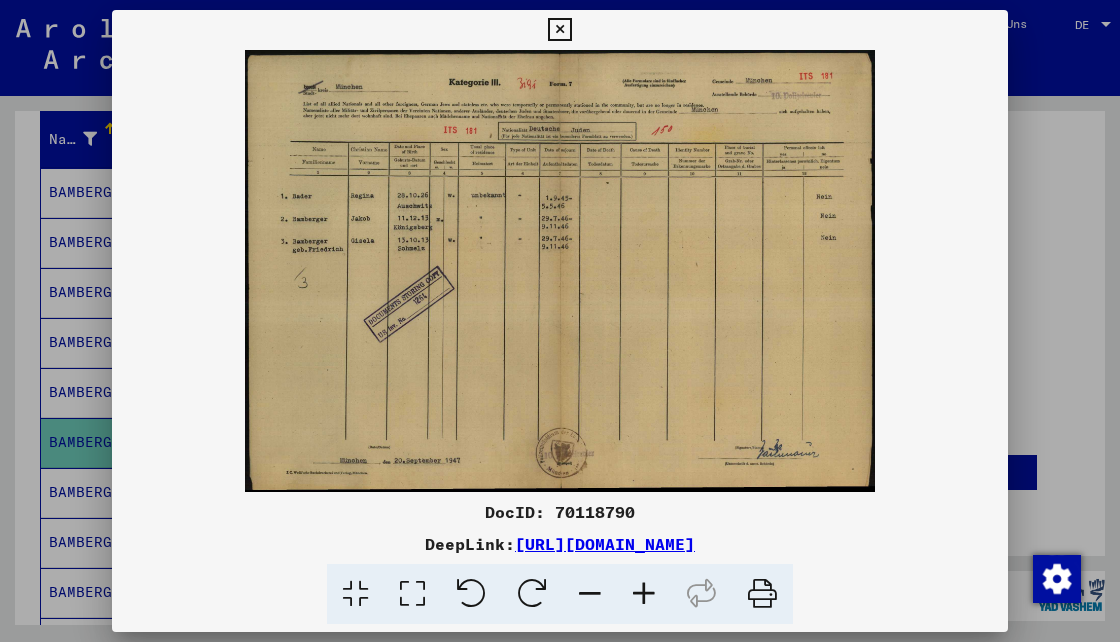 type 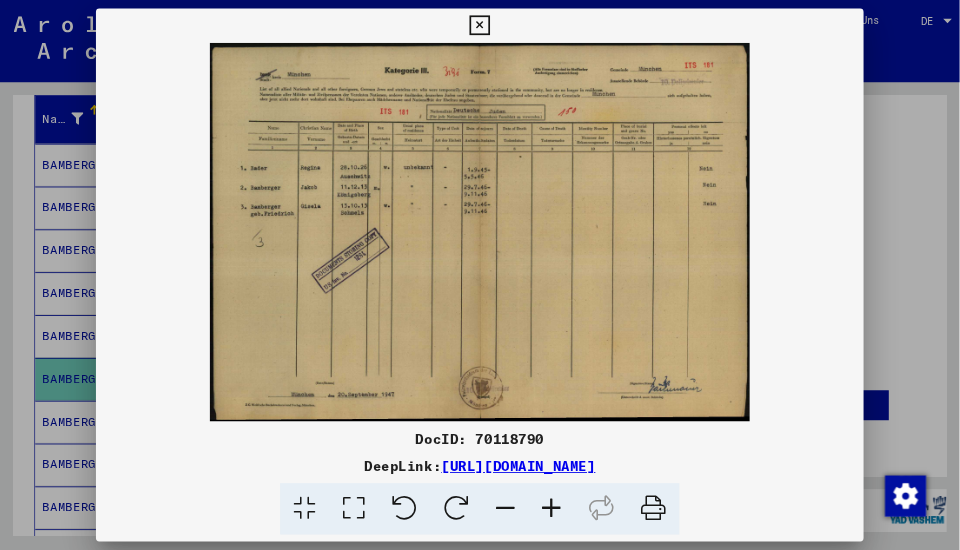 scroll, scrollTop: 266, scrollLeft: 0, axis: vertical 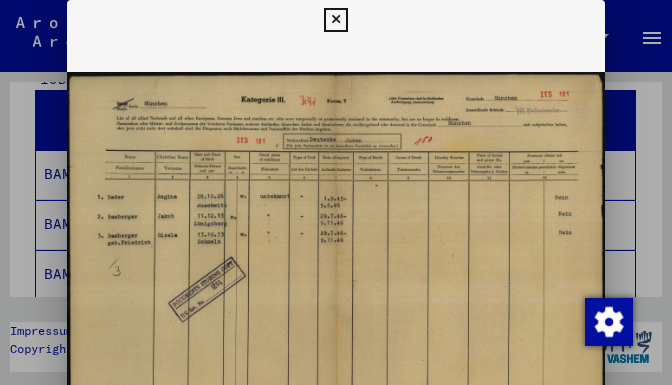 click at bounding box center (336, 261) 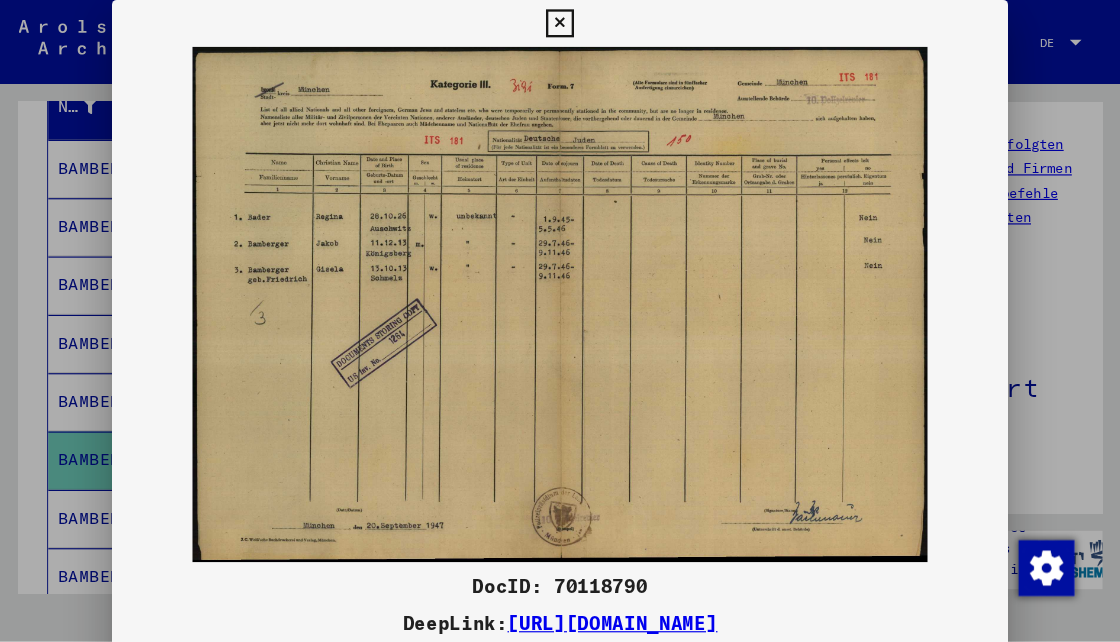 scroll, scrollTop: 290, scrollLeft: 0, axis: vertical 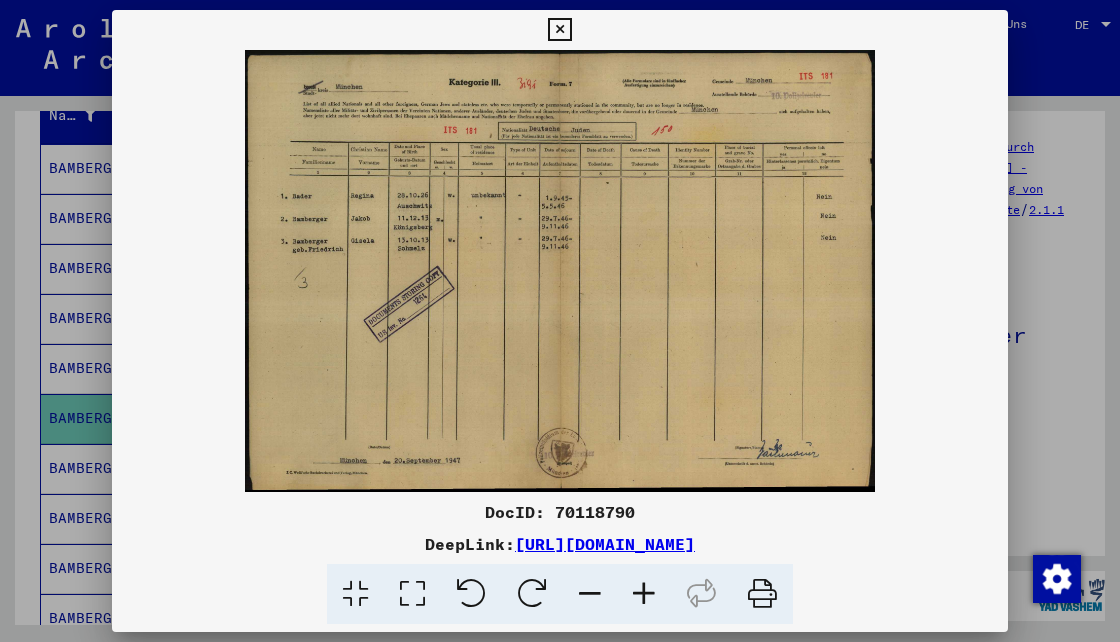 click at bounding box center (560, 271) 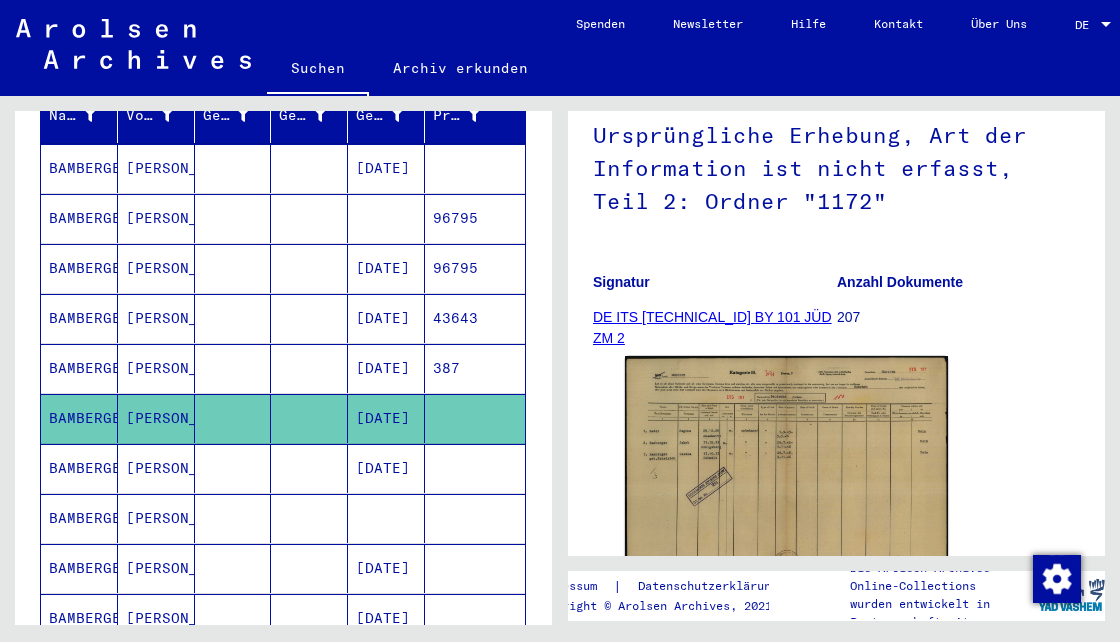 scroll, scrollTop: 0, scrollLeft: 0, axis: both 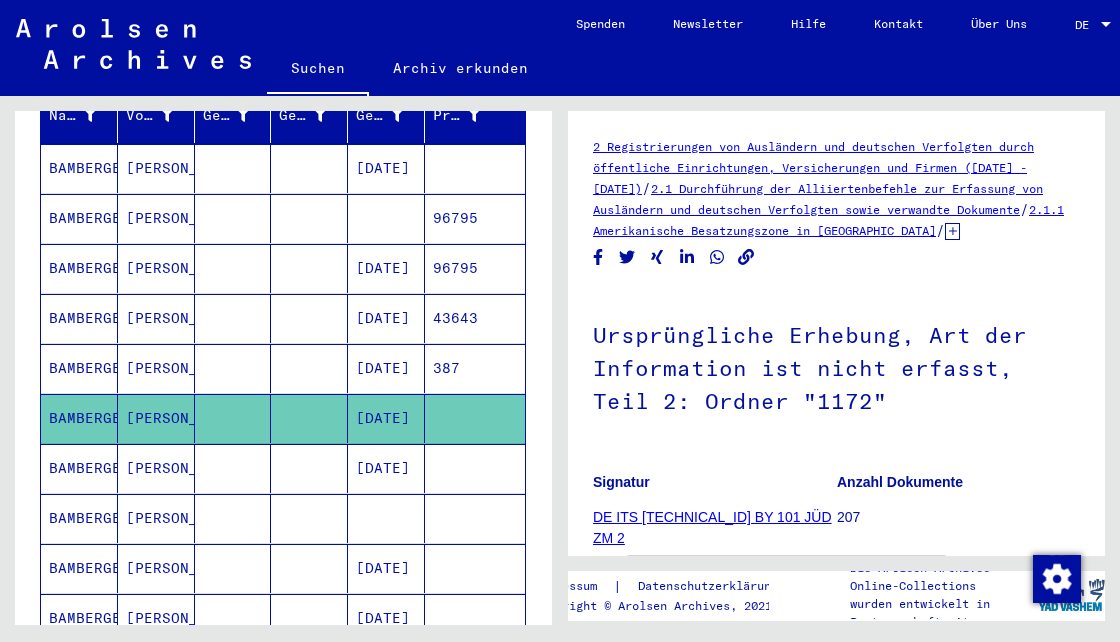 click on "[PERSON_NAME]" at bounding box center (156, 518) 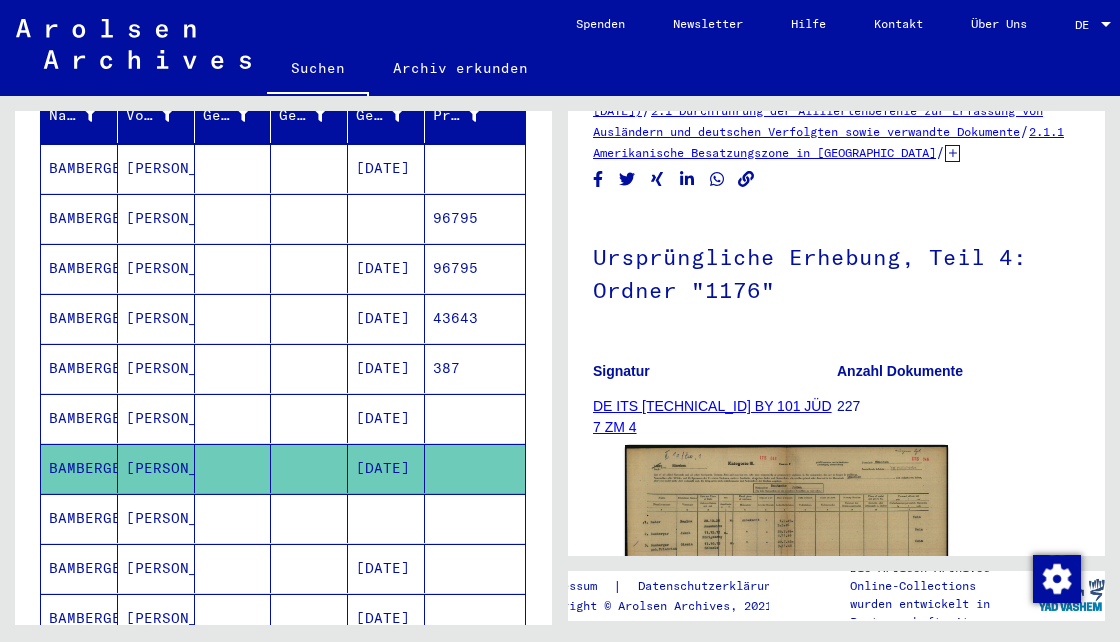 scroll, scrollTop: 200, scrollLeft: 0, axis: vertical 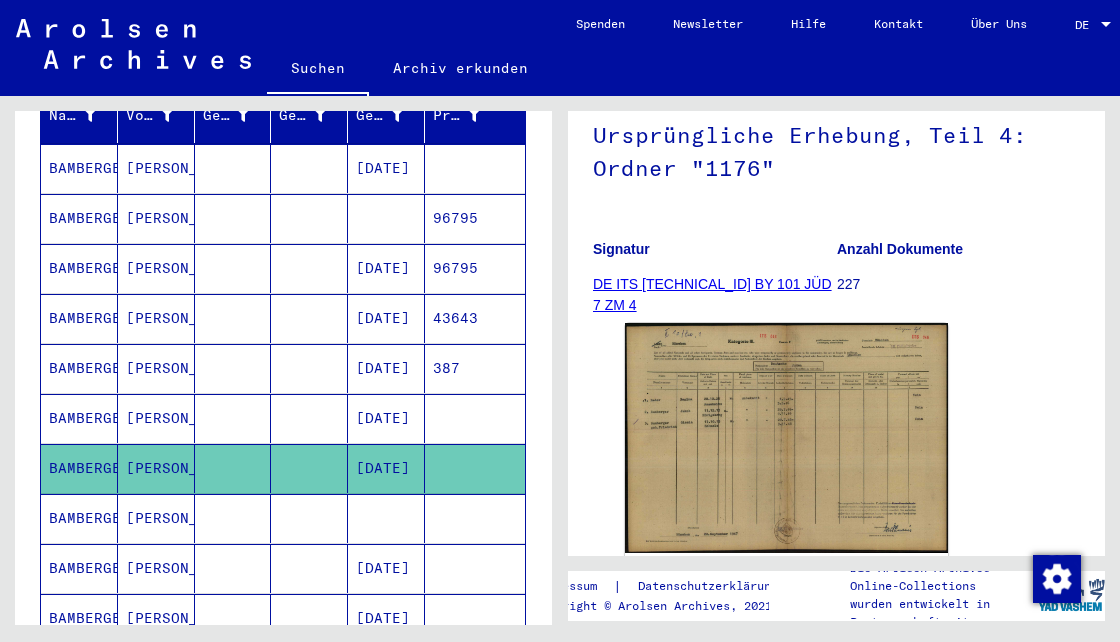 click 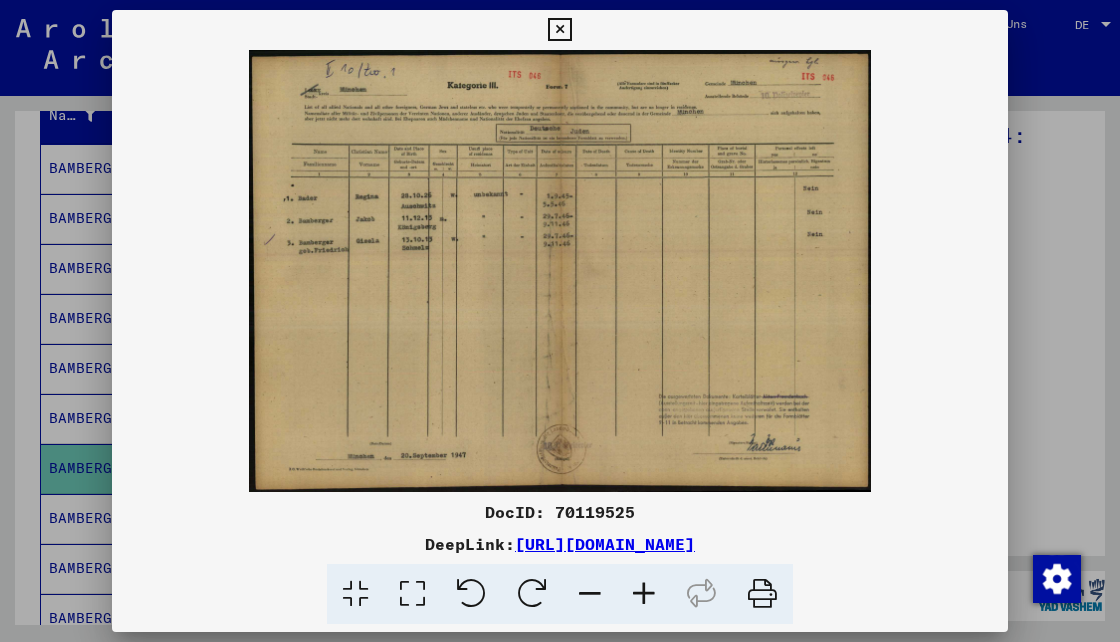 click at bounding box center (559, 30) 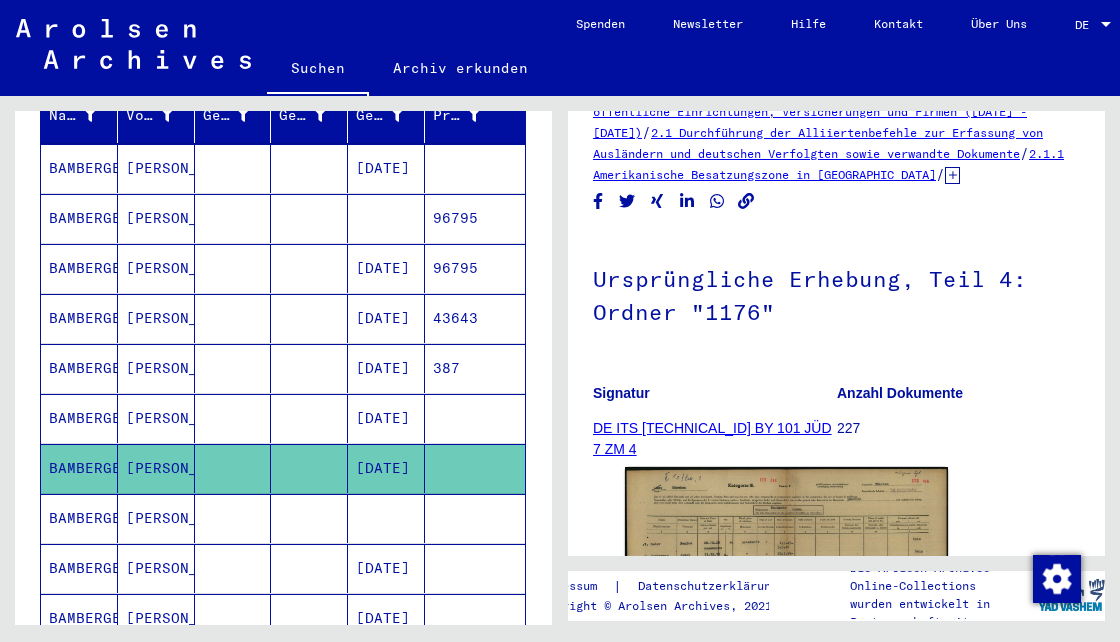 scroll, scrollTop: 0, scrollLeft: 0, axis: both 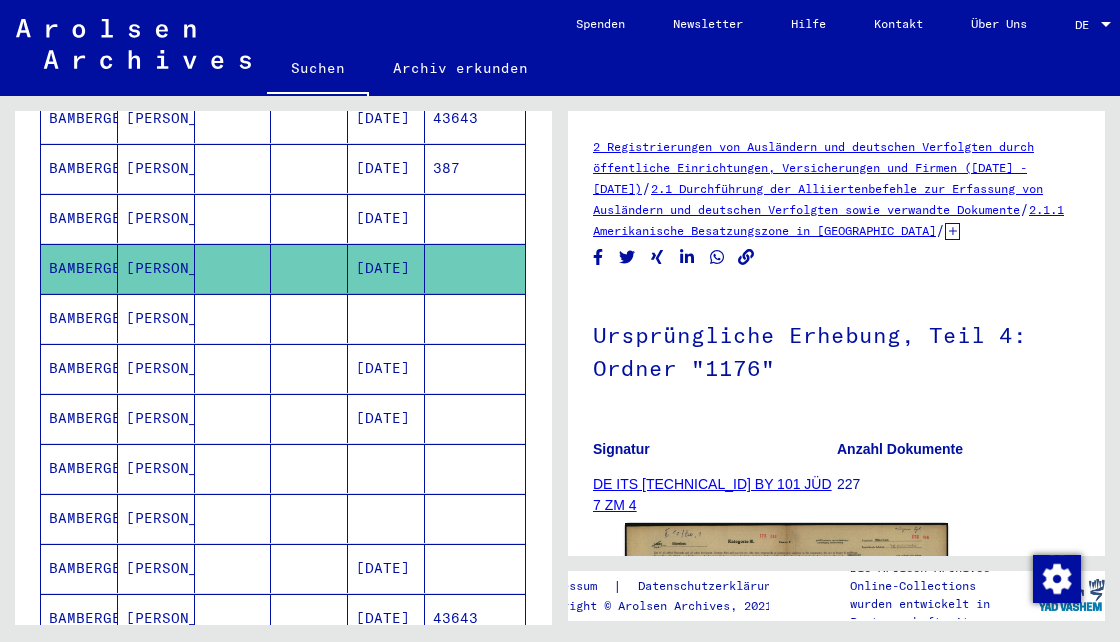 click on "BAMBERGER" at bounding box center (79, 618) 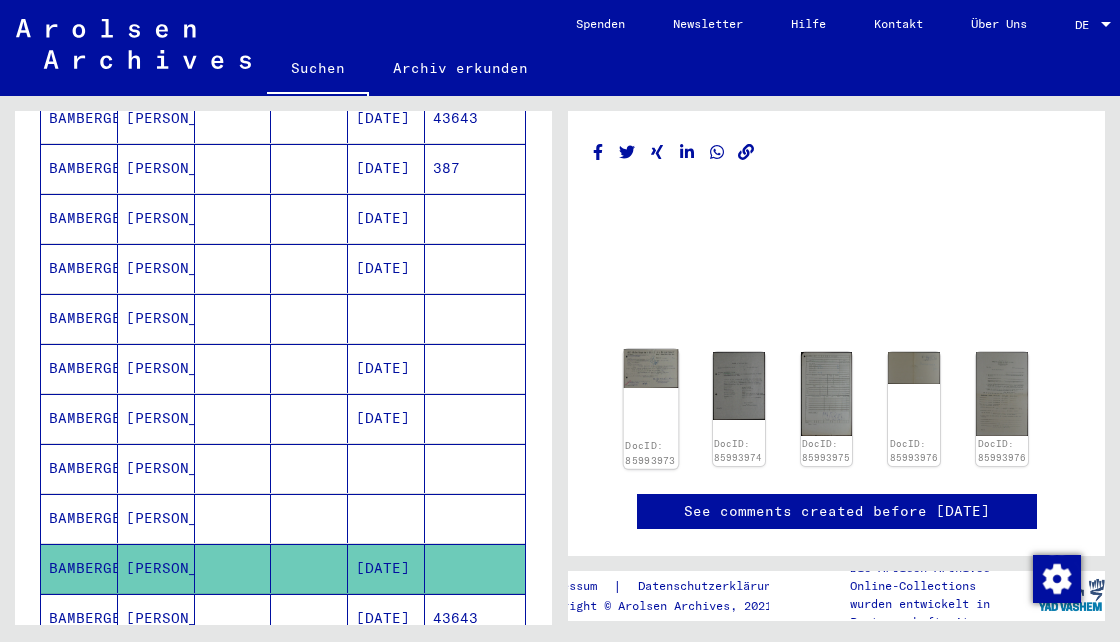 click 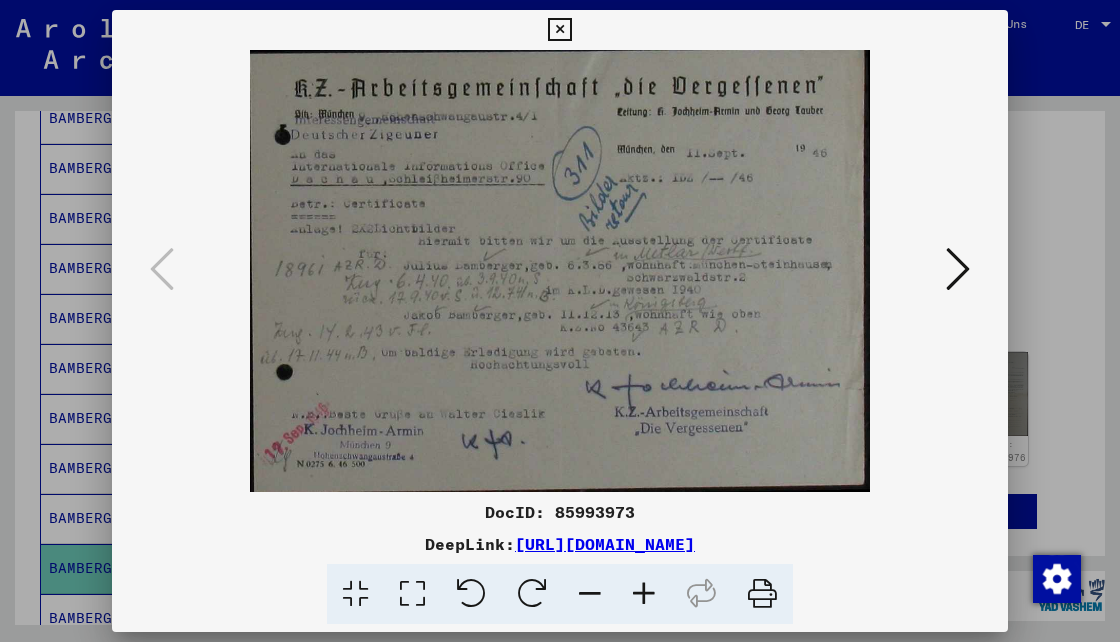 click at bounding box center (559, 30) 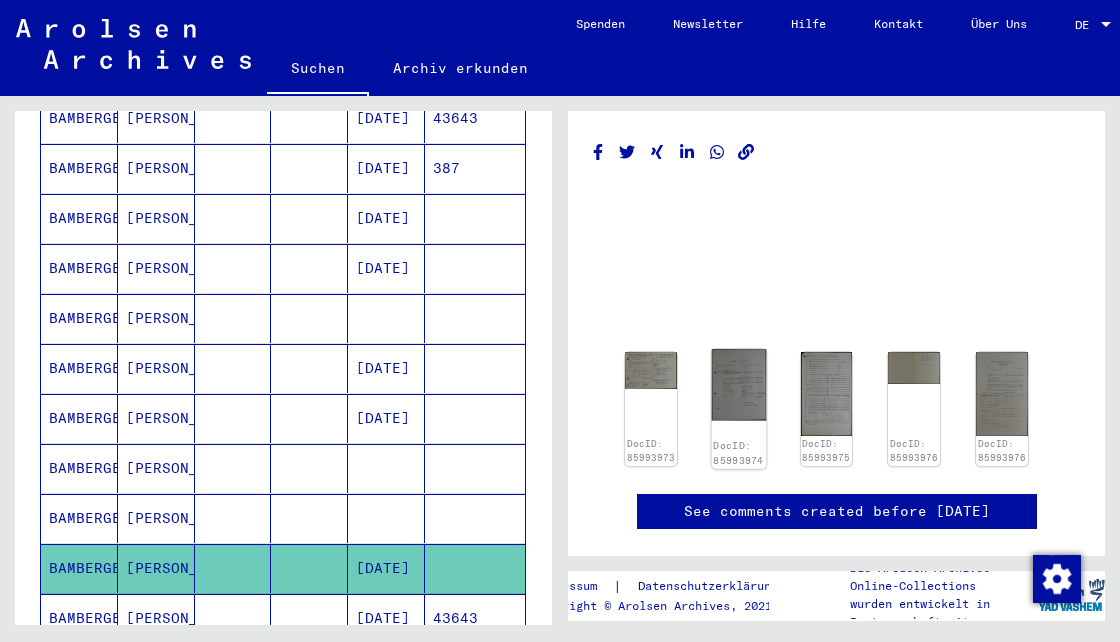 click 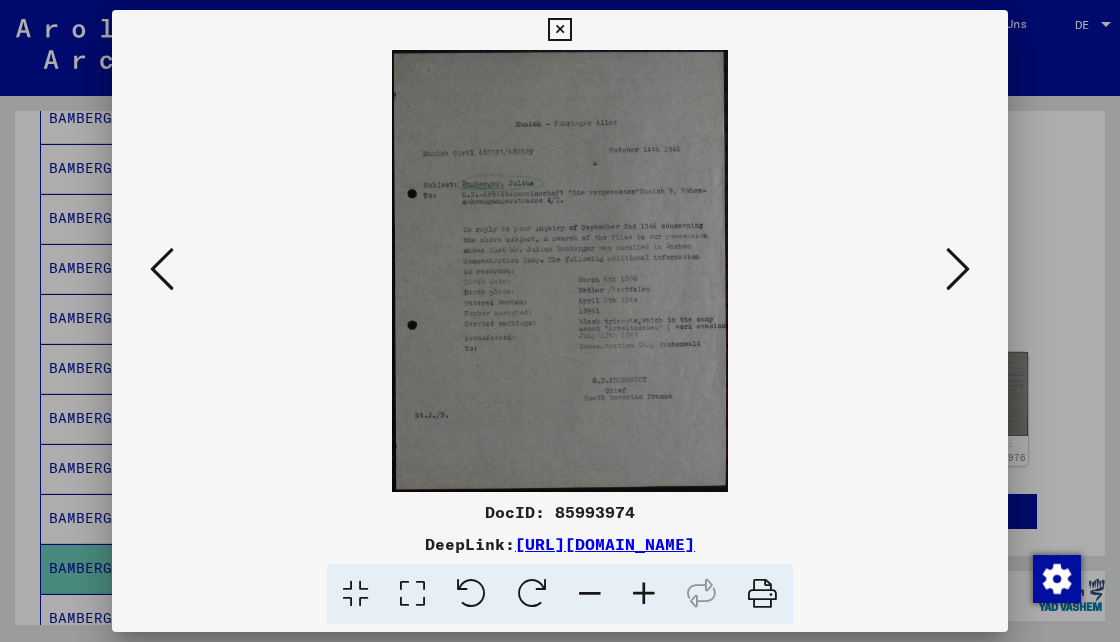 click at bounding box center [958, 269] 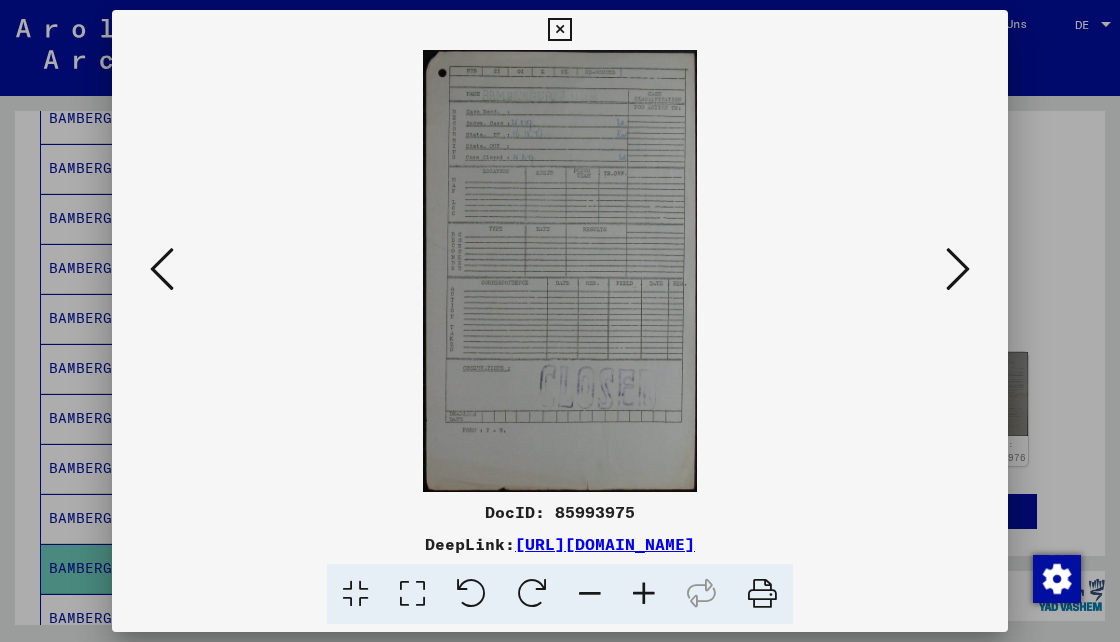 click at bounding box center (958, 269) 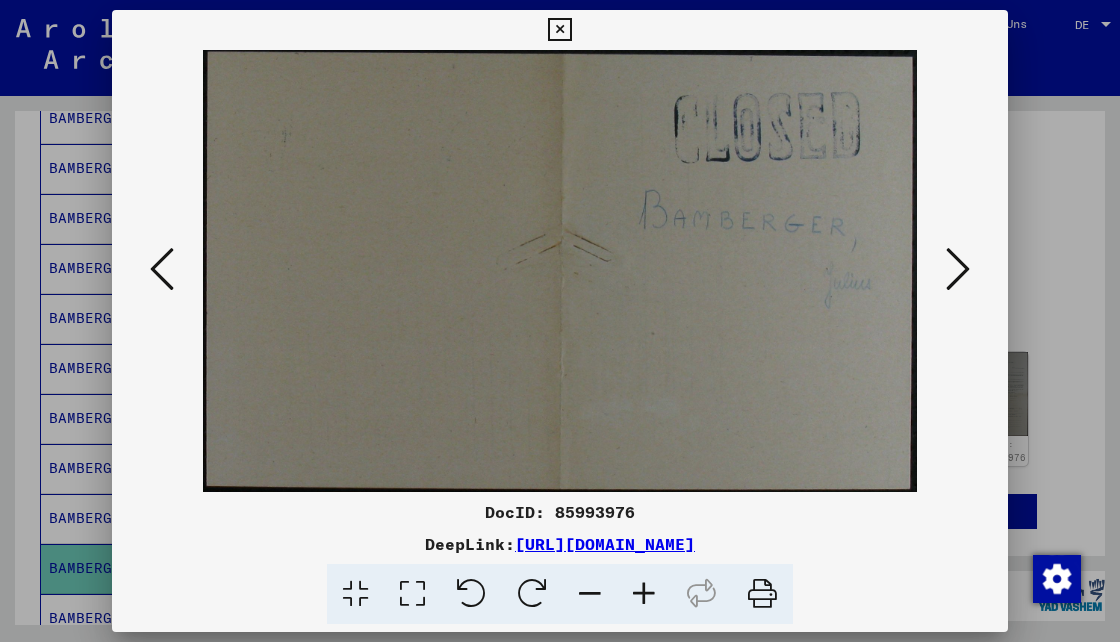 click at bounding box center [958, 269] 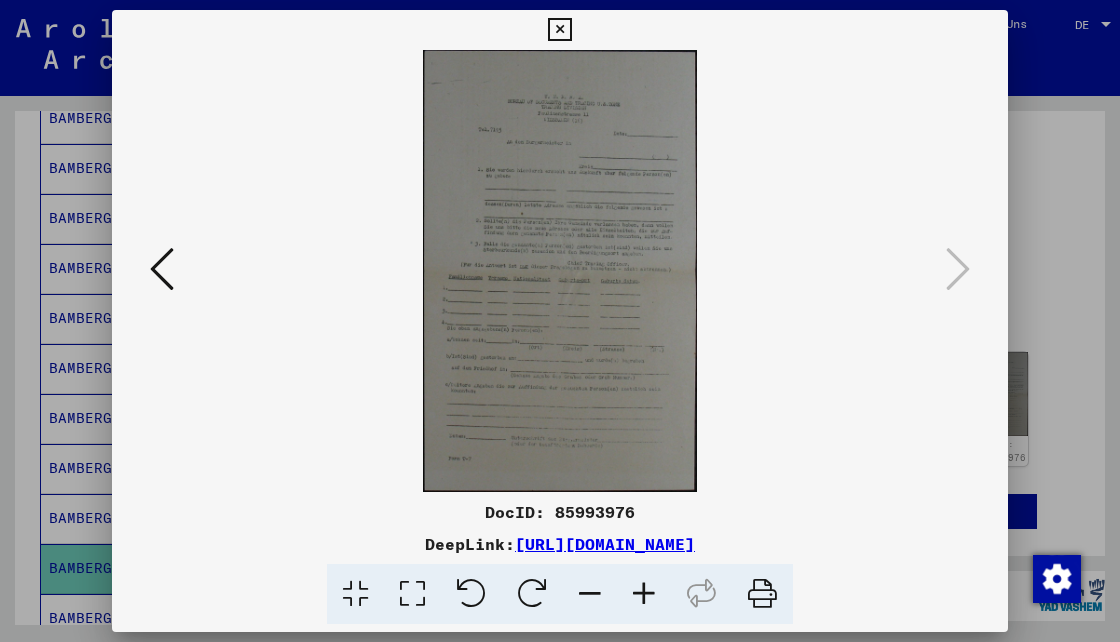 click at bounding box center (162, 269) 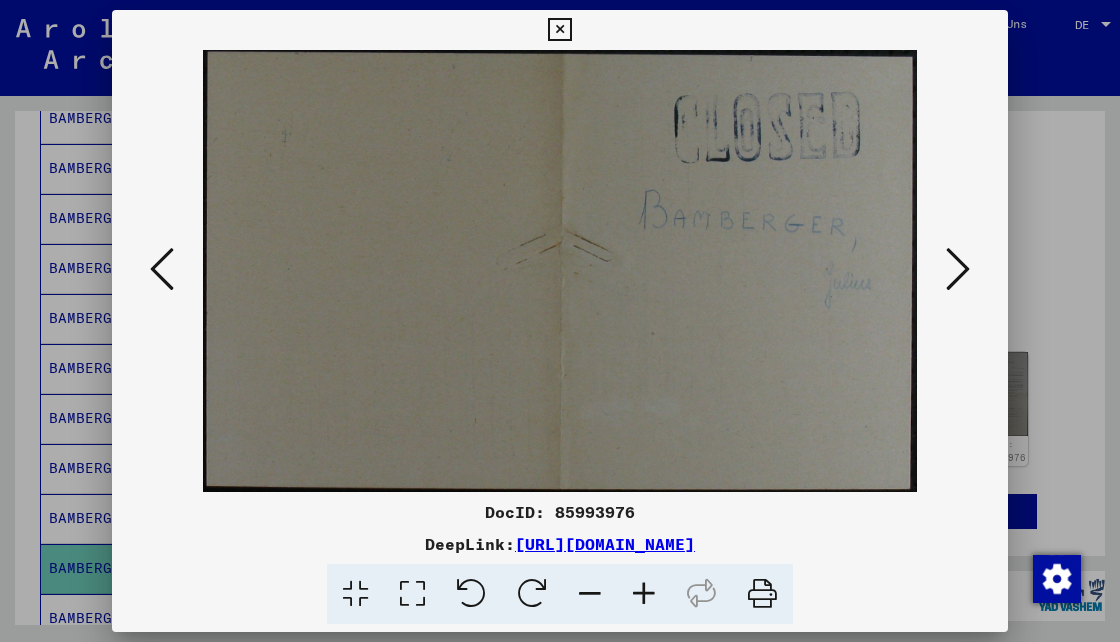 click at bounding box center (162, 269) 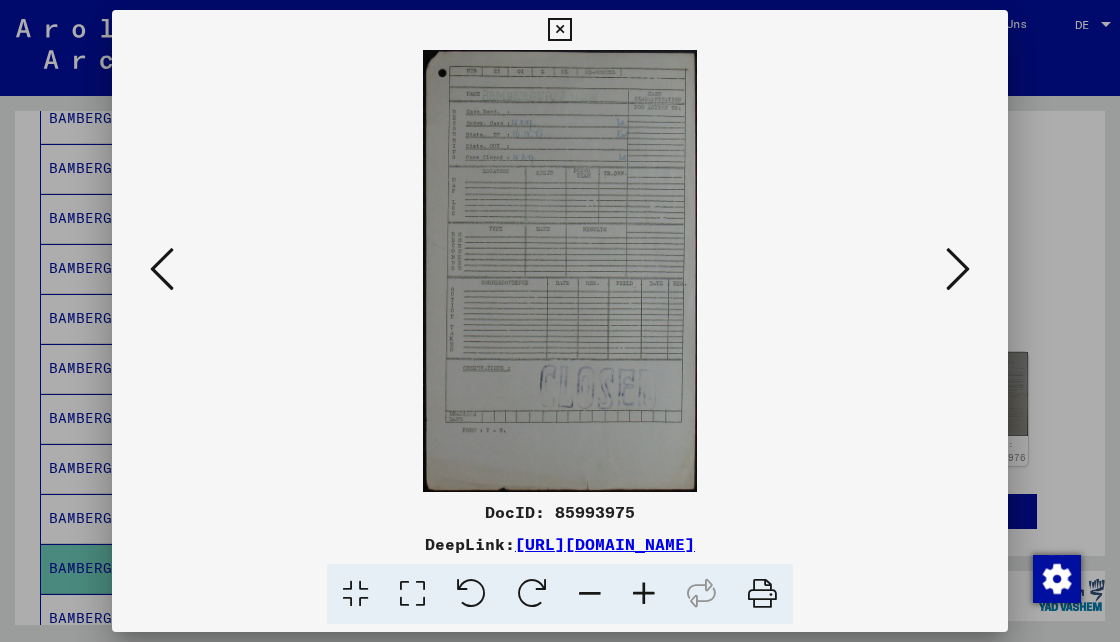 click at bounding box center [162, 269] 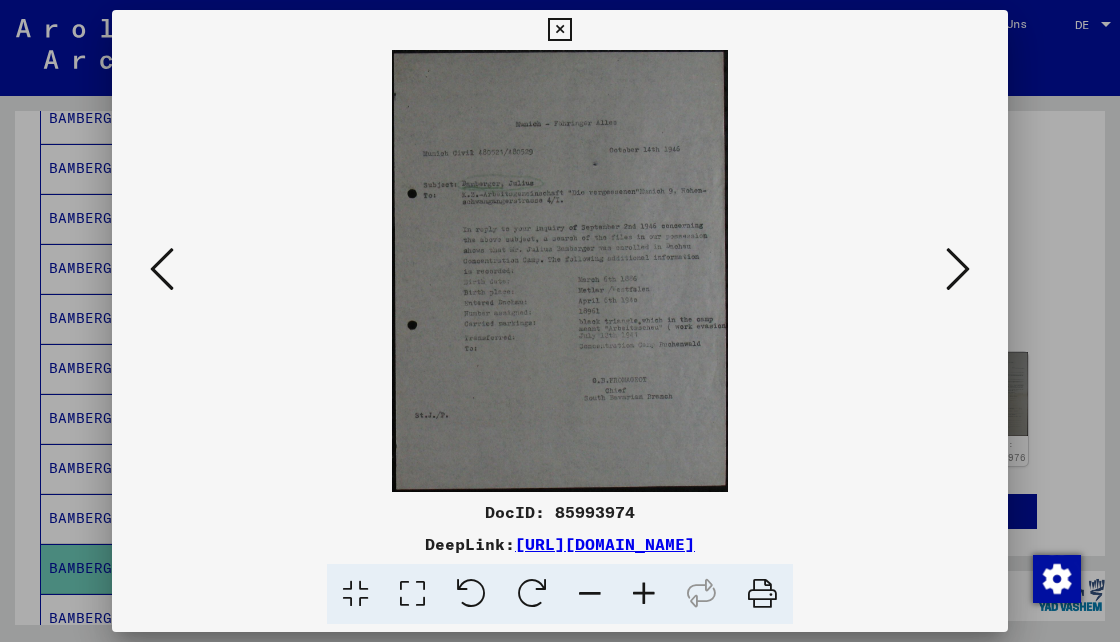 click at bounding box center [162, 269] 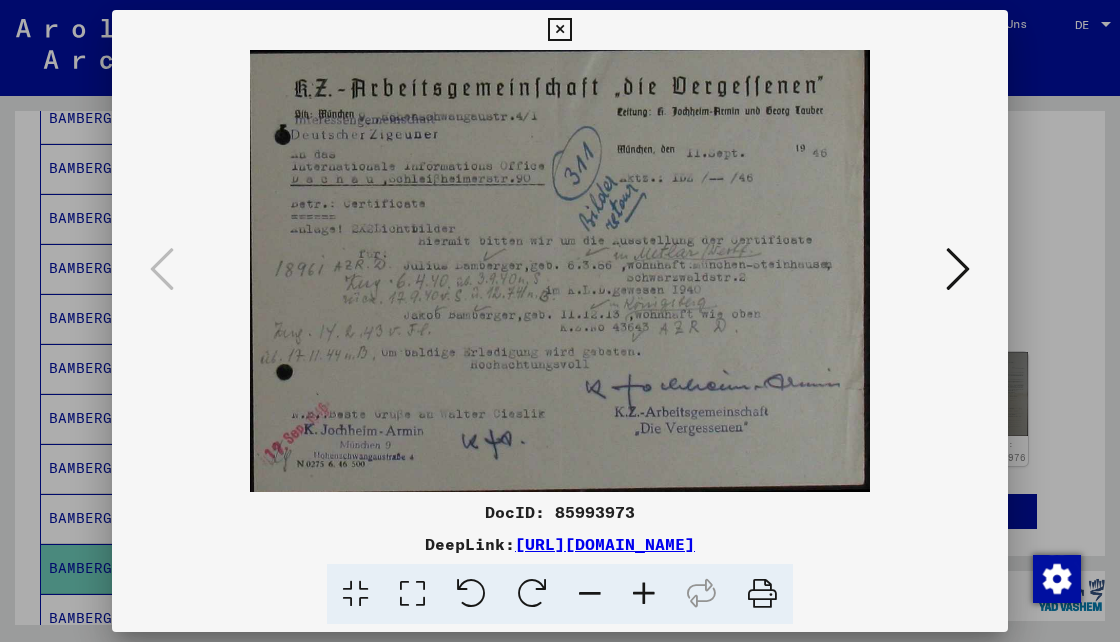 click at bounding box center [560, 271] 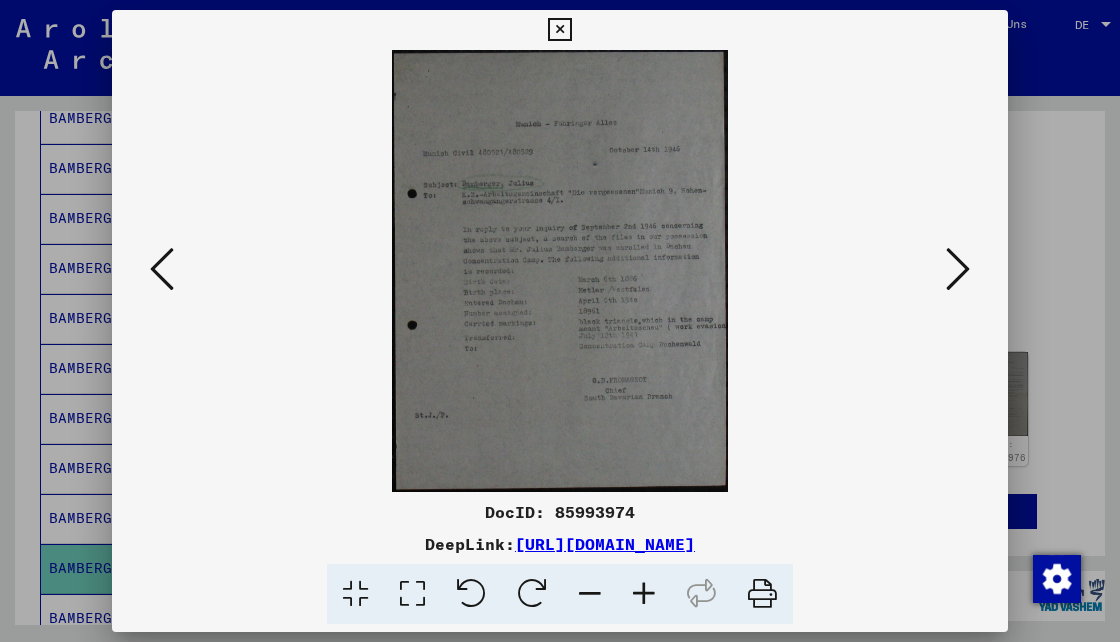 click at bounding box center [958, 269] 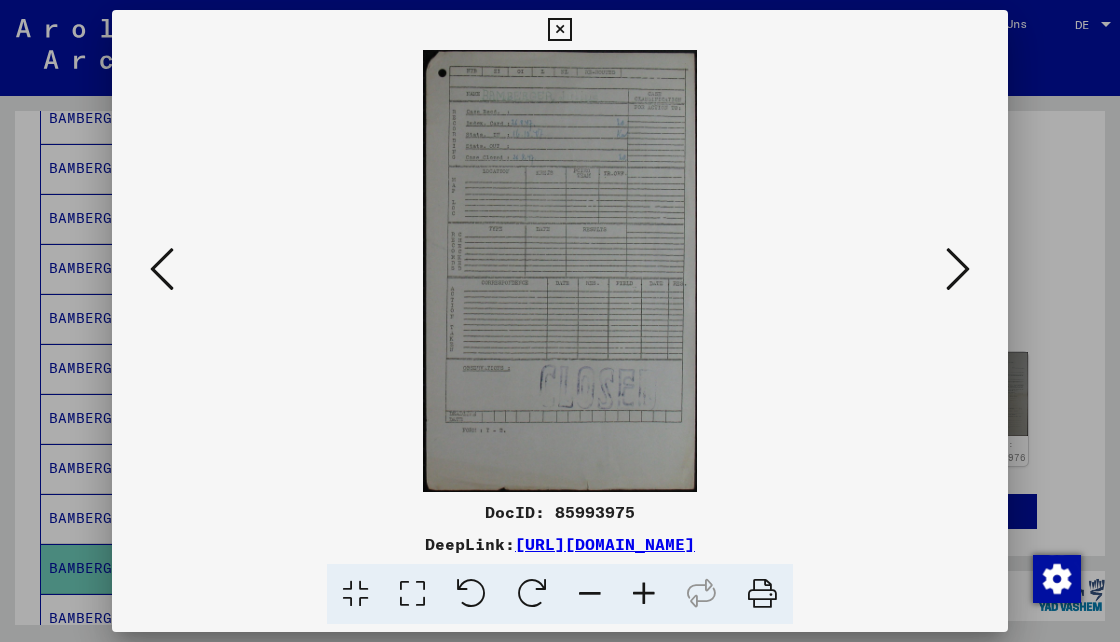 click at bounding box center [958, 269] 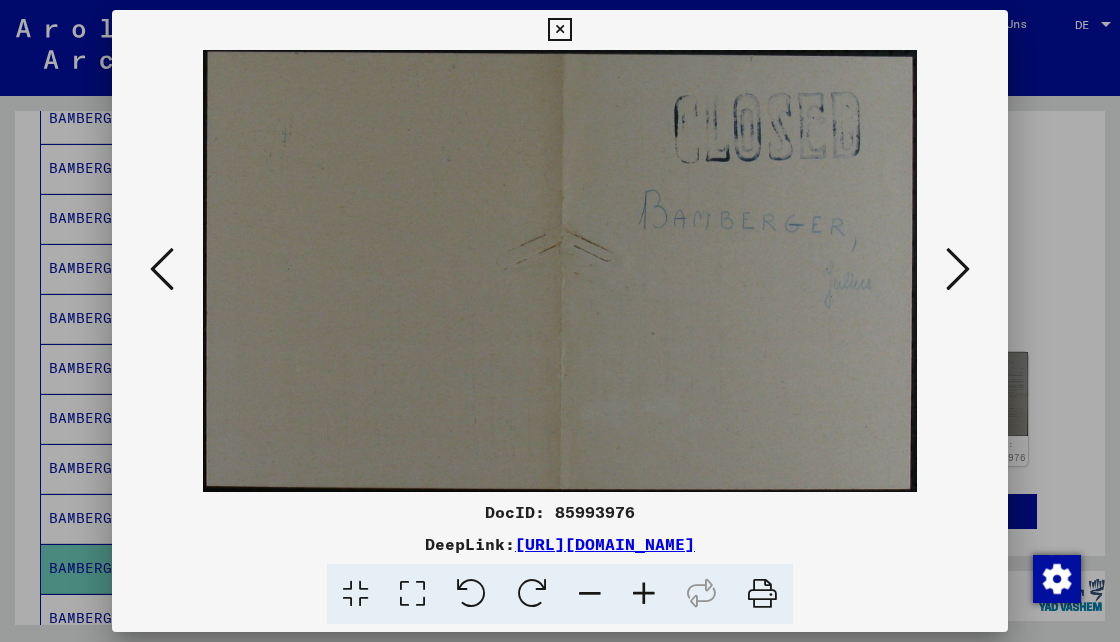 click at bounding box center [958, 269] 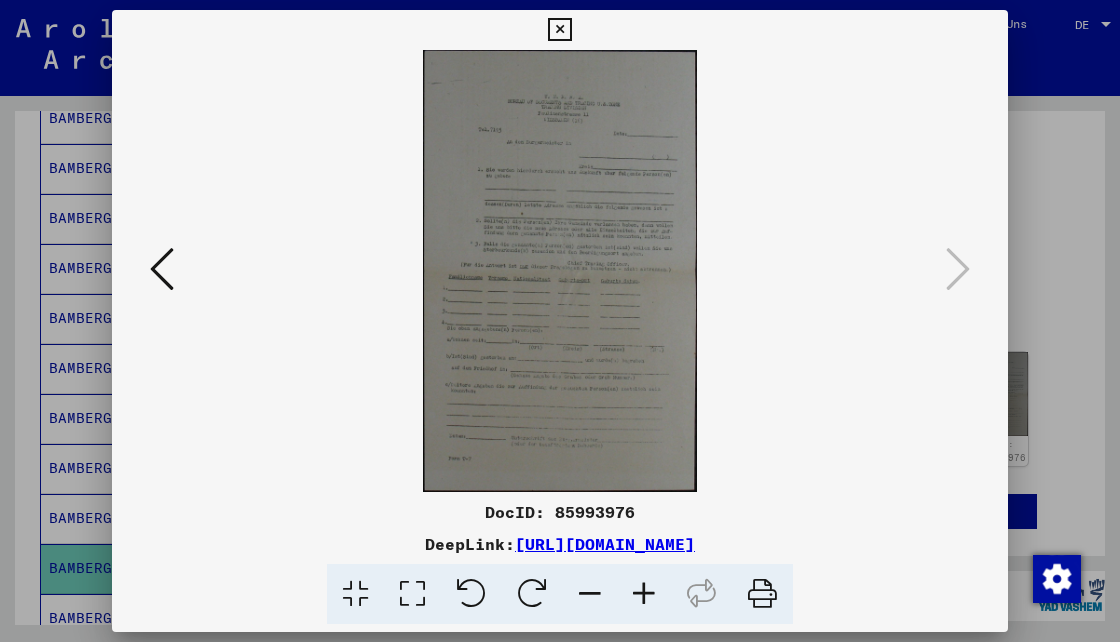click at bounding box center (559, 30) 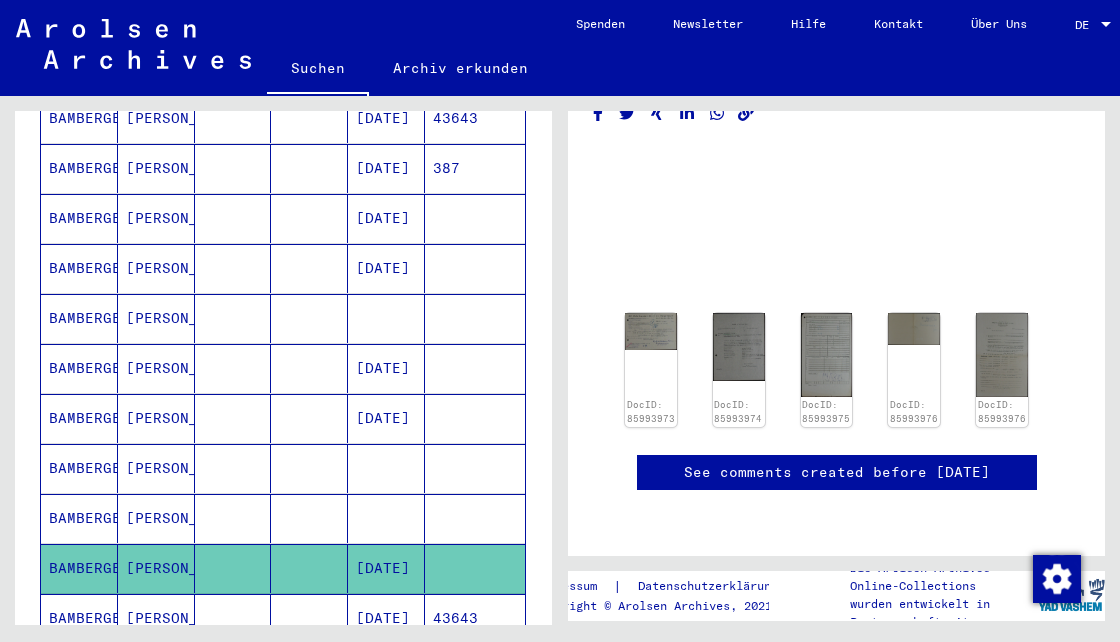 scroll, scrollTop: 133, scrollLeft: 0, axis: vertical 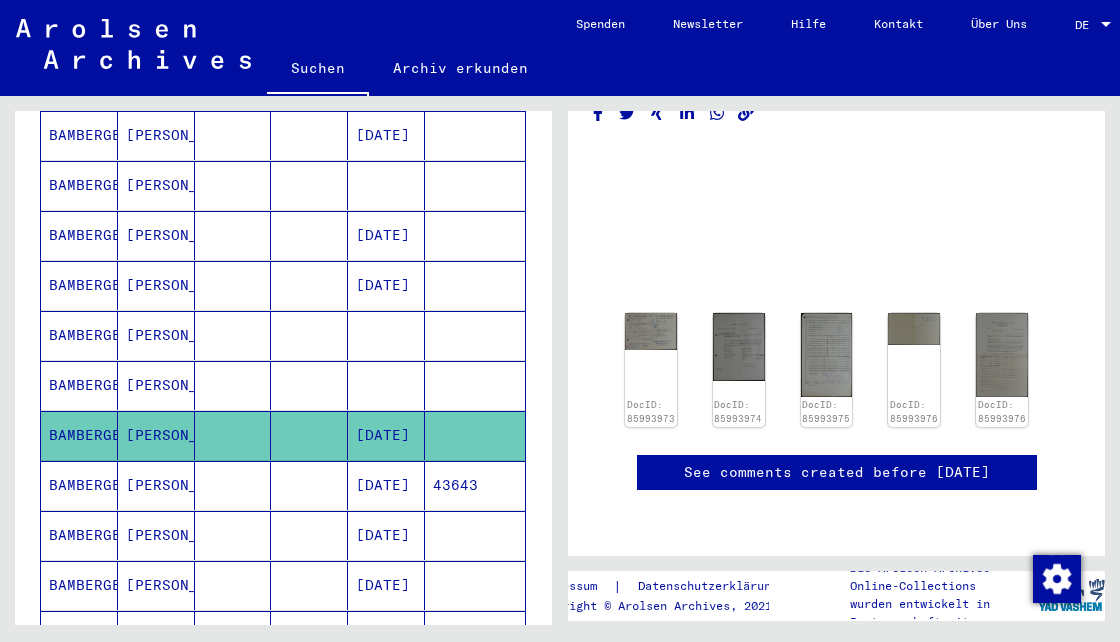click on "[PERSON_NAME]" at bounding box center [156, 535] 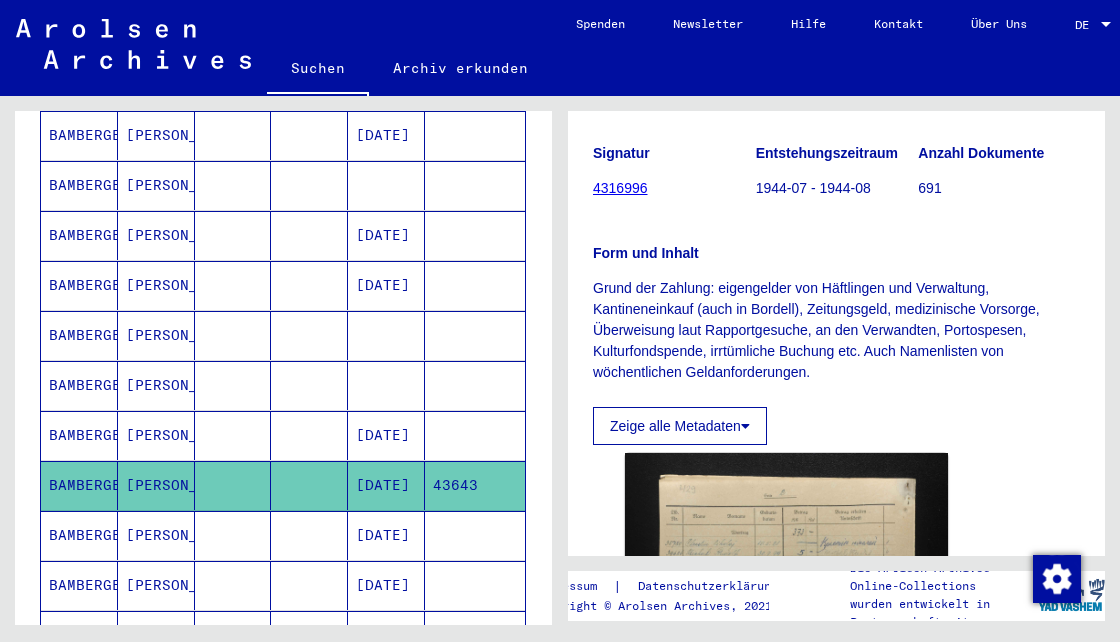 scroll, scrollTop: 400, scrollLeft: 0, axis: vertical 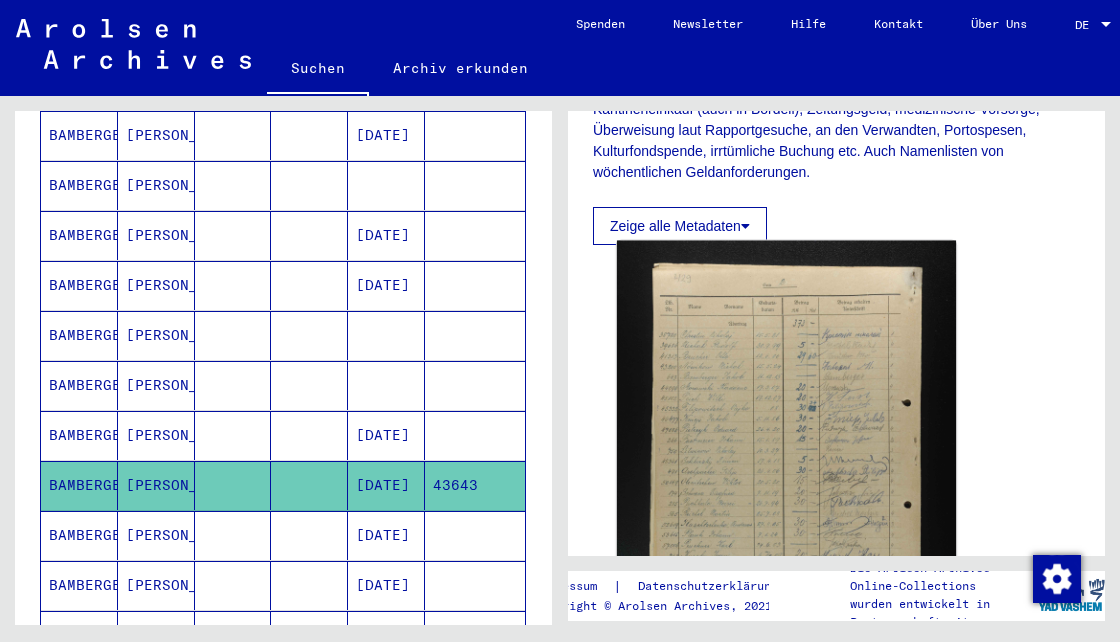 click 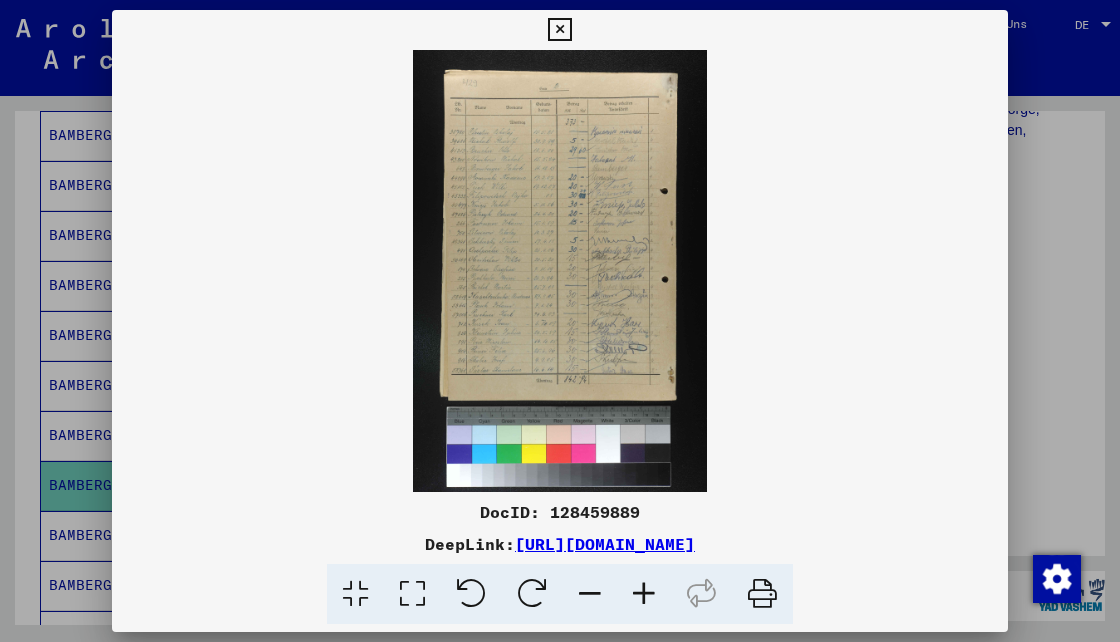 type 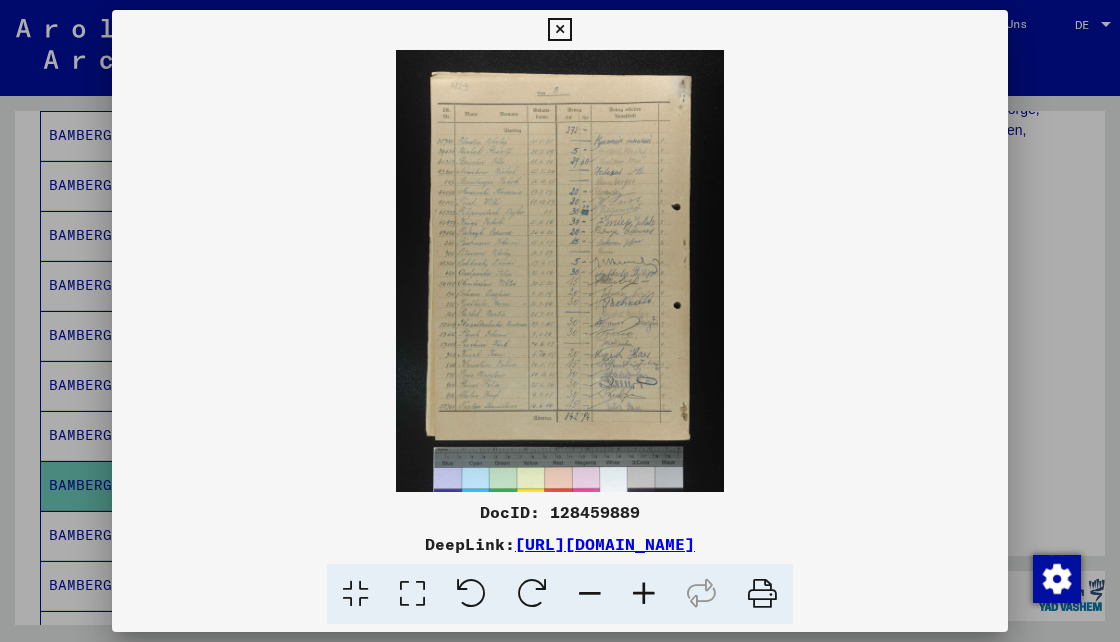 click at bounding box center [644, 594] 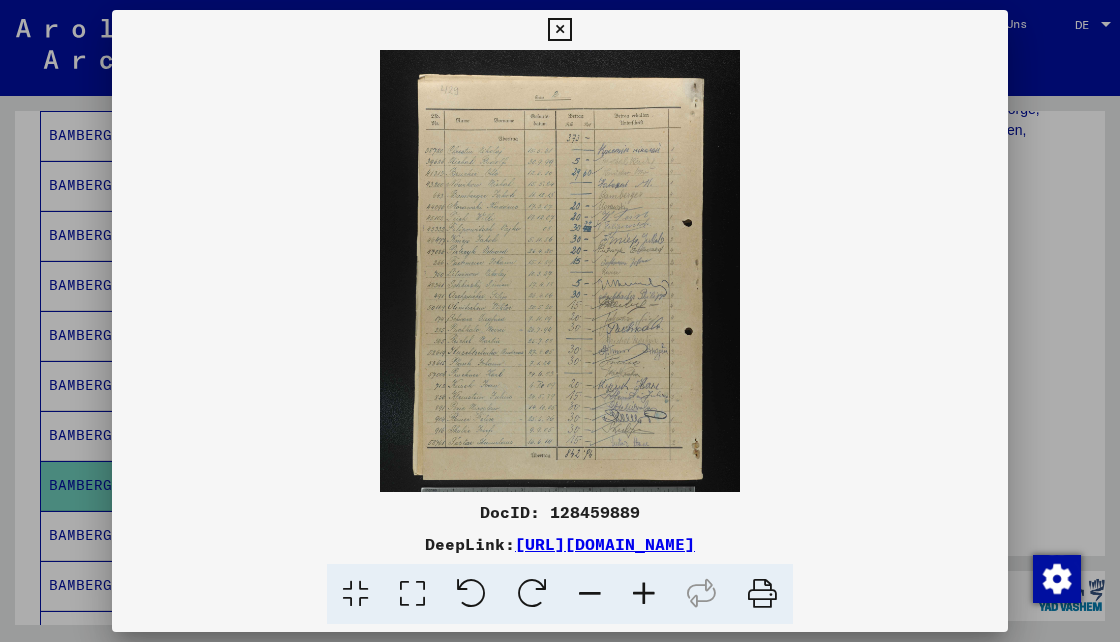 click at bounding box center [644, 594] 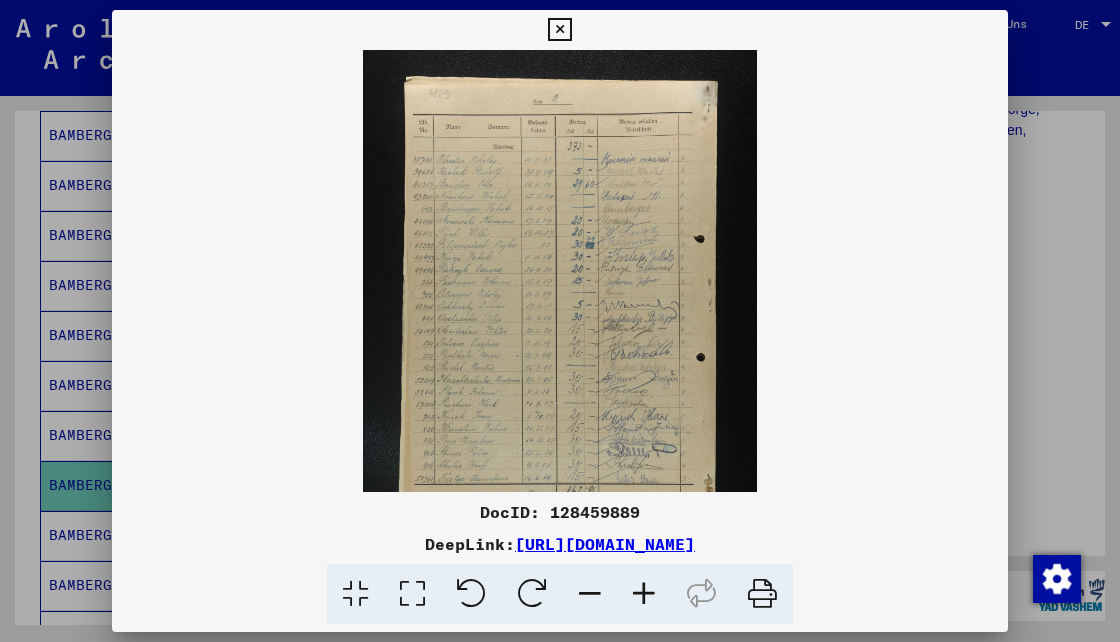 click at bounding box center [644, 594] 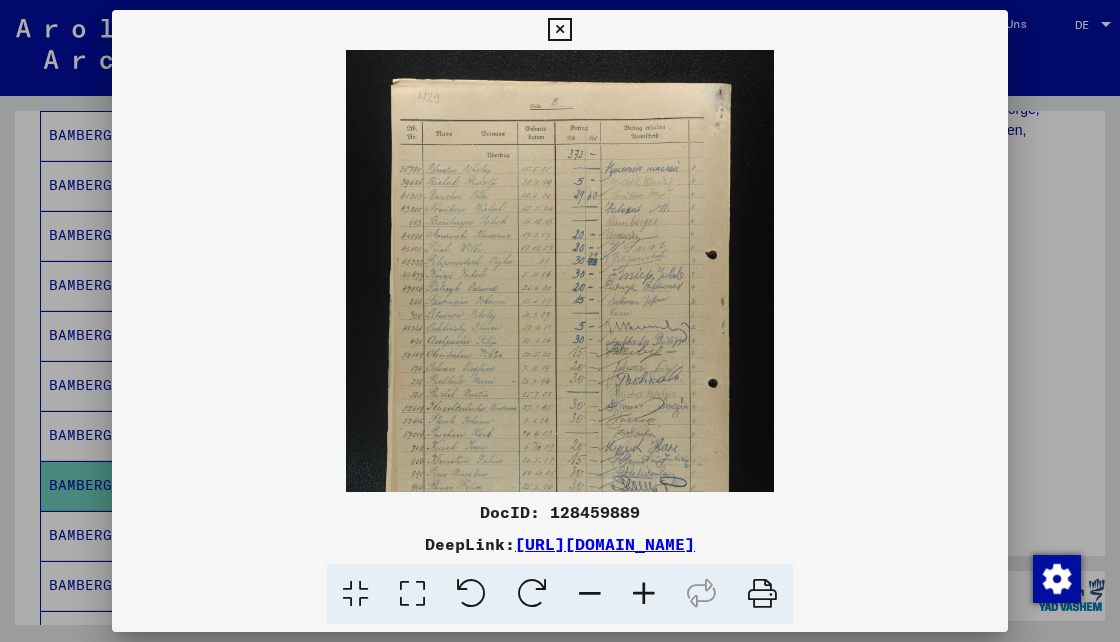 click at bounding box center (644, 594) 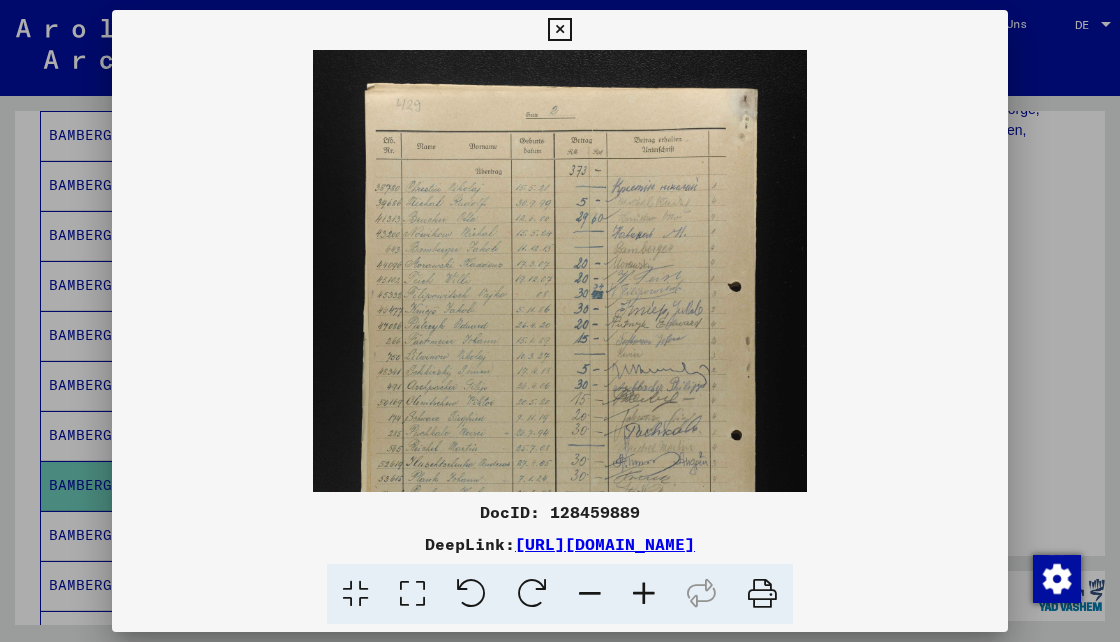 click at bounding box center (644, 594) 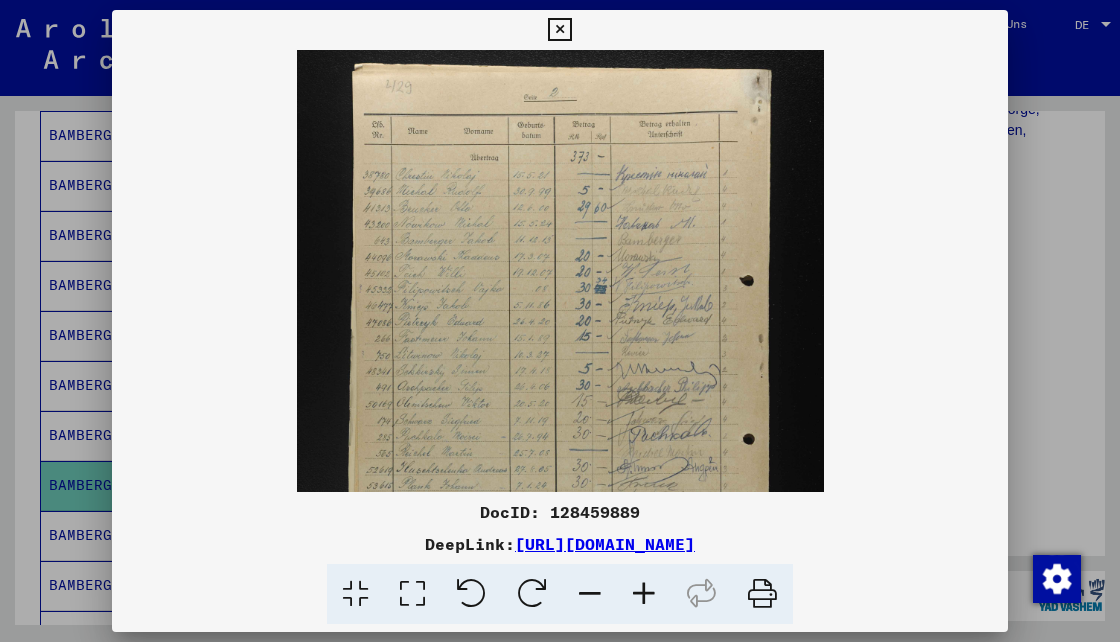 scroll, scrollTop: 20, scrollLeft: 0, axis: vertical 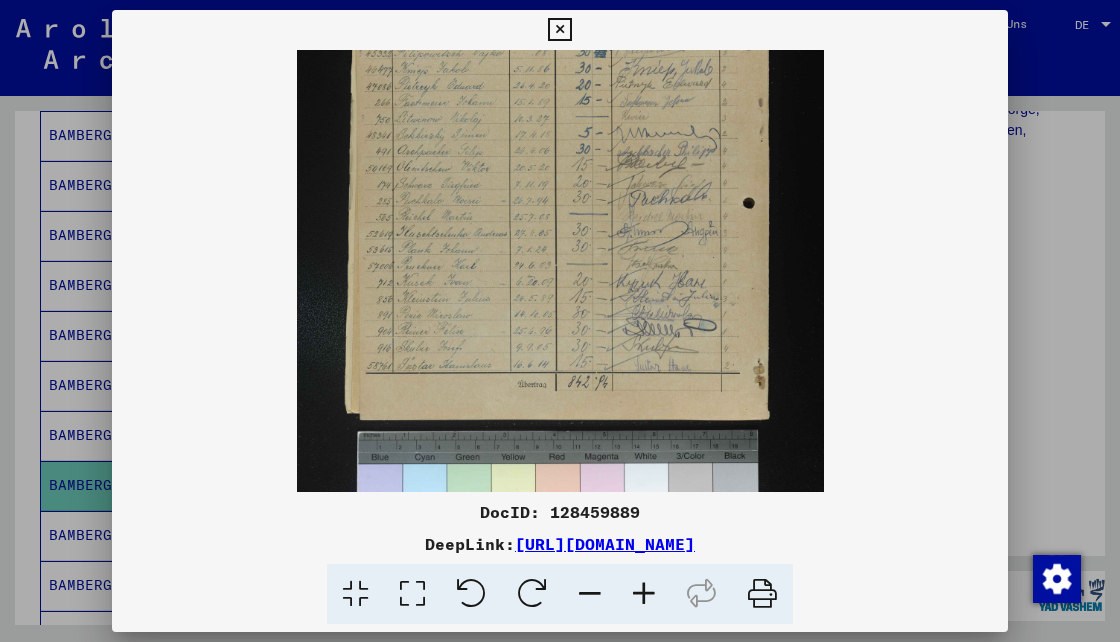 drag, startPoint x: 683, startPoint y: 428, endPoint x: 708, endPoint y: 188, distance: 241.29857 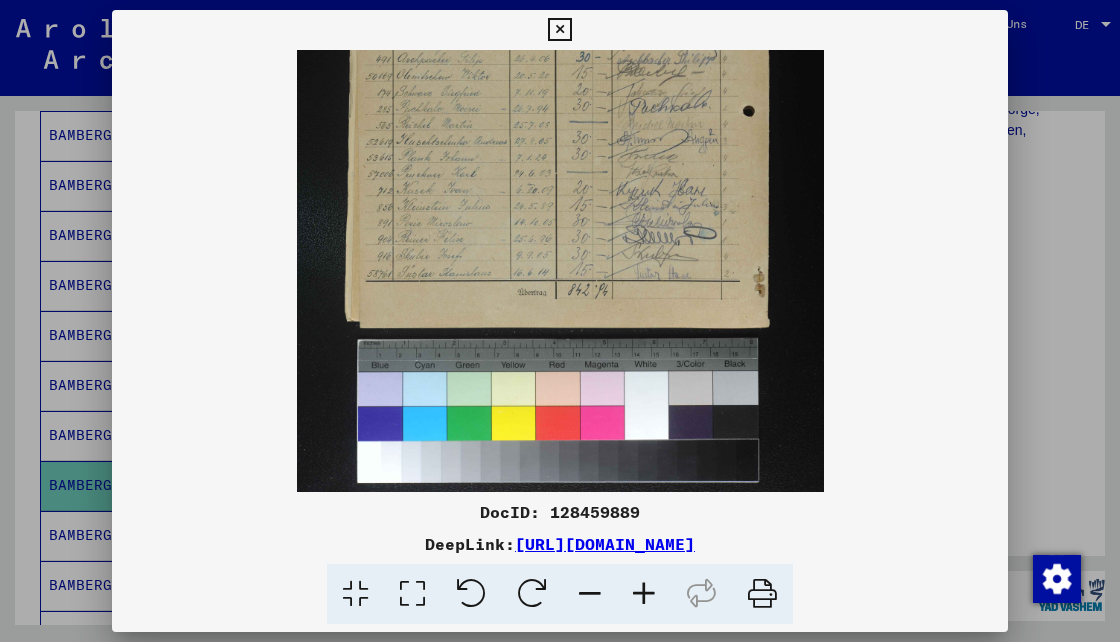 drag, startPoint x: 692, startPoint y: 318, endPoint x: 694, endPoint y: 88, distance: 230.0087 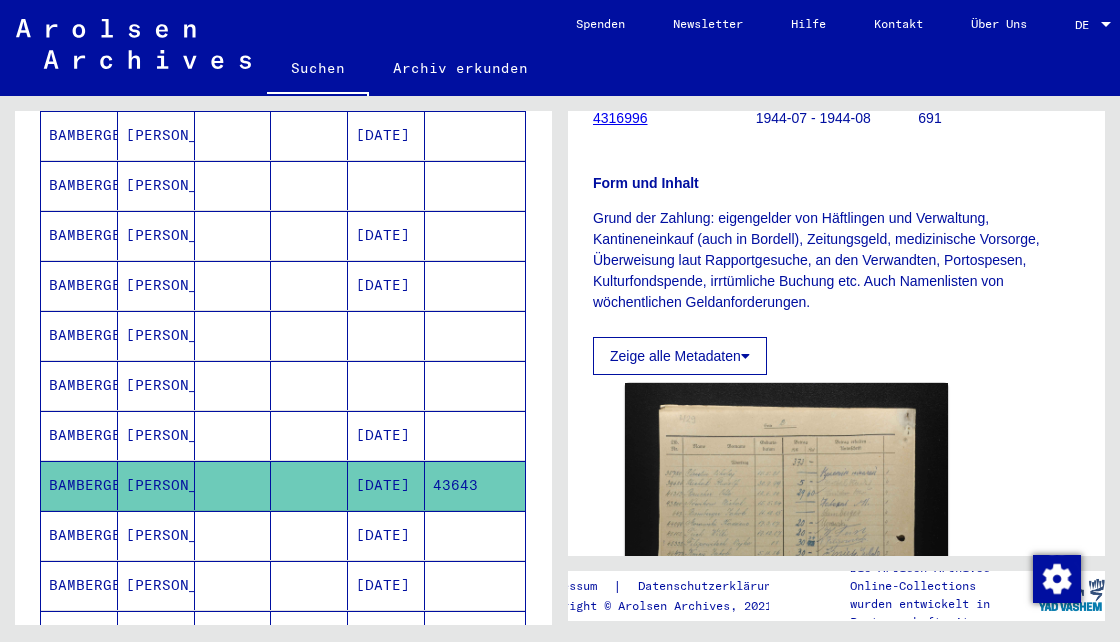 scroll, scrollTop: 266, scrollLeft: 0, axis: vertical 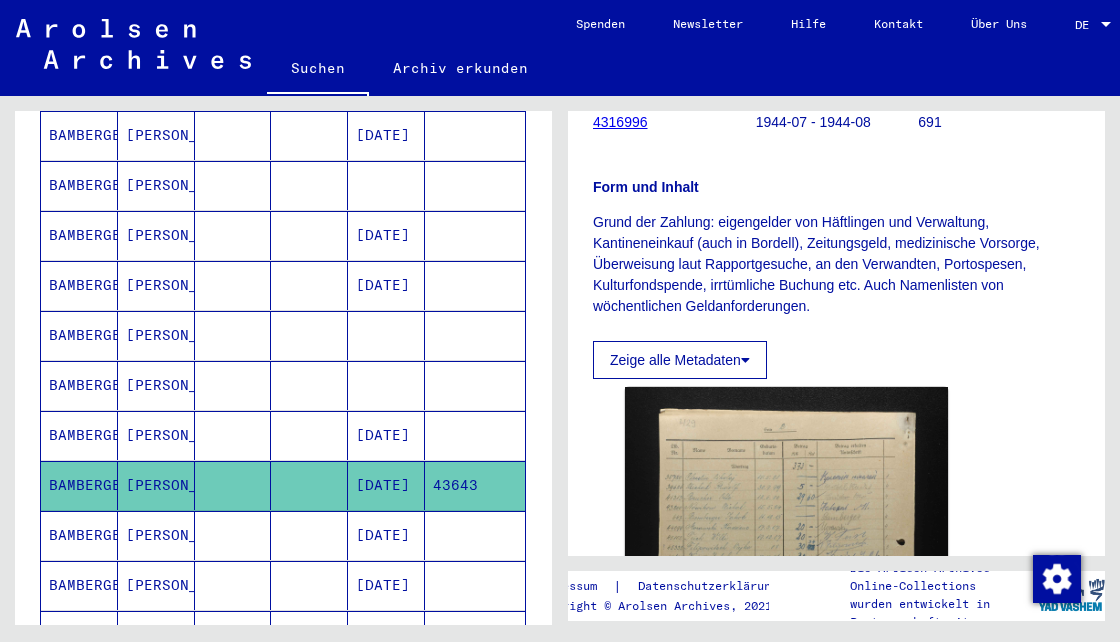 click on "Zeige alle Metadaten" 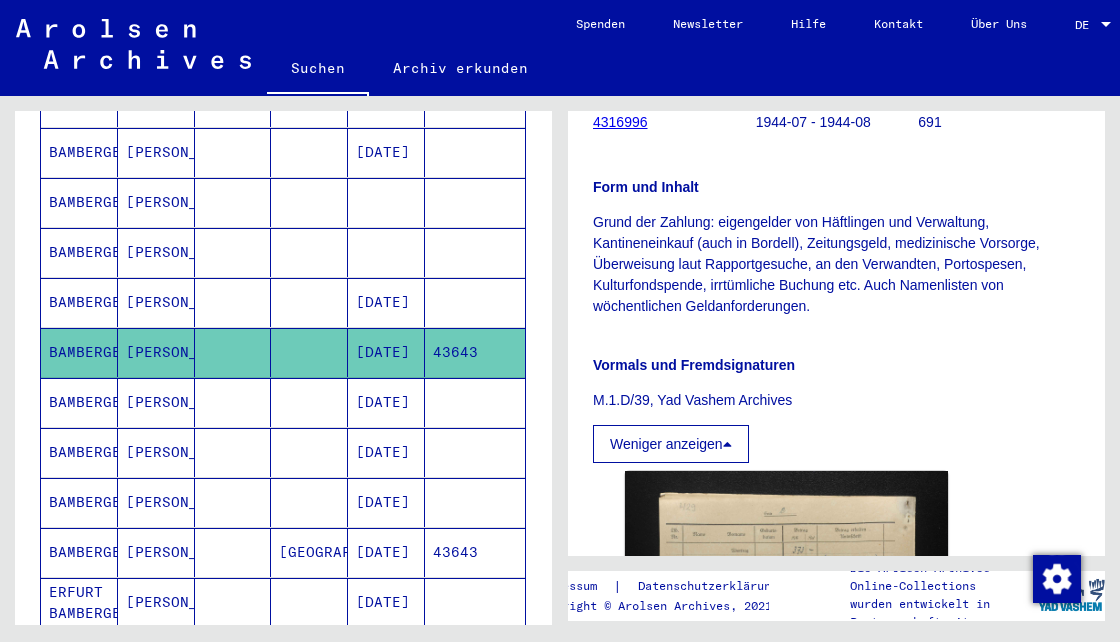 scroll, scrollTop: 823, scrollLeft: 0, axis: vertical 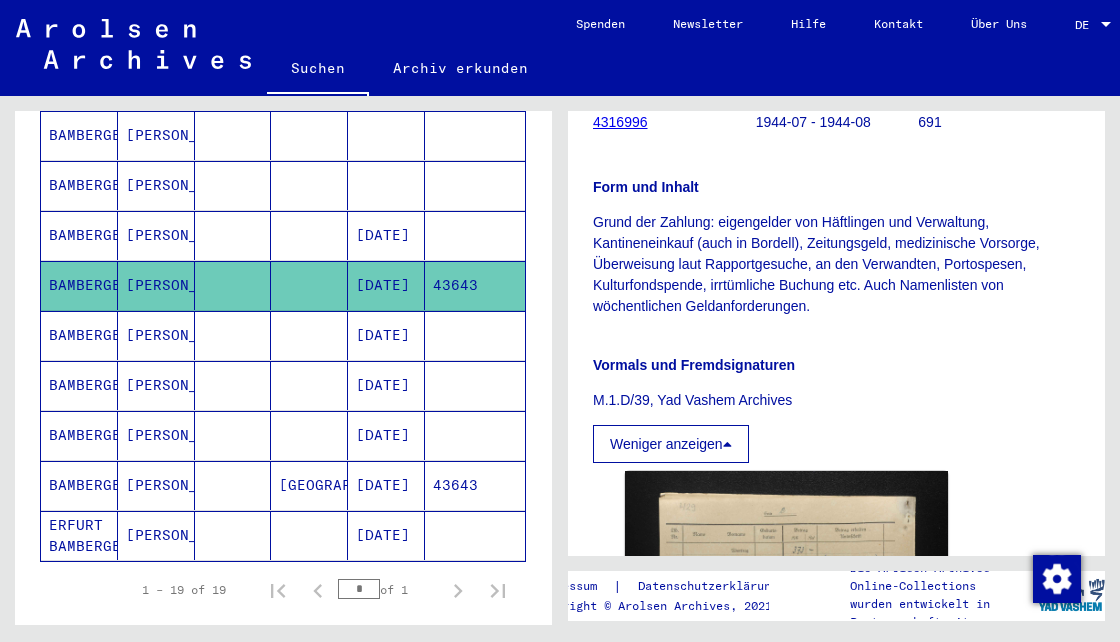 click on "[PERSON_NAME]" at bounding box center [156, 535] 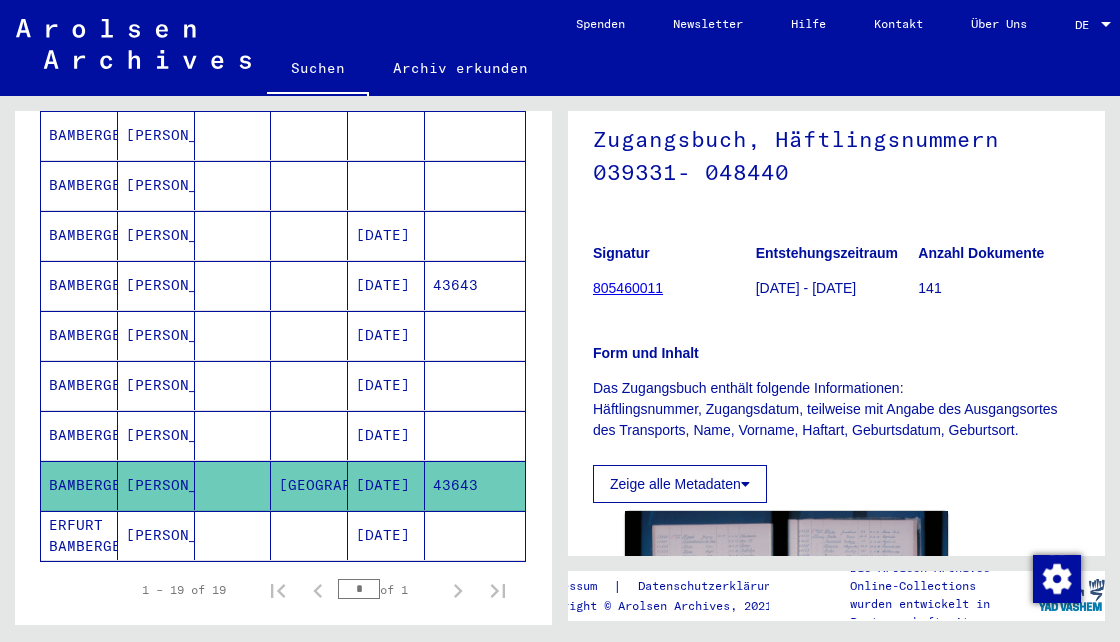 scroll, scrollTop: 333, scrollLeft: 0, axis: vertical 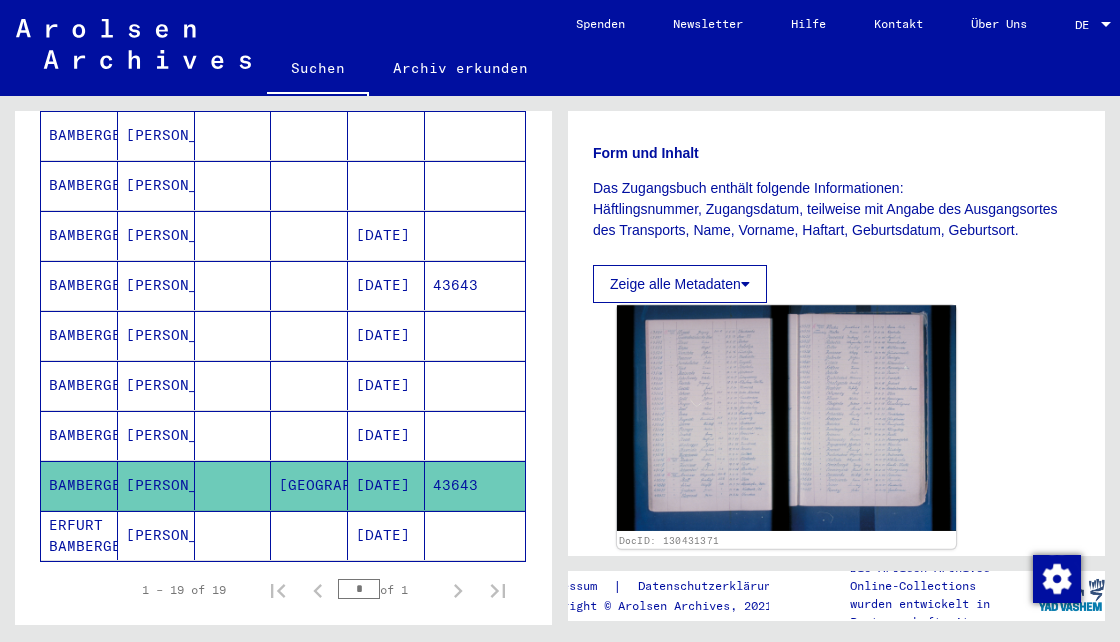 click 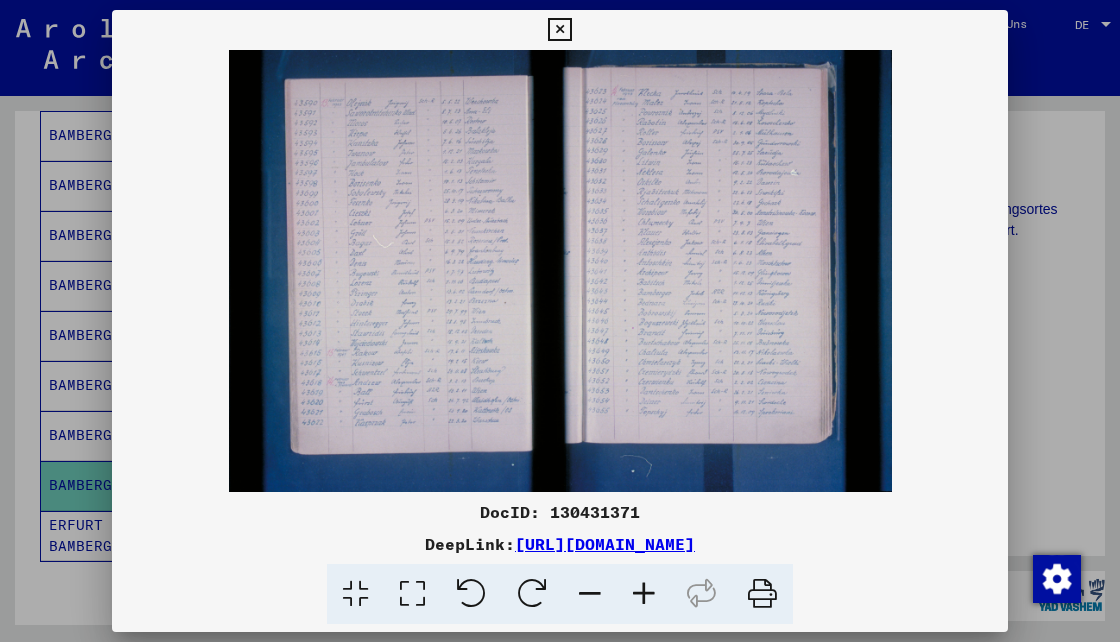 click at bounding box center [559, 30] 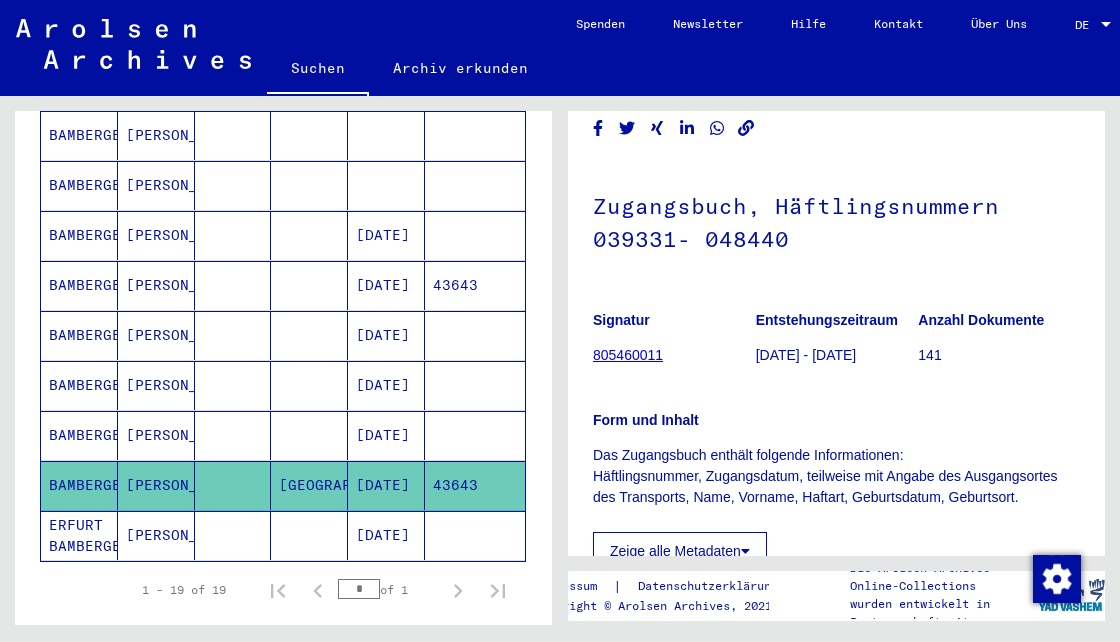 scroll, scrollTop: 0, scrollLeft: 0, axis: both 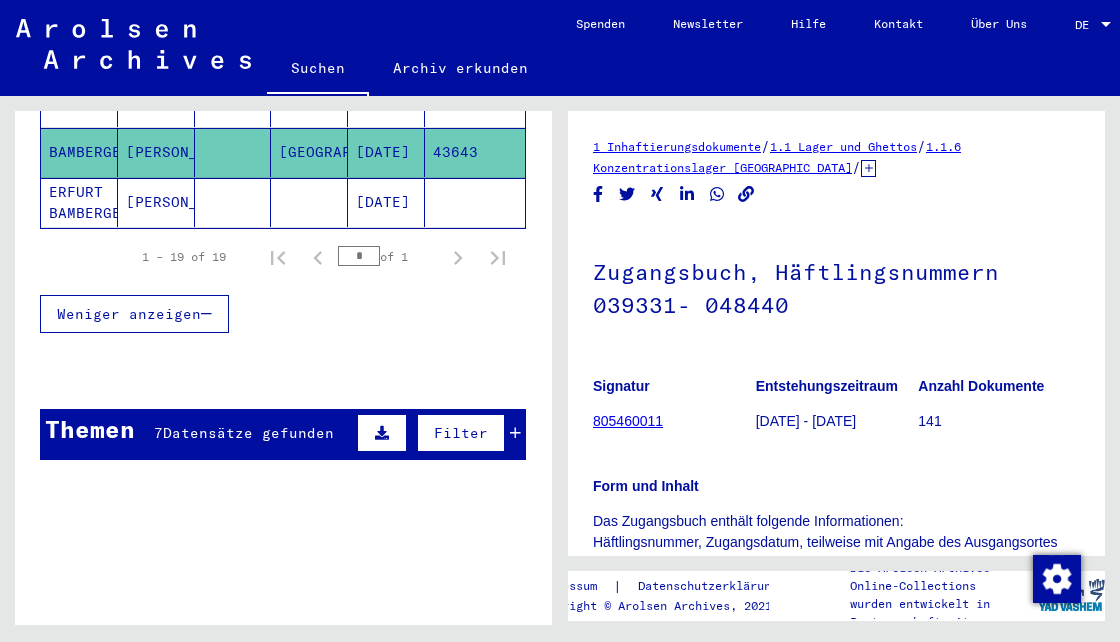 drag, startPoint x: 258, startPoint y: 406, endPoint x: 261, endPoint y: 429, distance: 23.194826 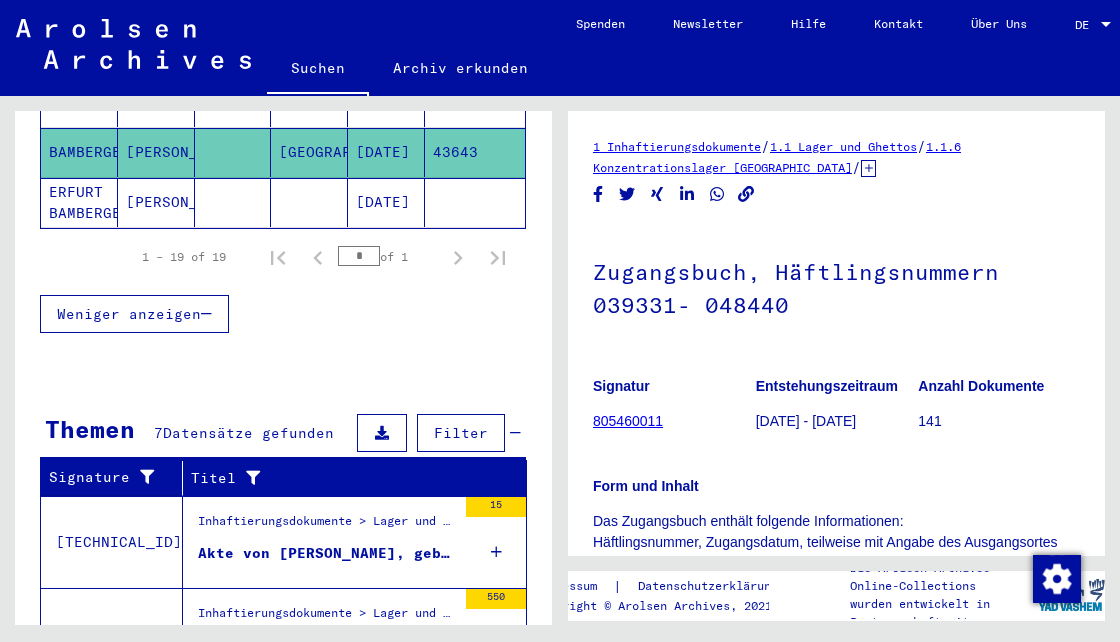 scroll, scrollTop: 1356, scrollLeft: 0, axis: vertical 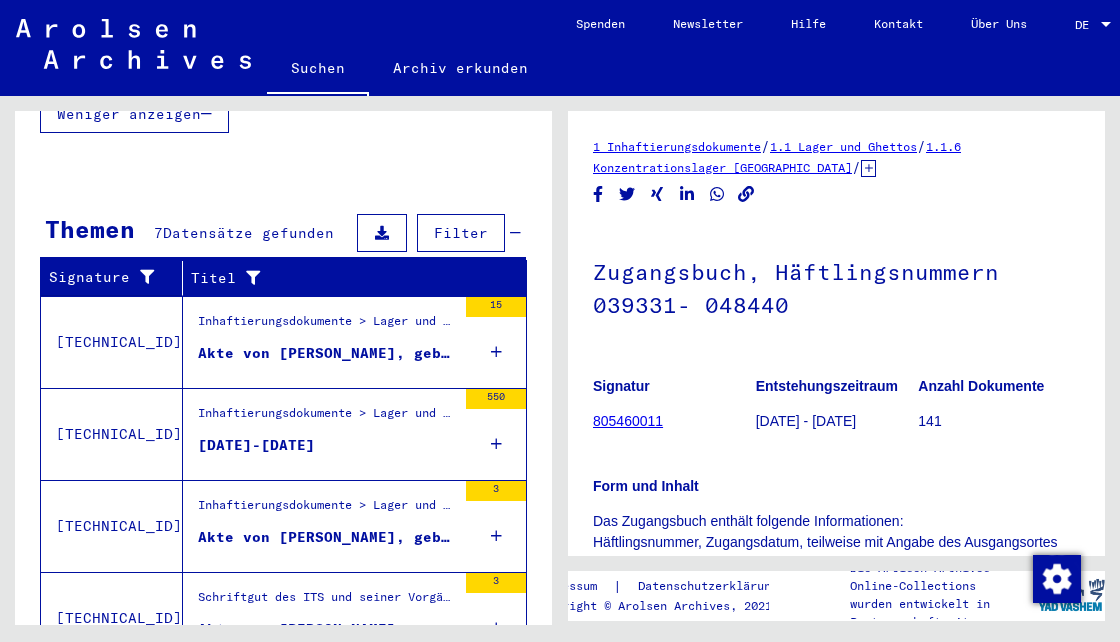 click on "Akte von [PERSON_NAME], geboren am [DEMOGRAPHIC_DATA]" at bounding box center (327, 353) 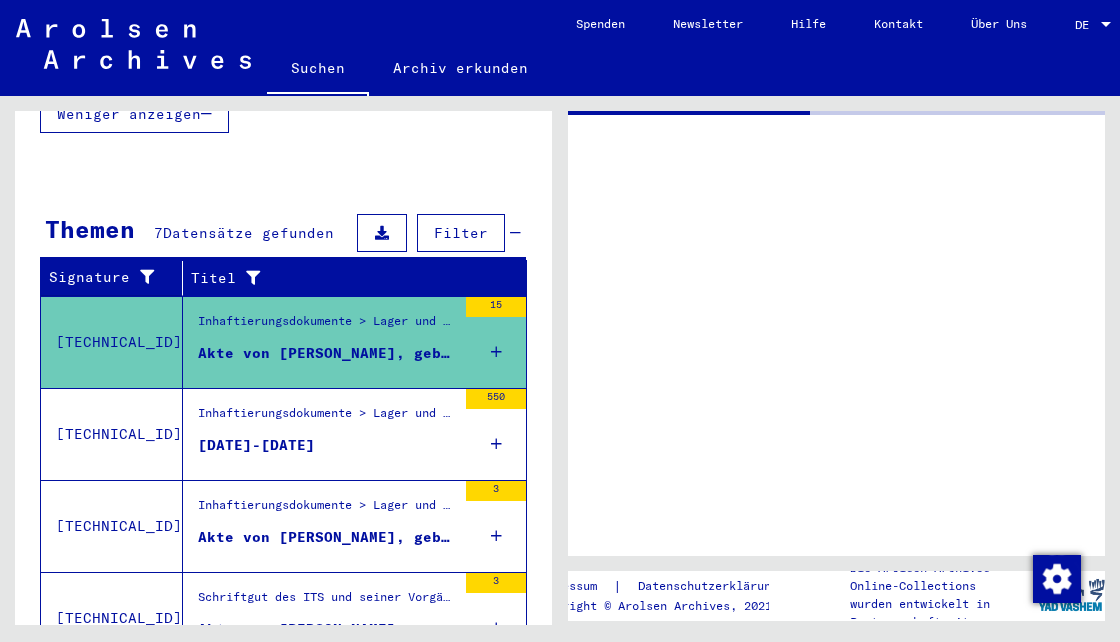 scroll, scrollTop: 822, scrollLeft: 0, axis: vertical 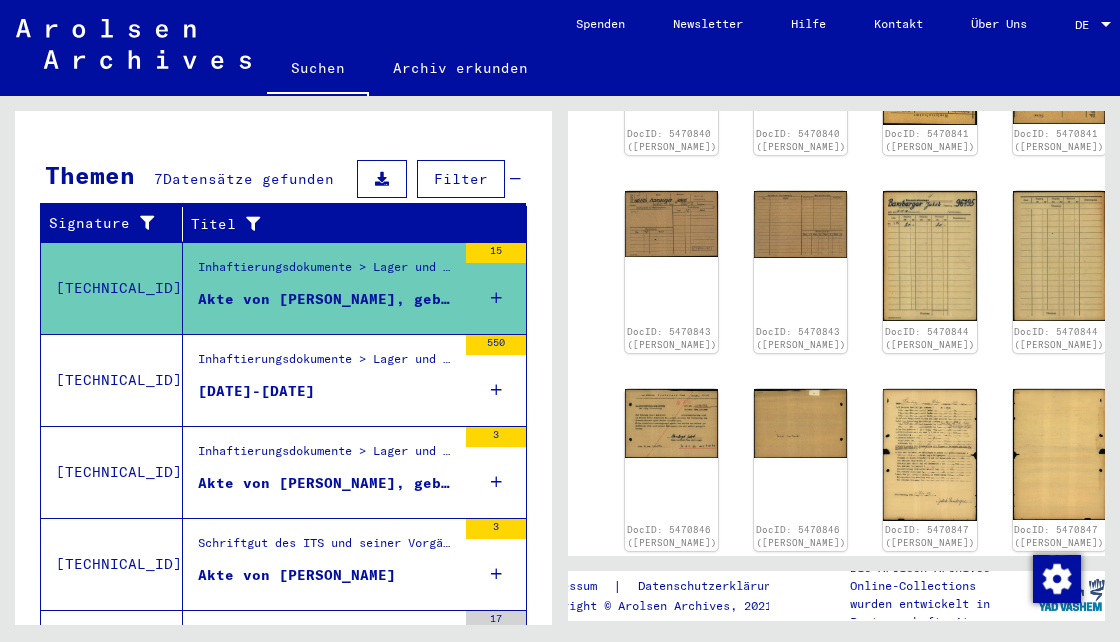 click on "[DATE]-[DATE]" at bounding box center [327, 396] 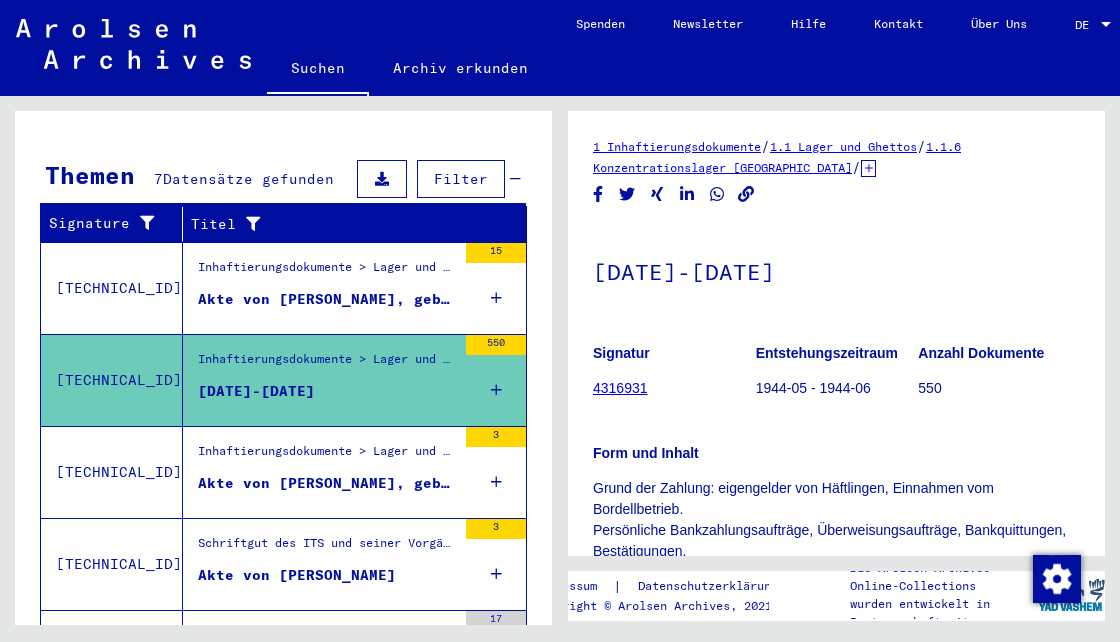 scroll, scrollTop: 133, scrollLeft: 0, axis: vertical 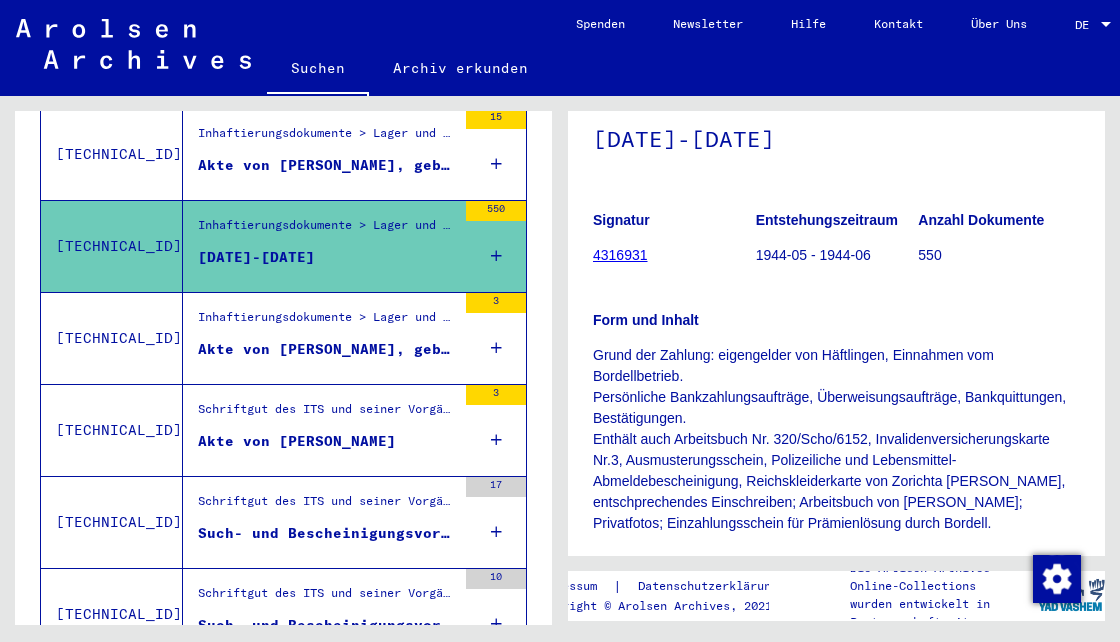 click on "BAMBERGER" at bounding box center (79, 386) 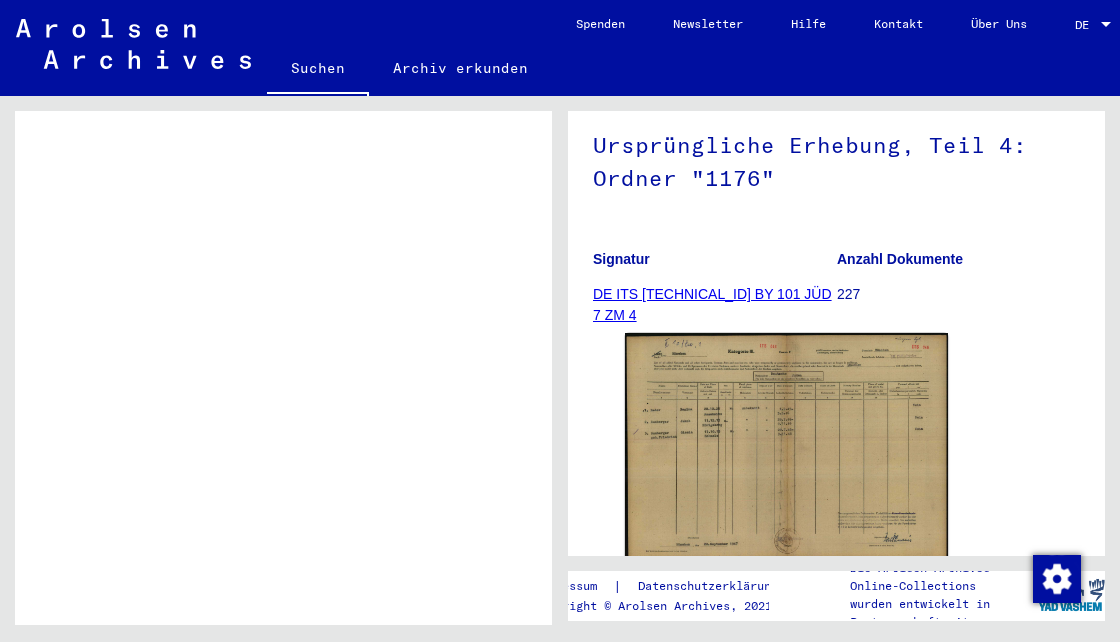 scroll, scrollTop: 266, scrollLeft: 0, axis: vertical 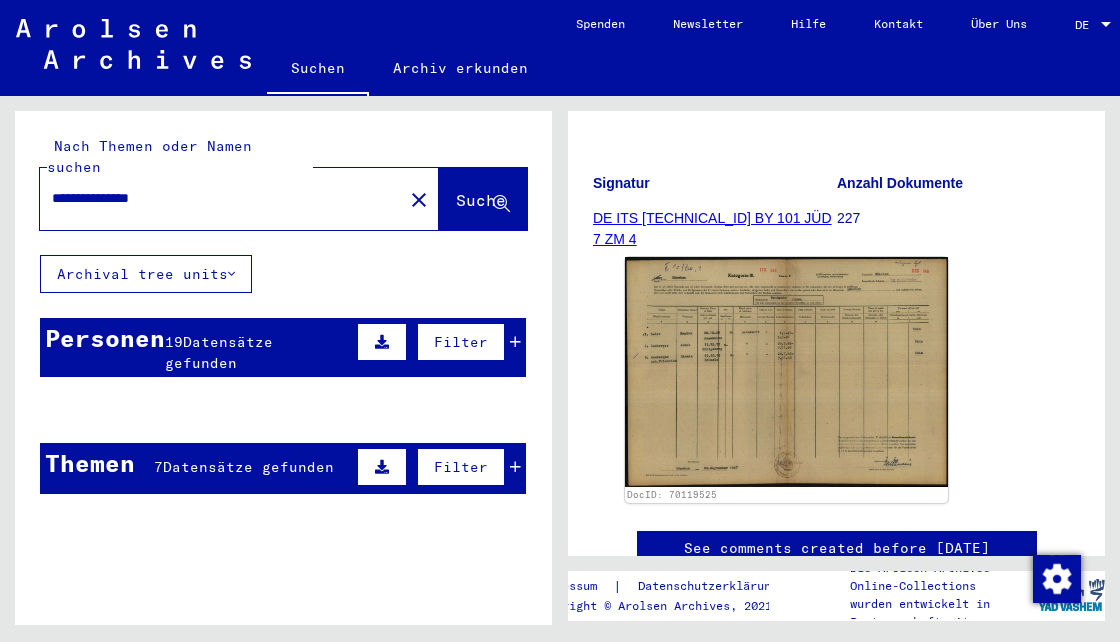 click at bounding box center [233, 508] 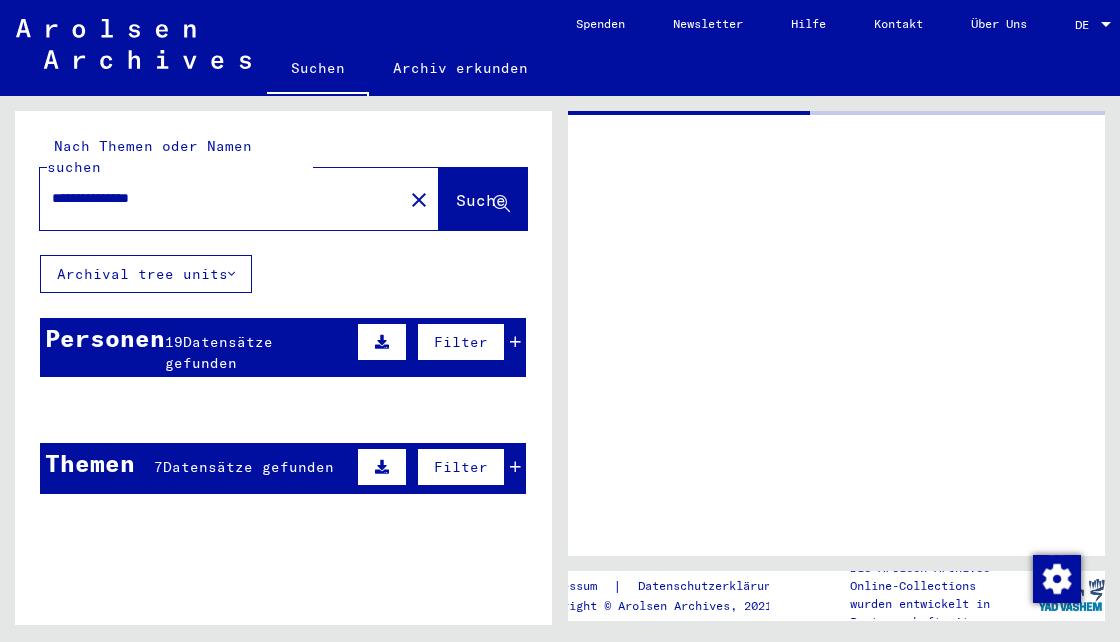 scroll, scrollTop: 0, scrollLeft: 0, axis: both 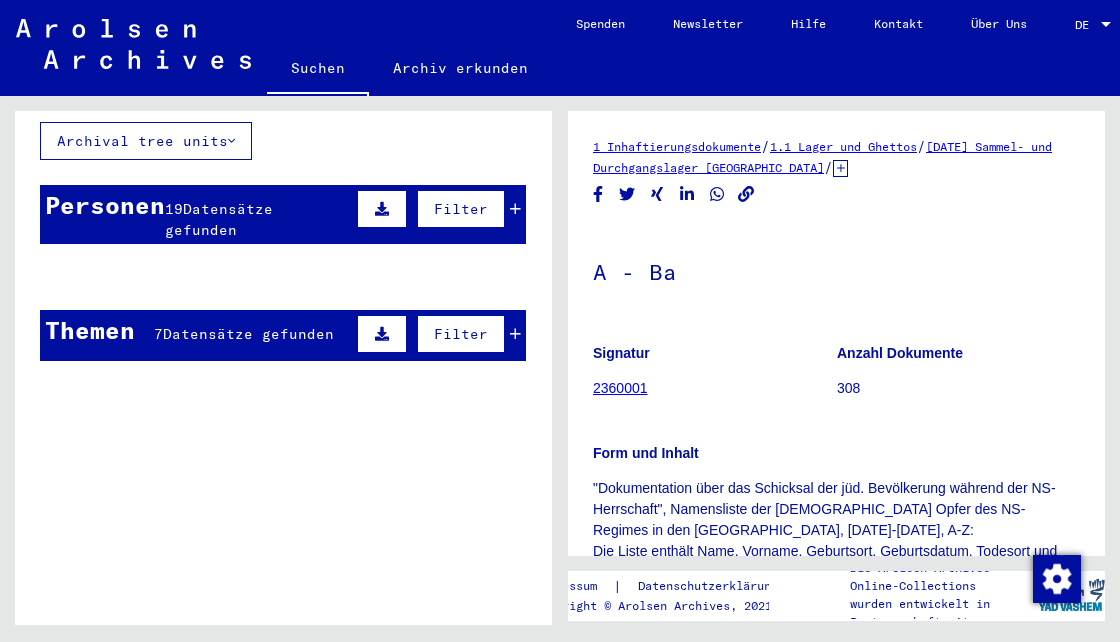 click 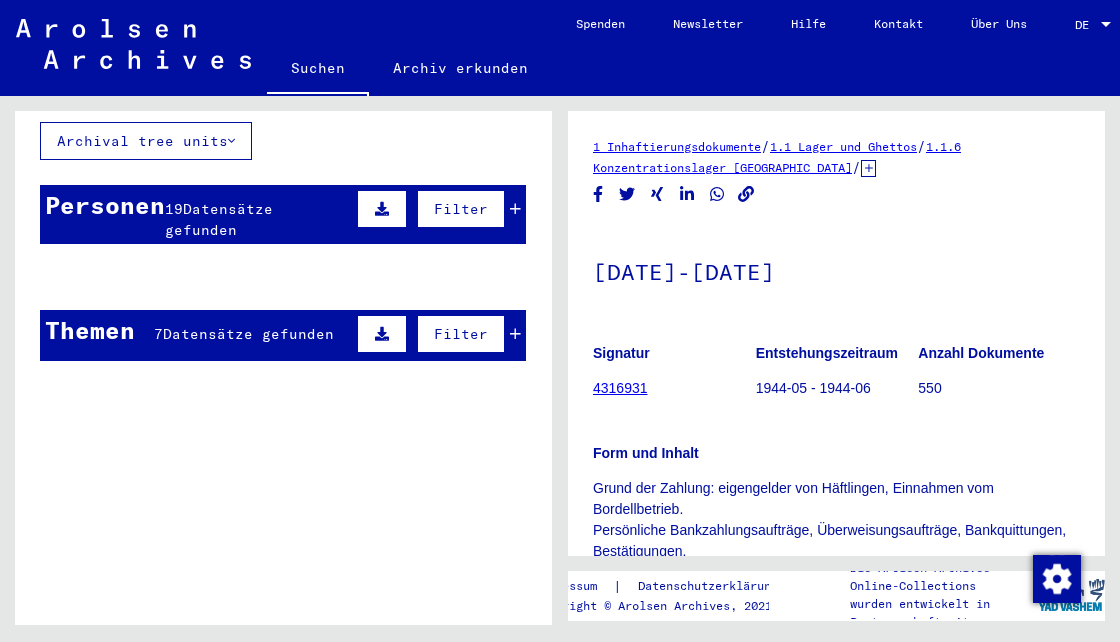click 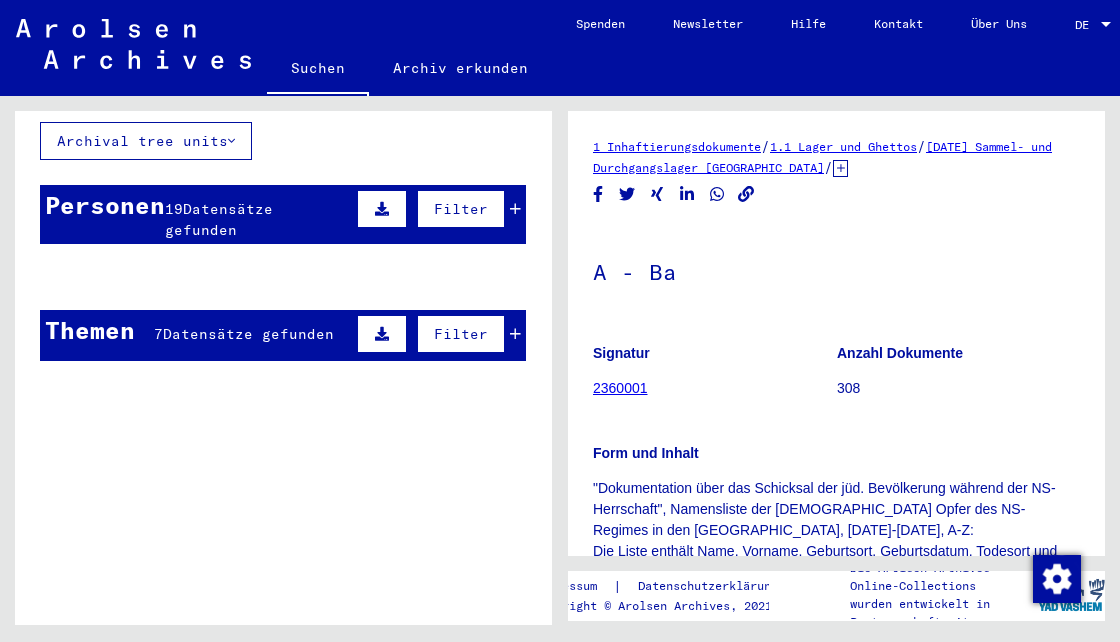click 